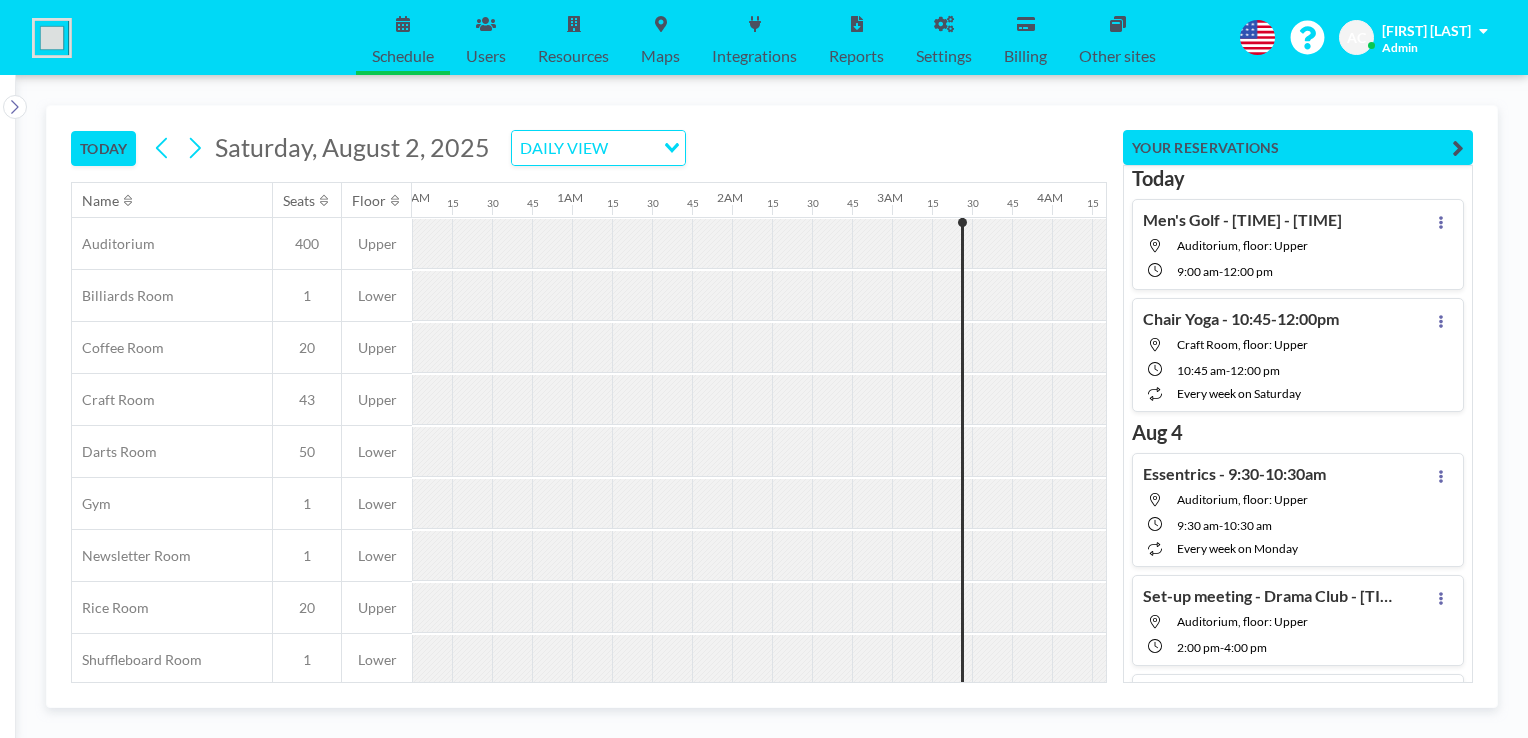scroll, scrollTop: 0, scrollLeft: 0, axis: both 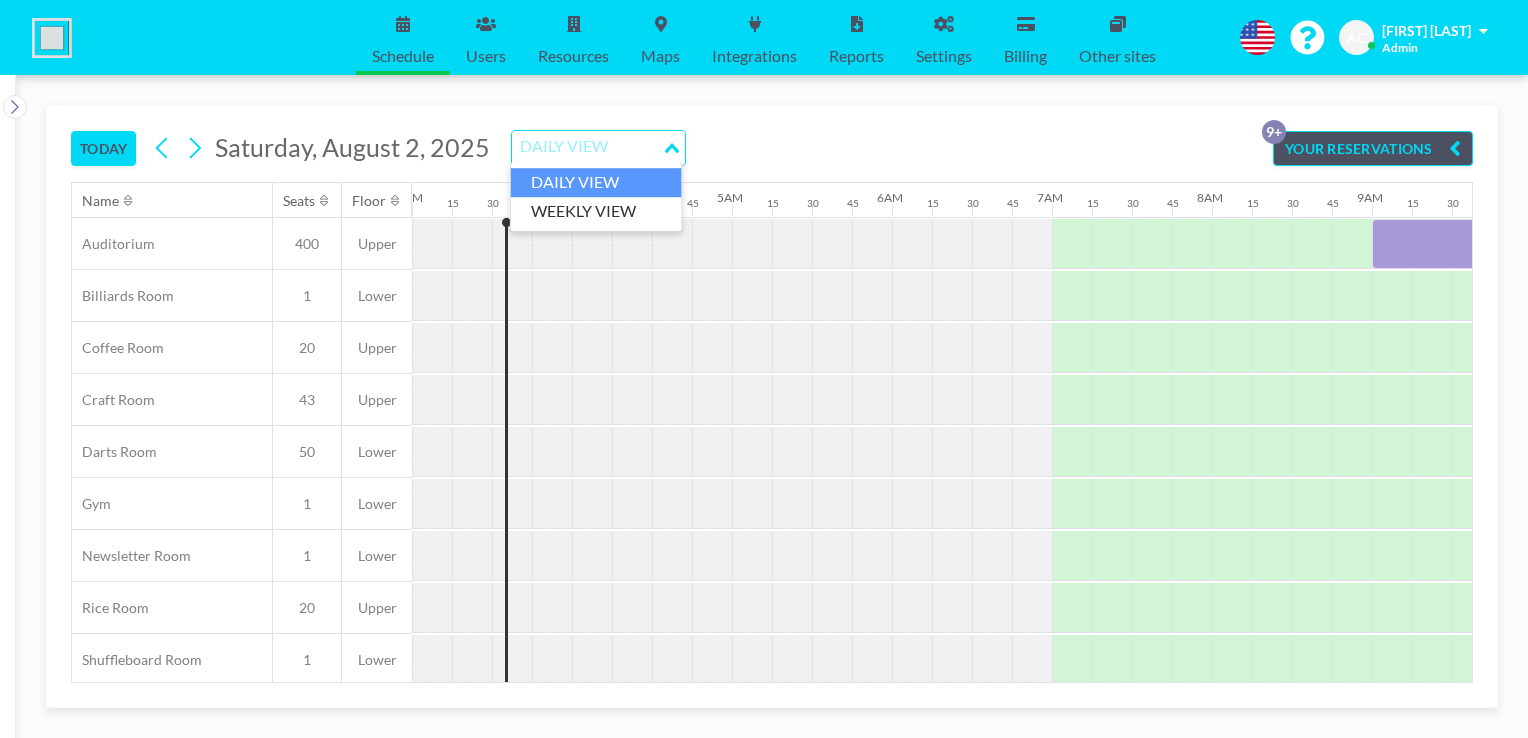 click 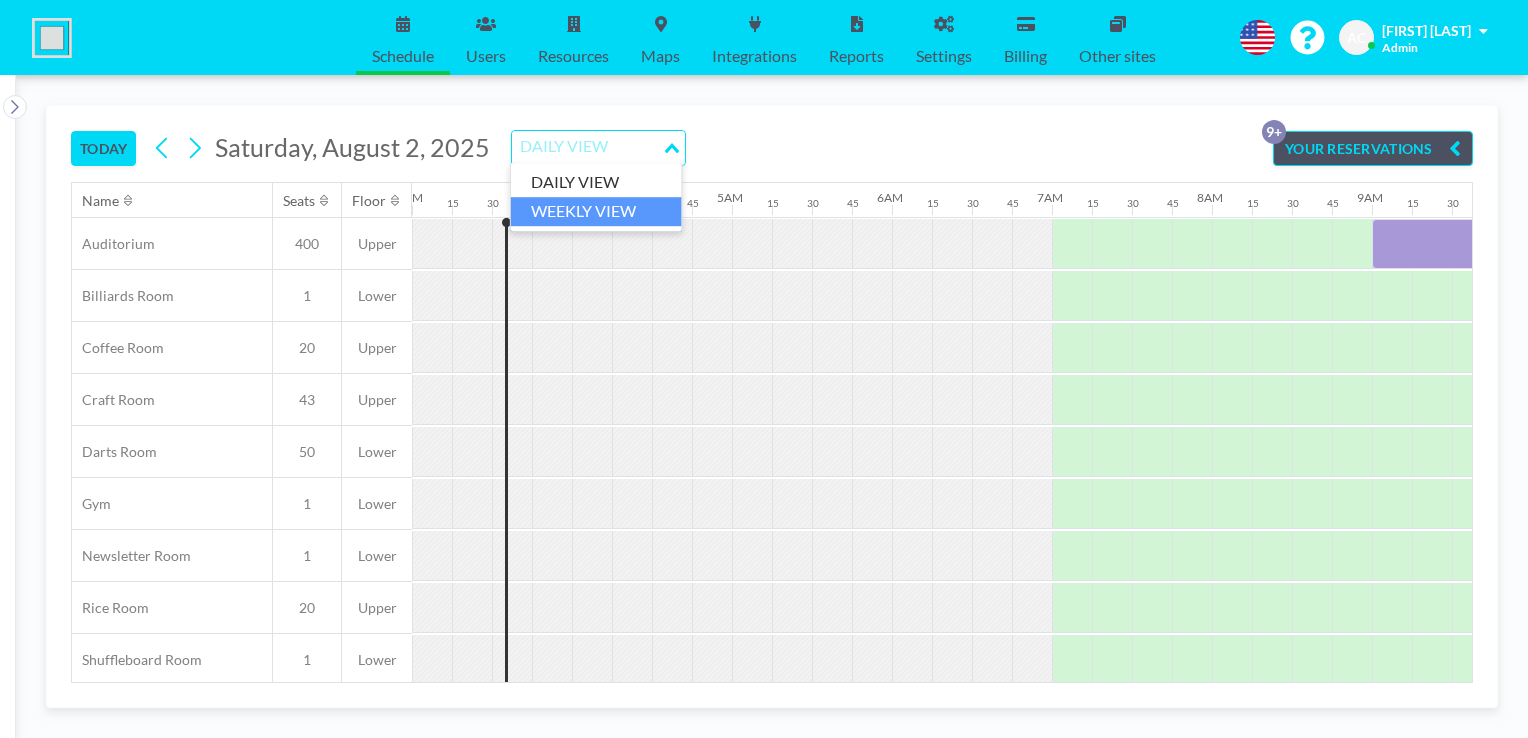click on "WEEKLY VIEW" at bounding box center (596, 211) 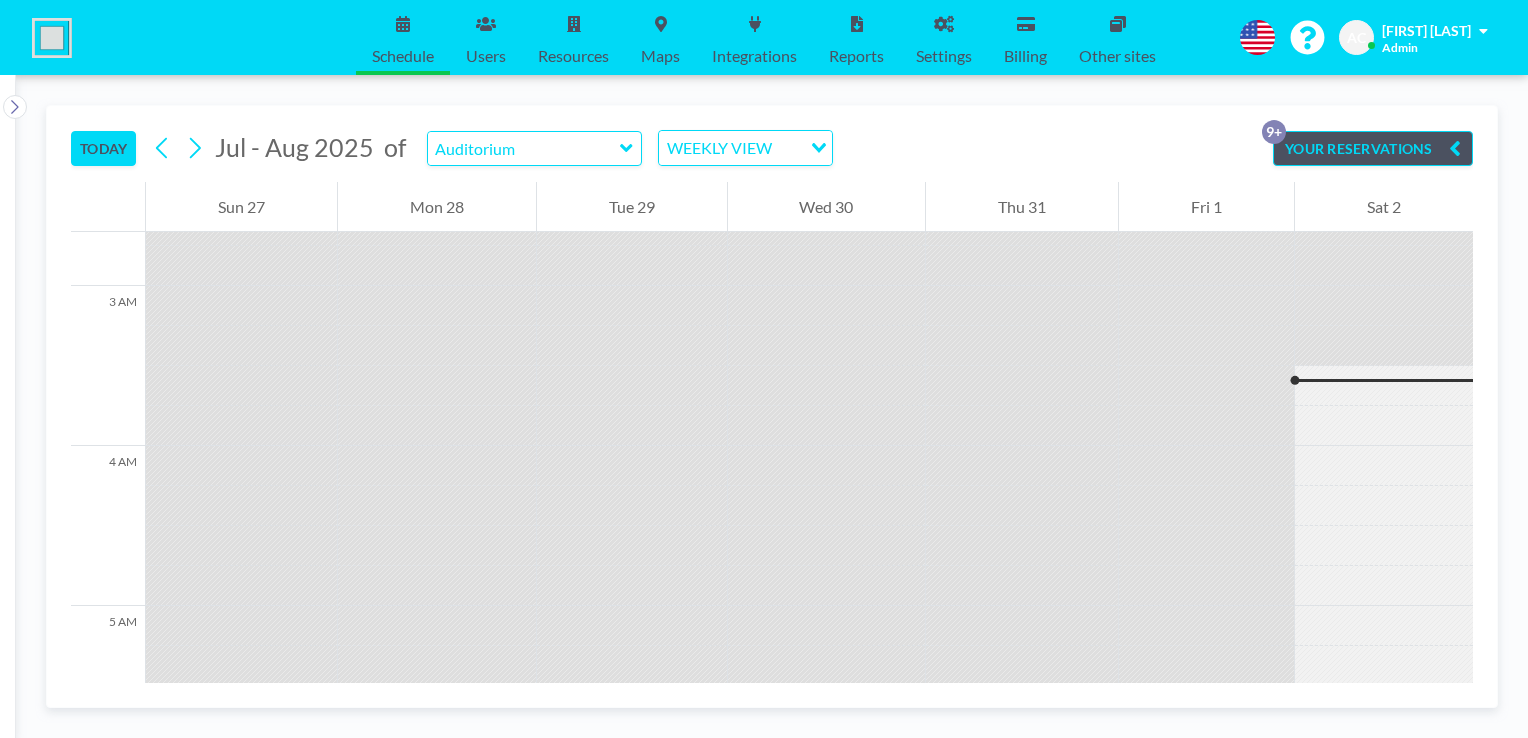 scroll, scrollTop: 520, scrollLeft: 0, axis: vertical 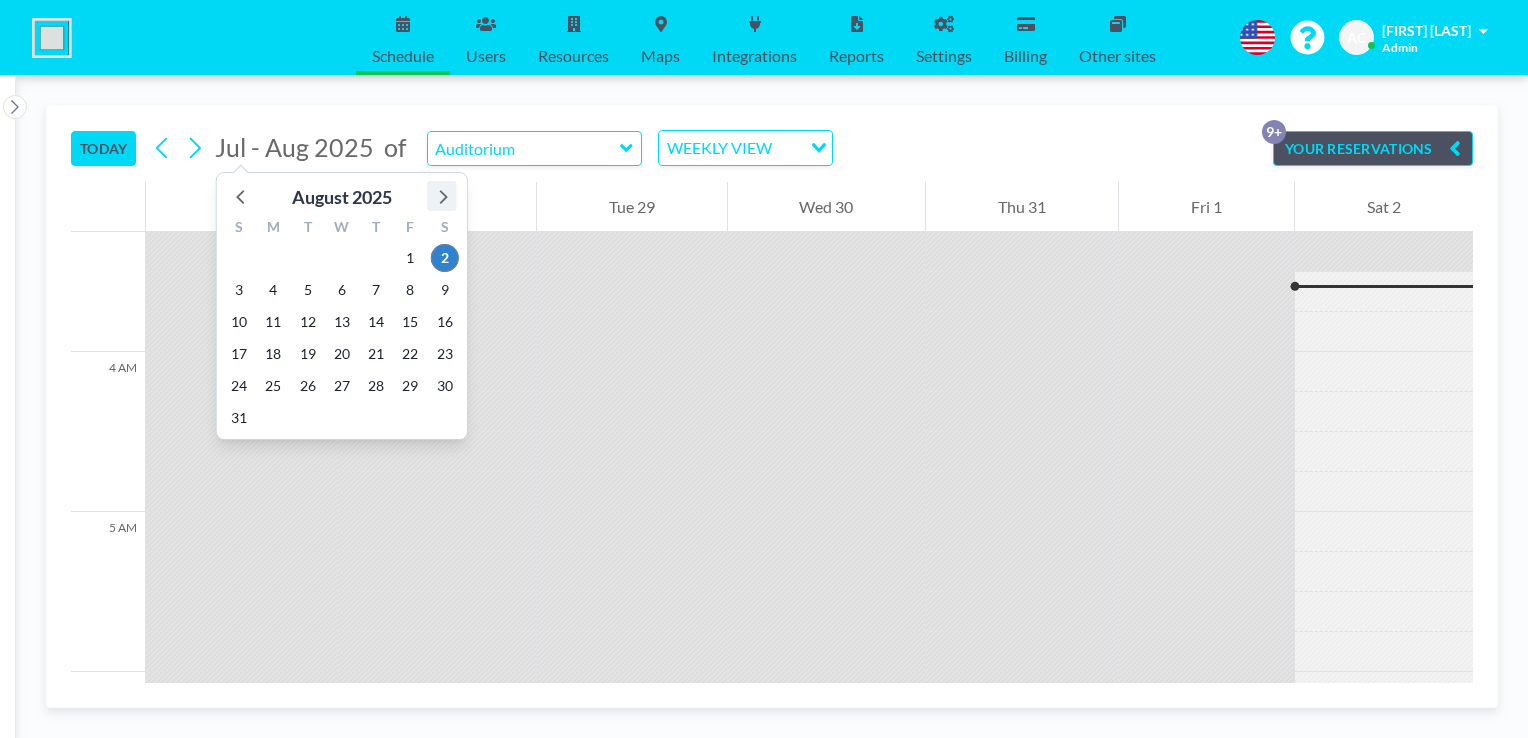 click 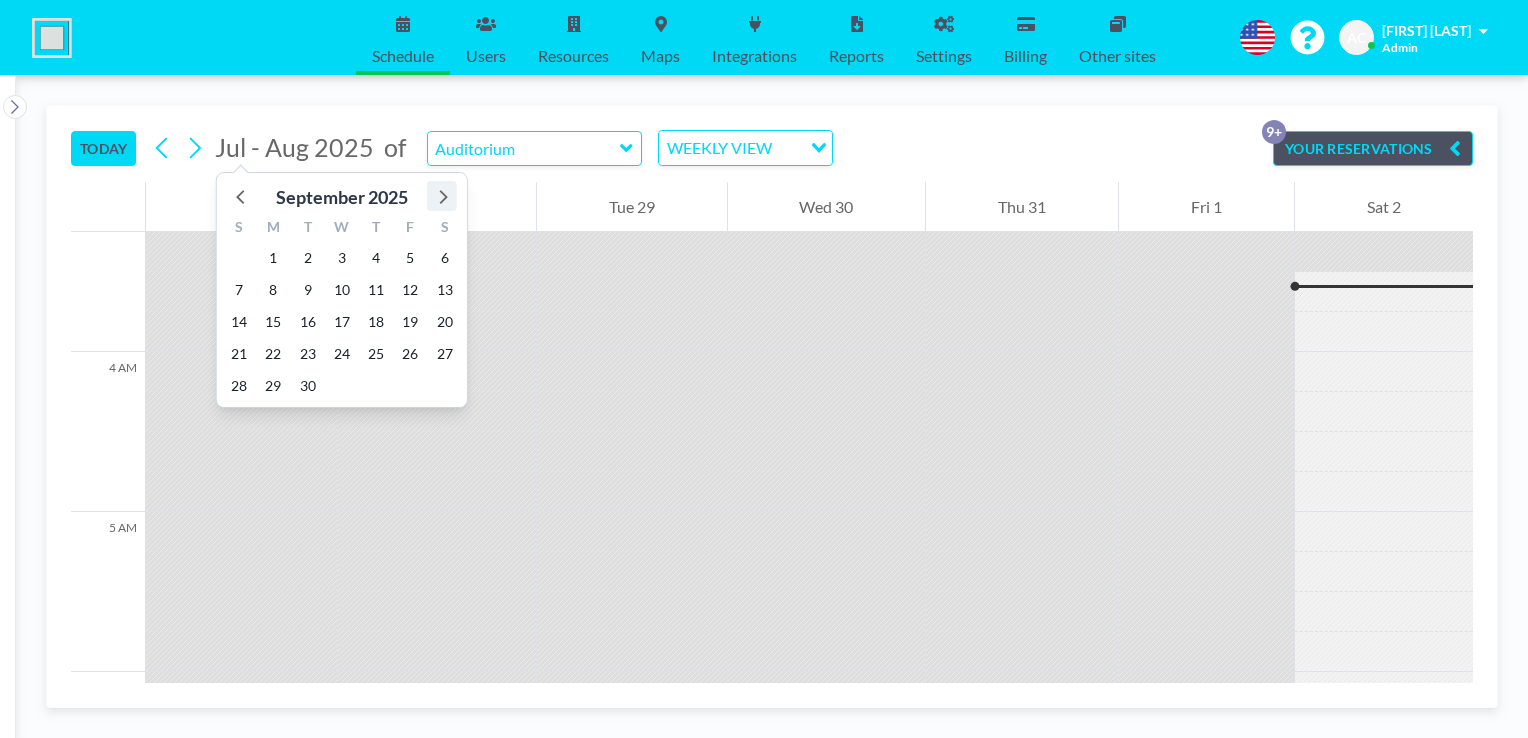 click 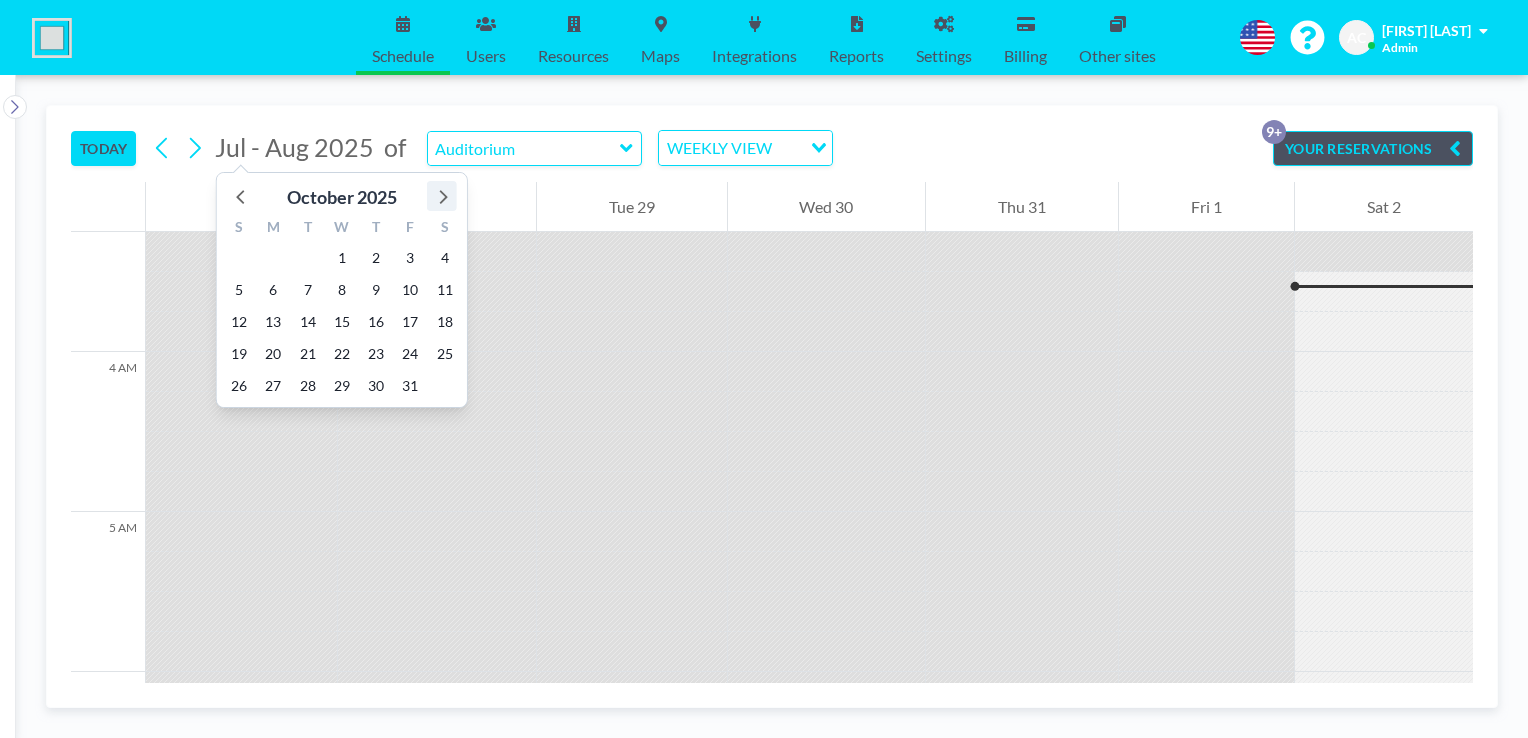 click 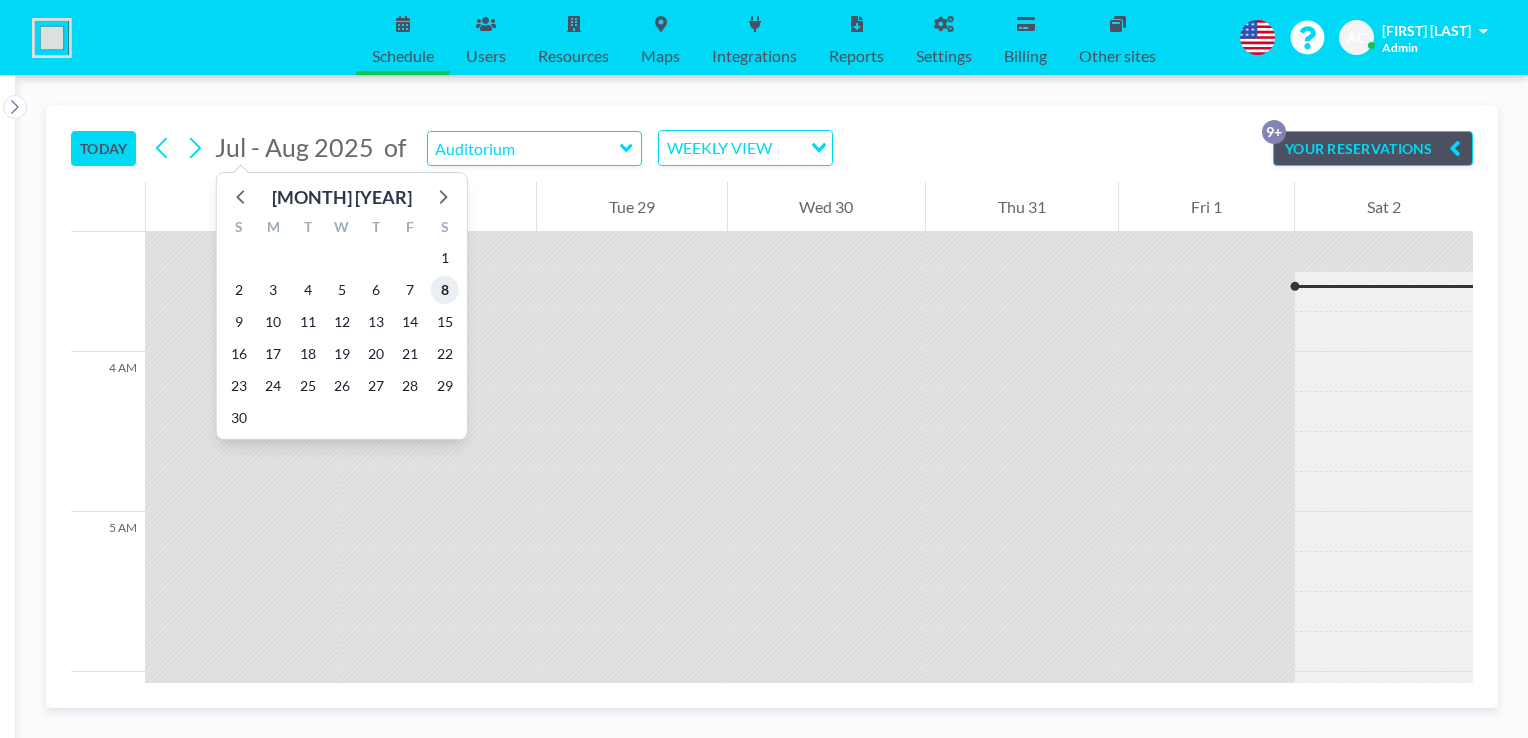 click on "8" at bounding box center (445, 290) 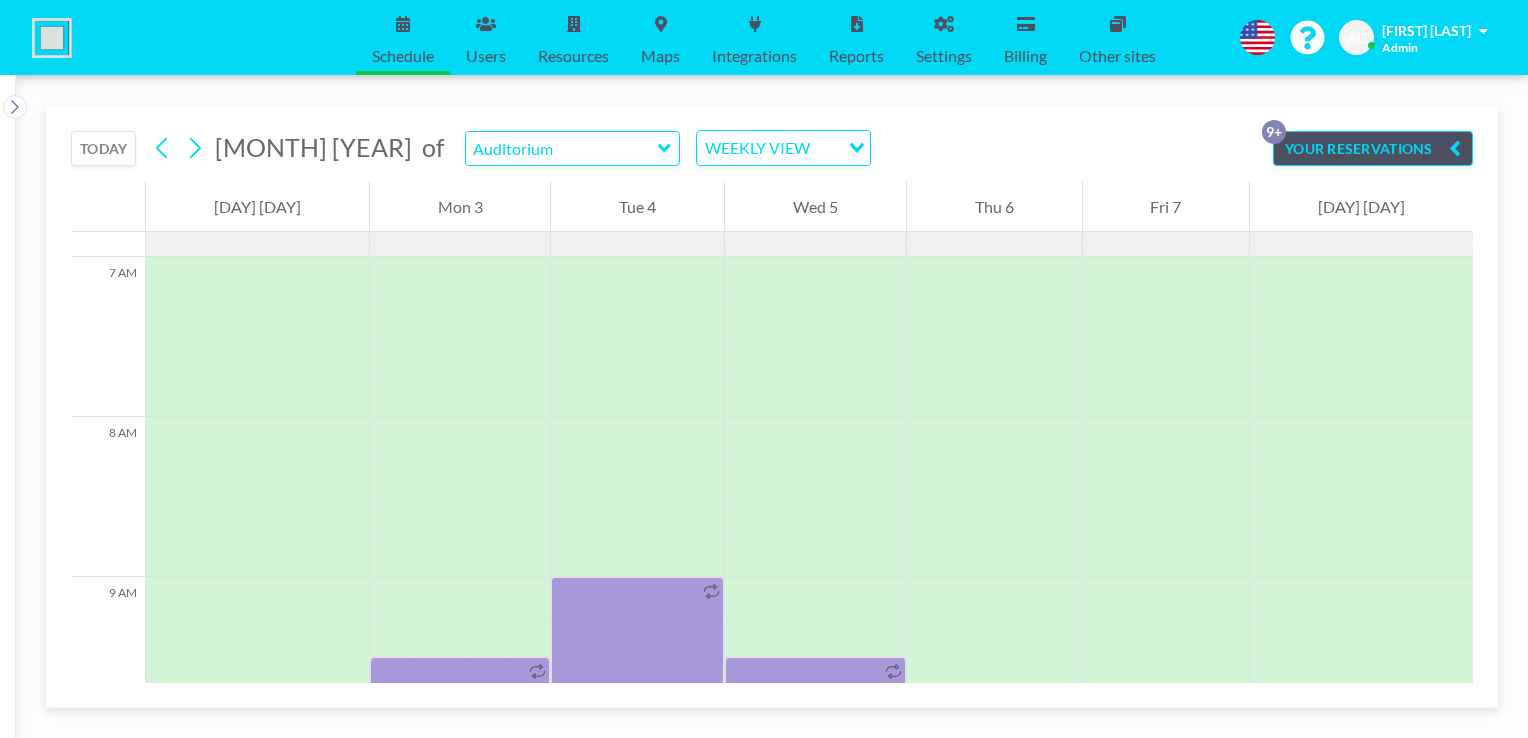 scroll, scrollTop: 1240, scrollLeft: 0, axis: vertical 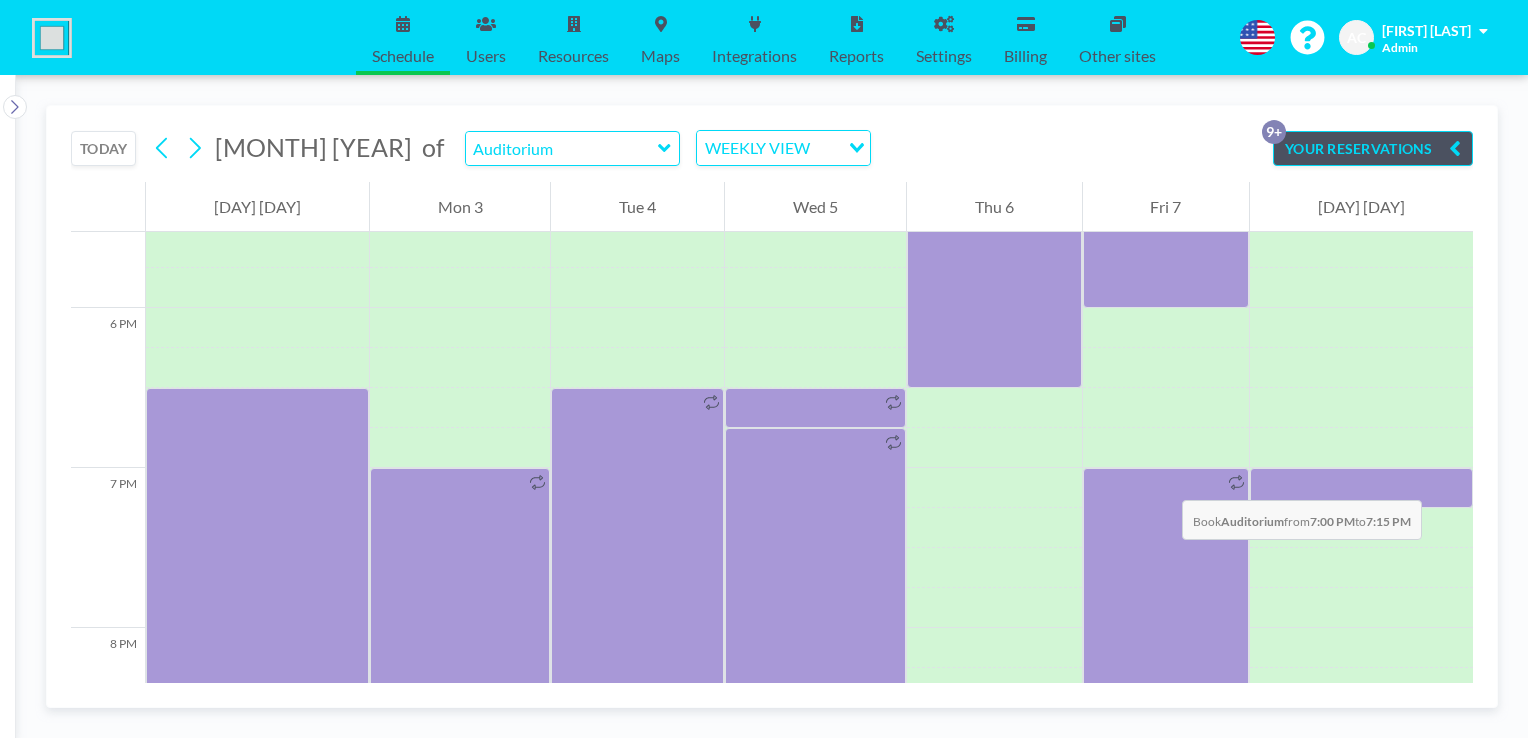click at bounding box center (1361, 488) 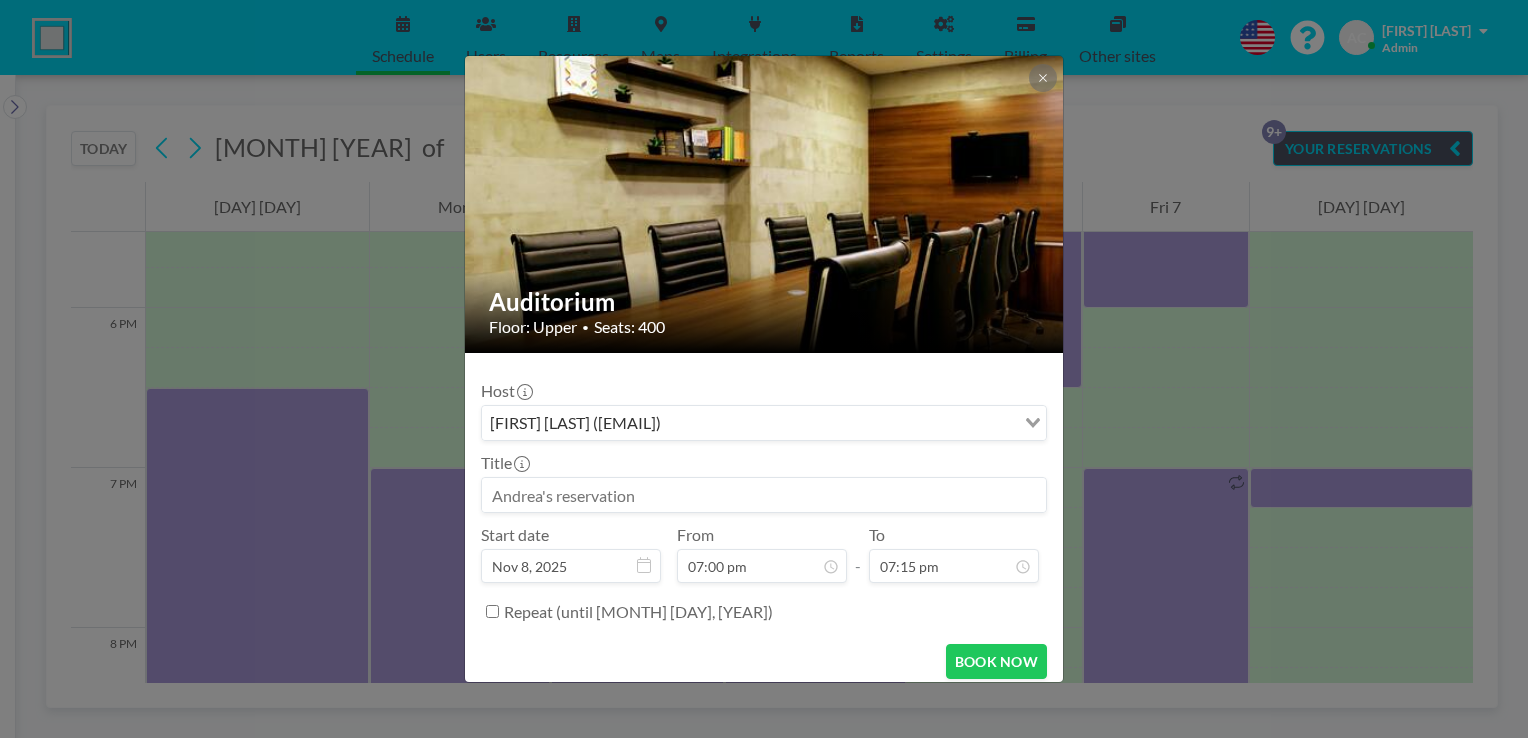 click at bounding box center (764, 495) 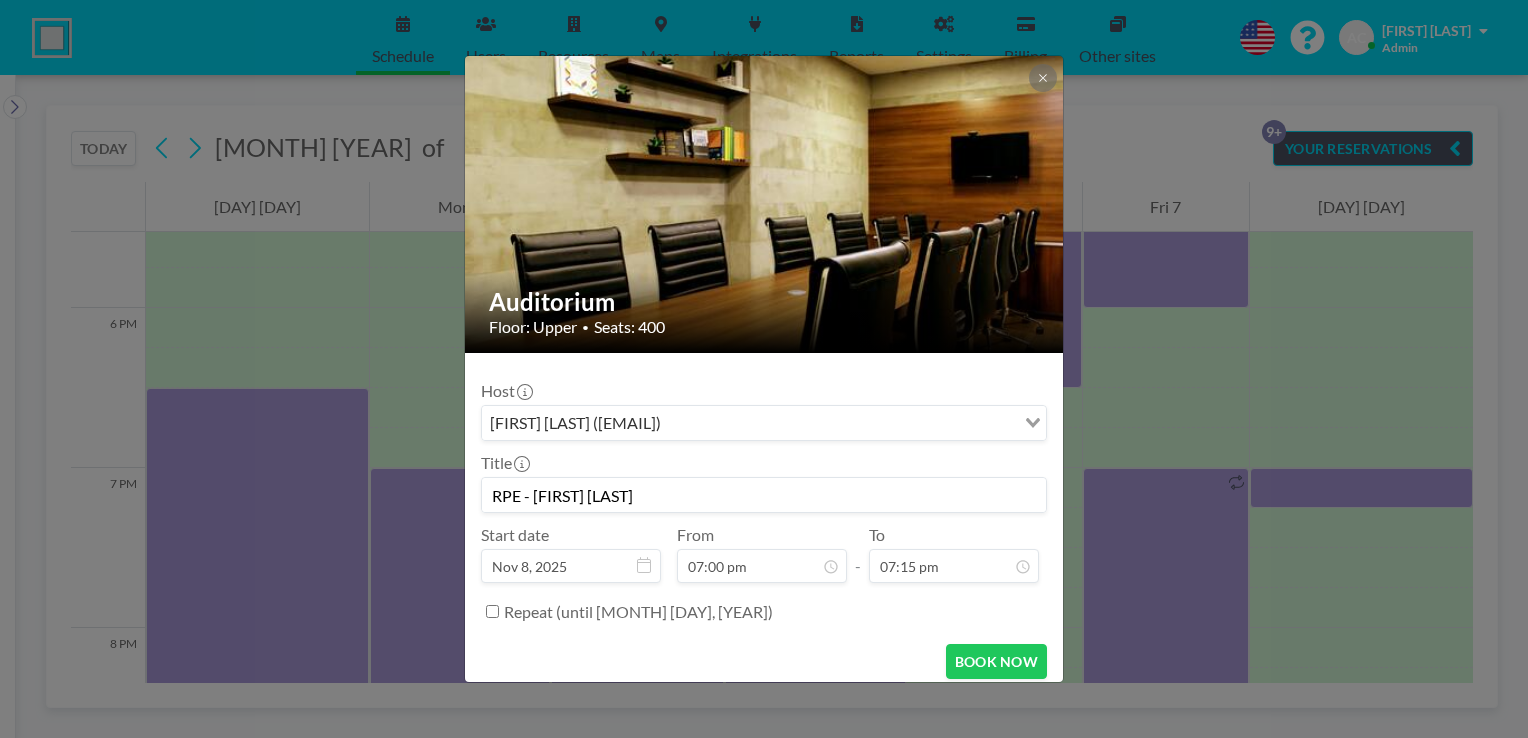scroll, scrollTop: 1708, scrollLeft: 0, axis: vertical 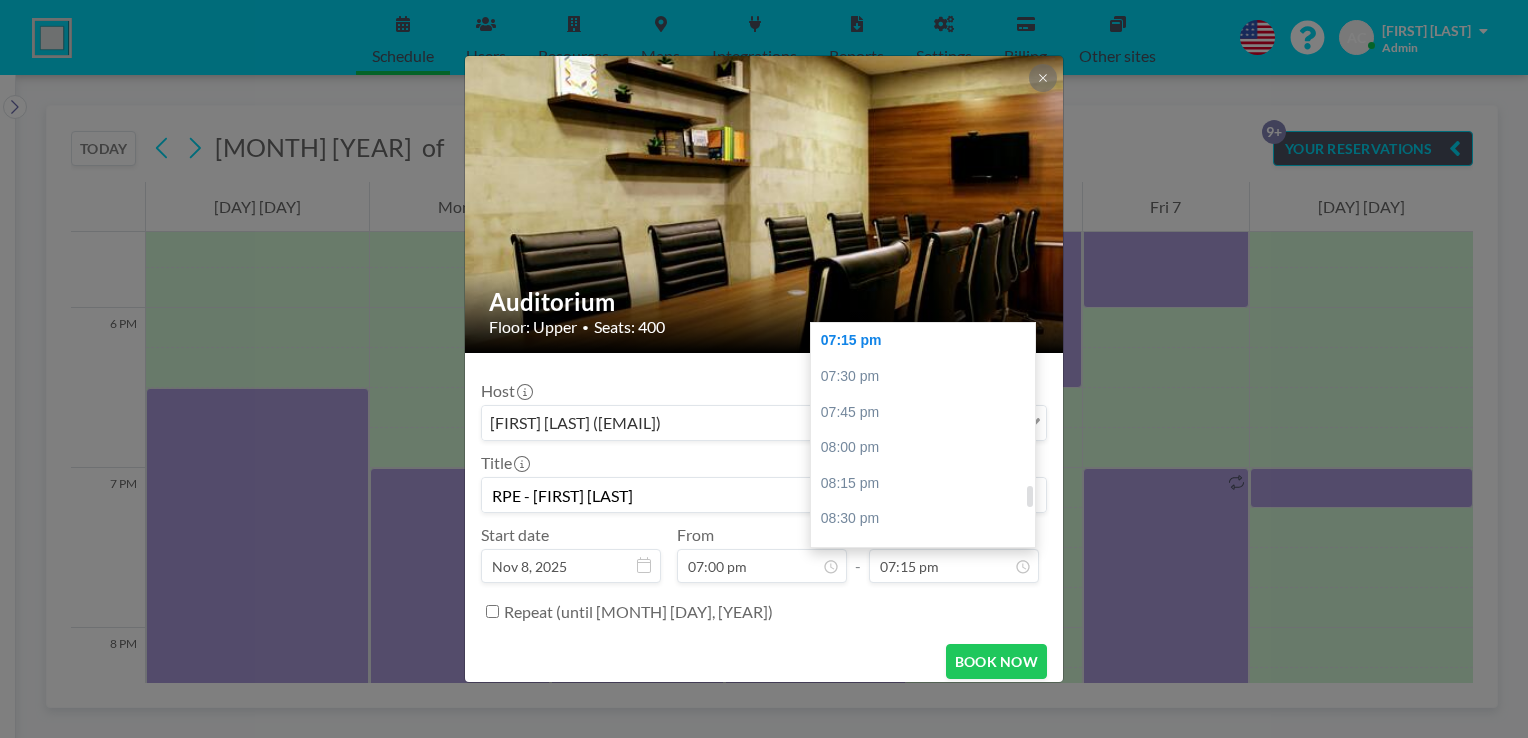 type on "RPE - Carol Barltrop" 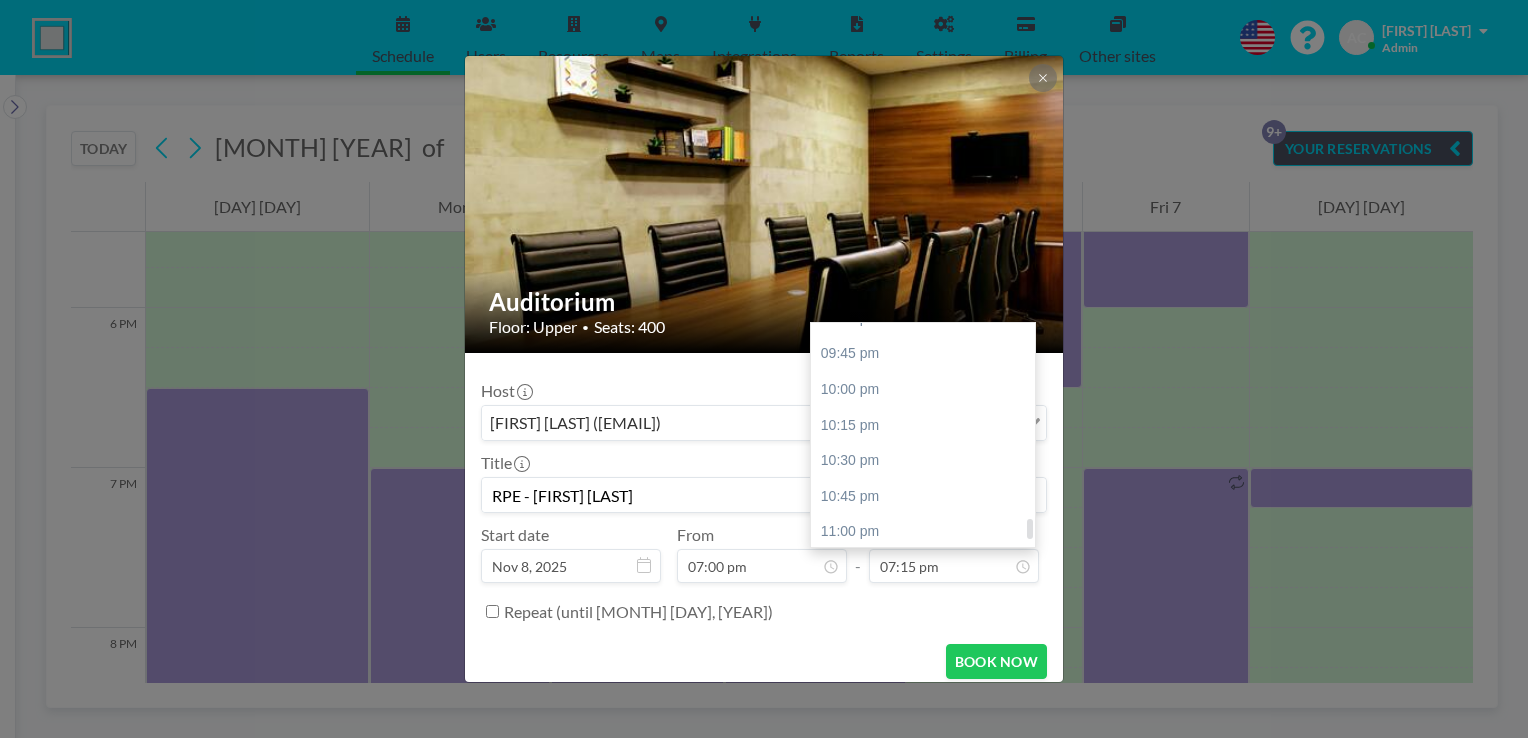 scroll, scrollTop: 2097, scrollLeft: 0, axis: vertical 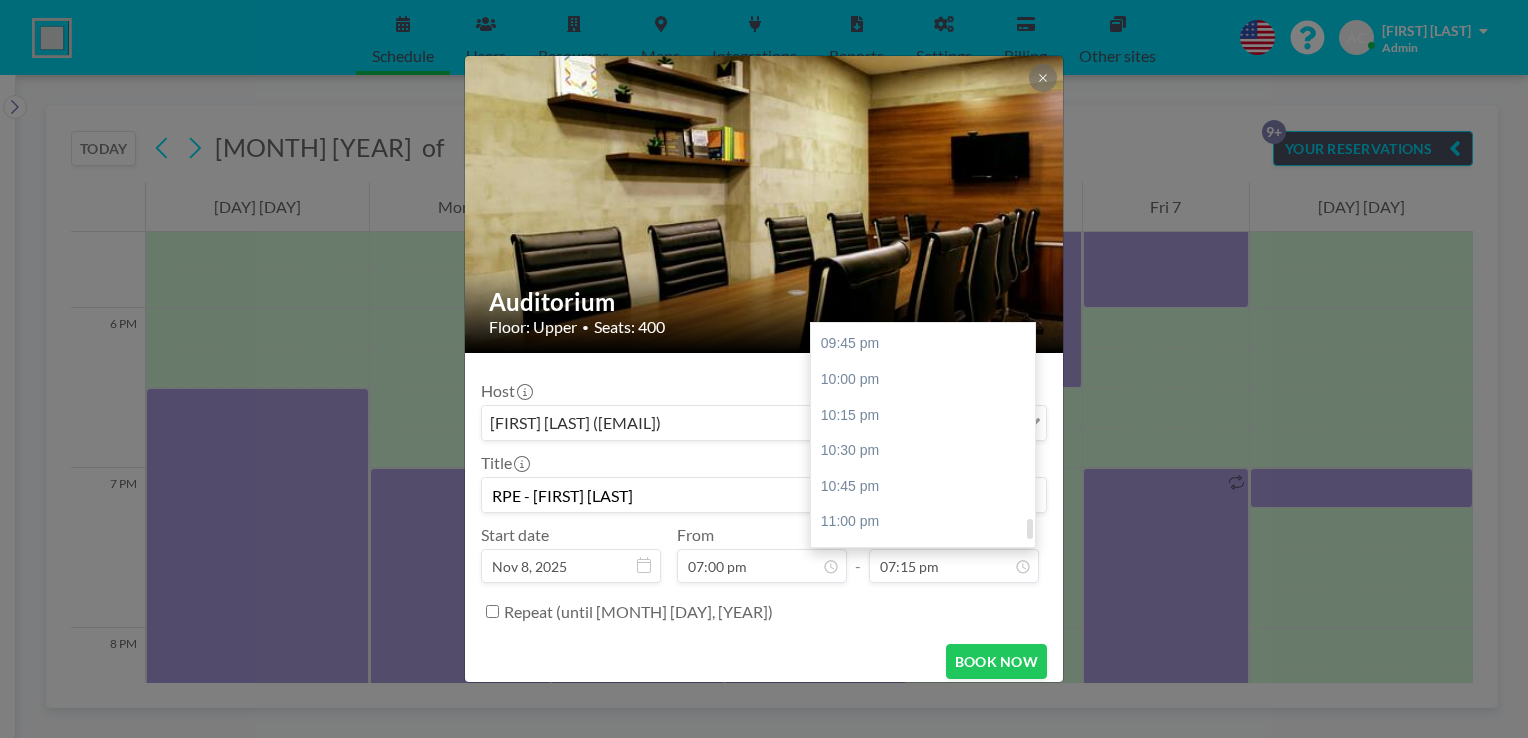 drag, startPoint x: 1022, startPoint y: 495, endPoint x: 1020, endPoint y: 531, distance: 36.05551 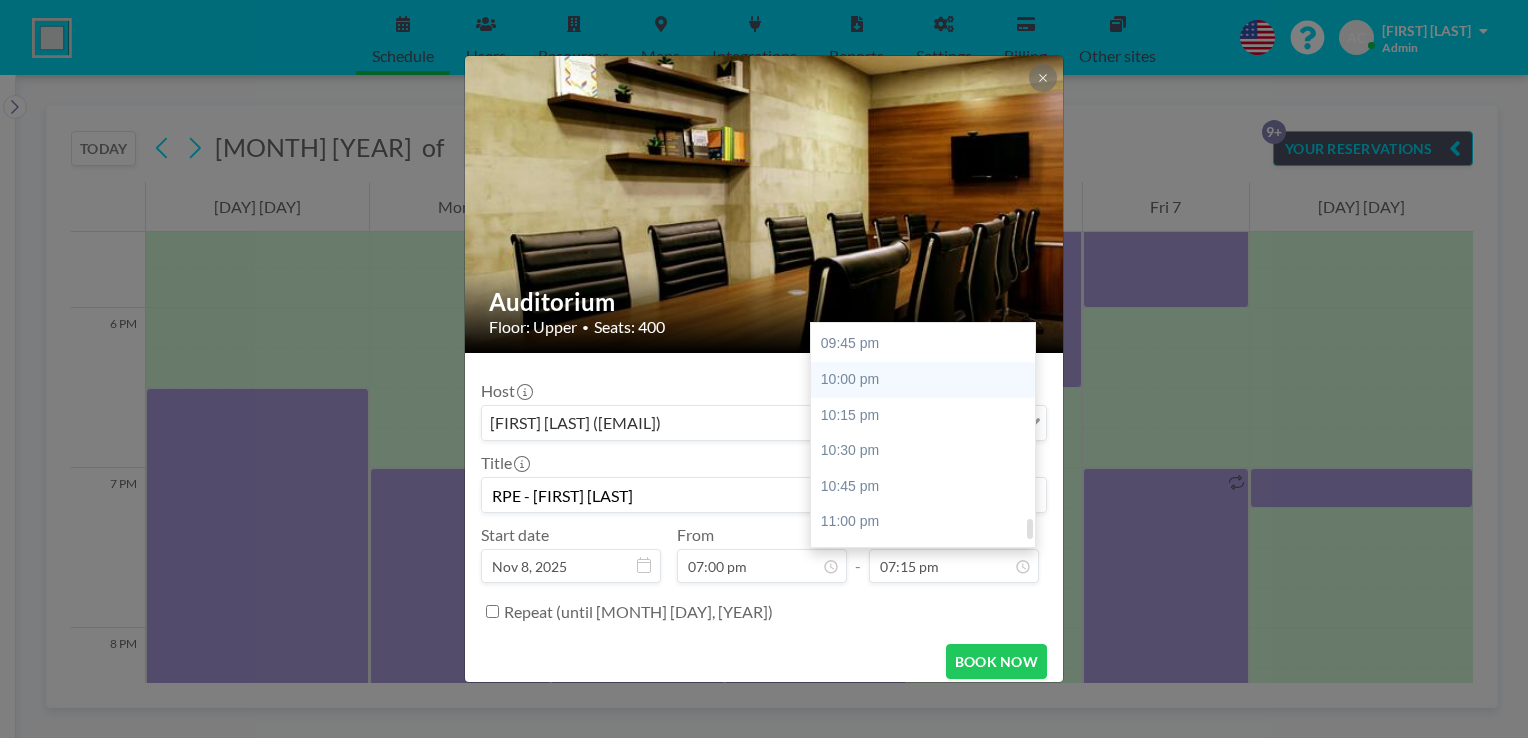 click on "10:00 pm" at bounding box center [928, 380] 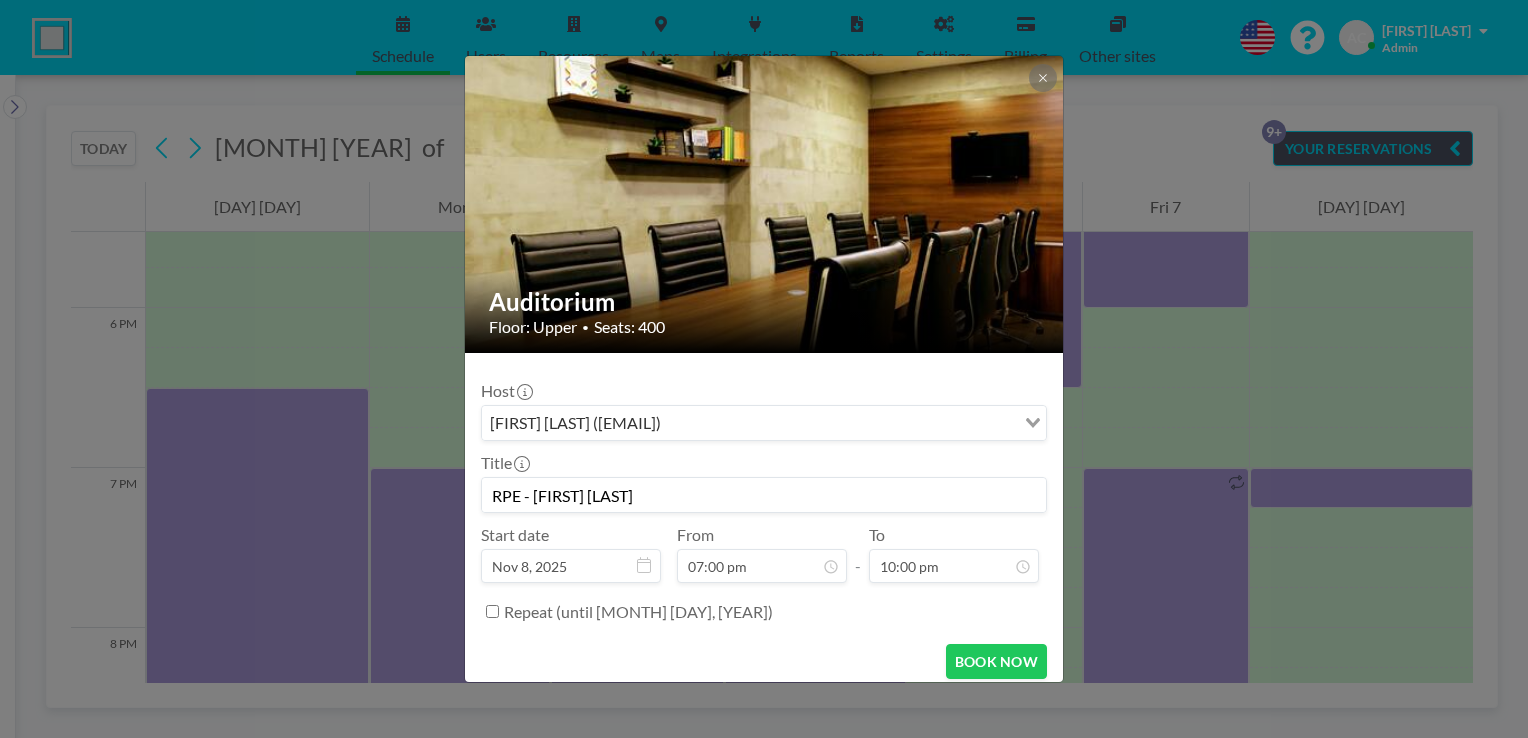 scroll, scrollTop: 2136, scrollLeft: 0, axis: vertical 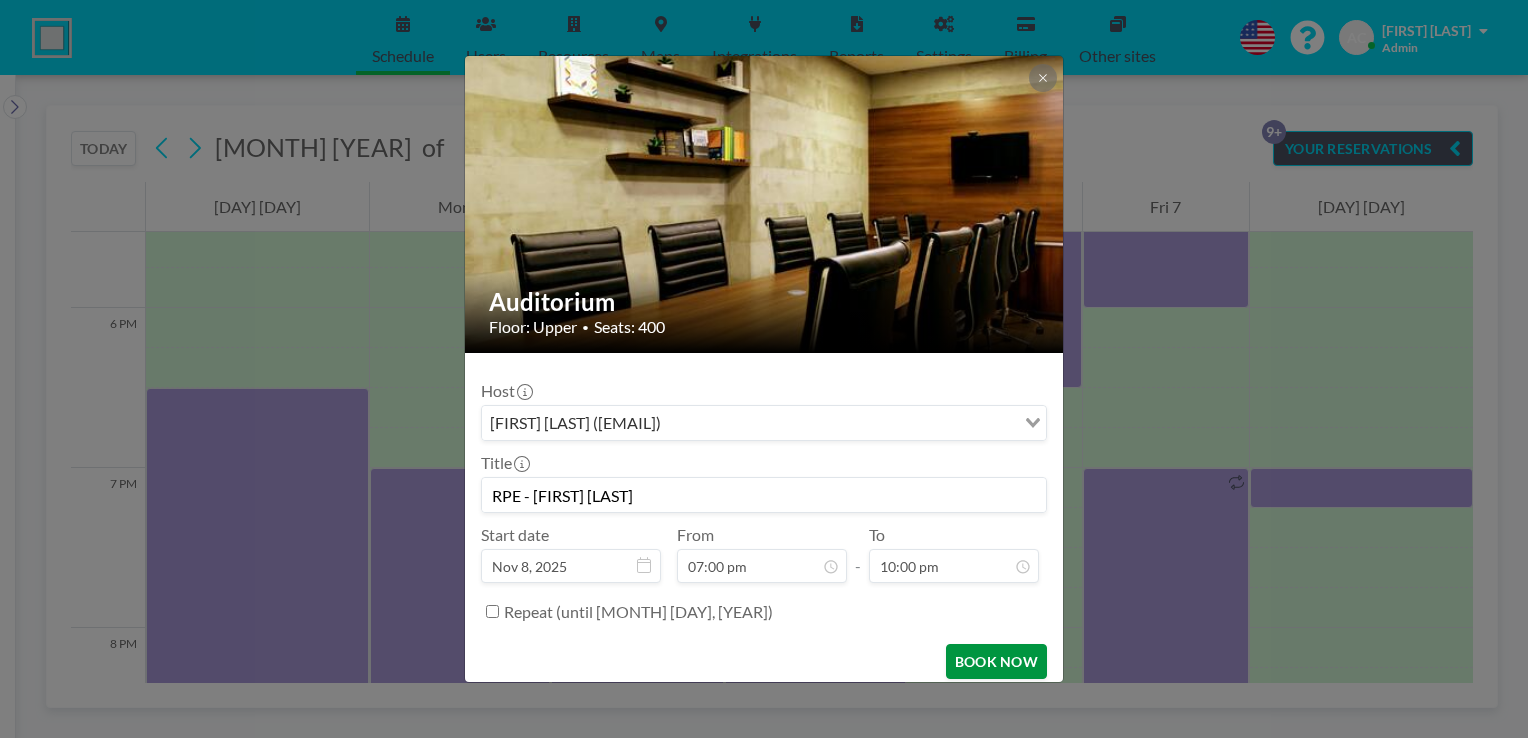 click on "BOOK NOW" at bounding box center [996, 661] 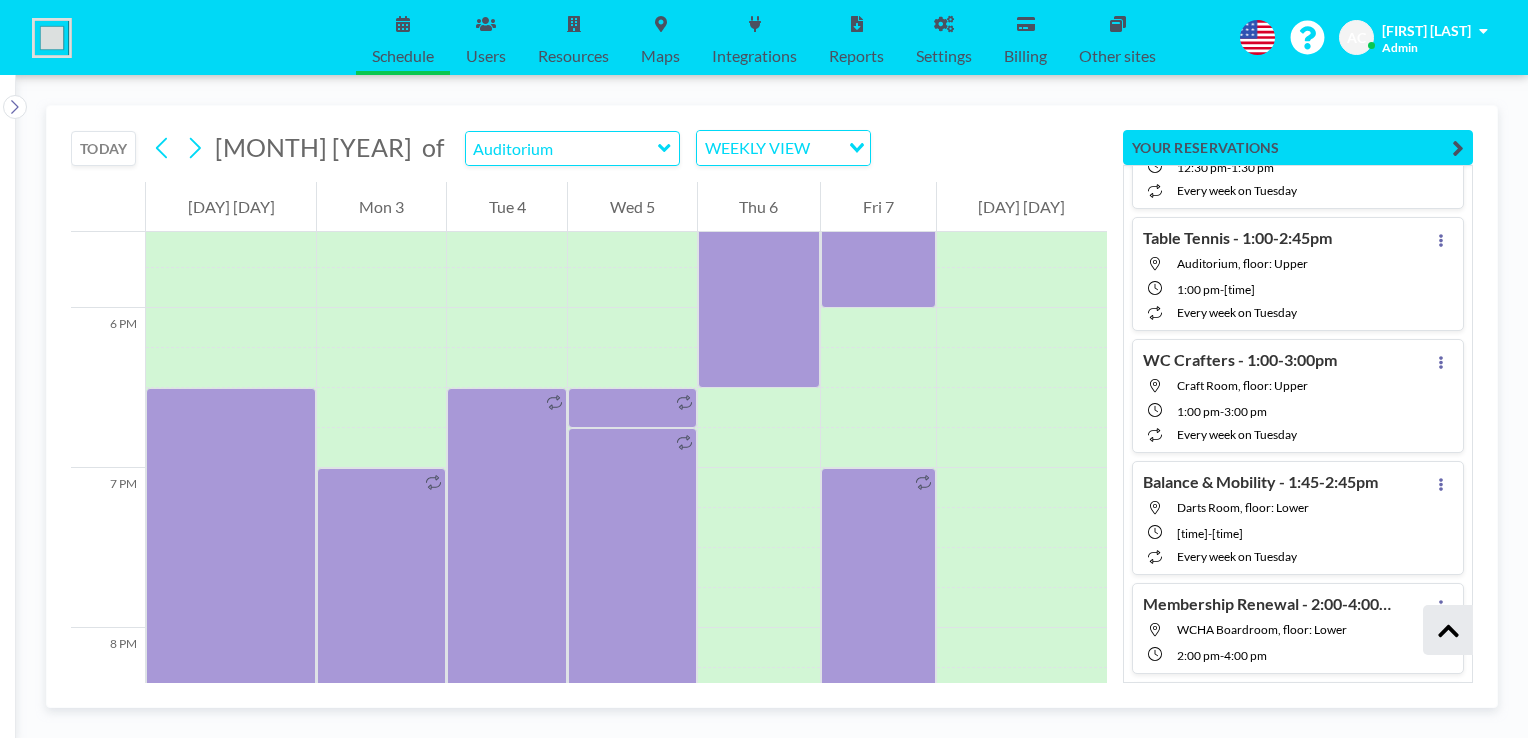 scroll, scrollTop: 1484, scrollLeft: 0, axis: vertical 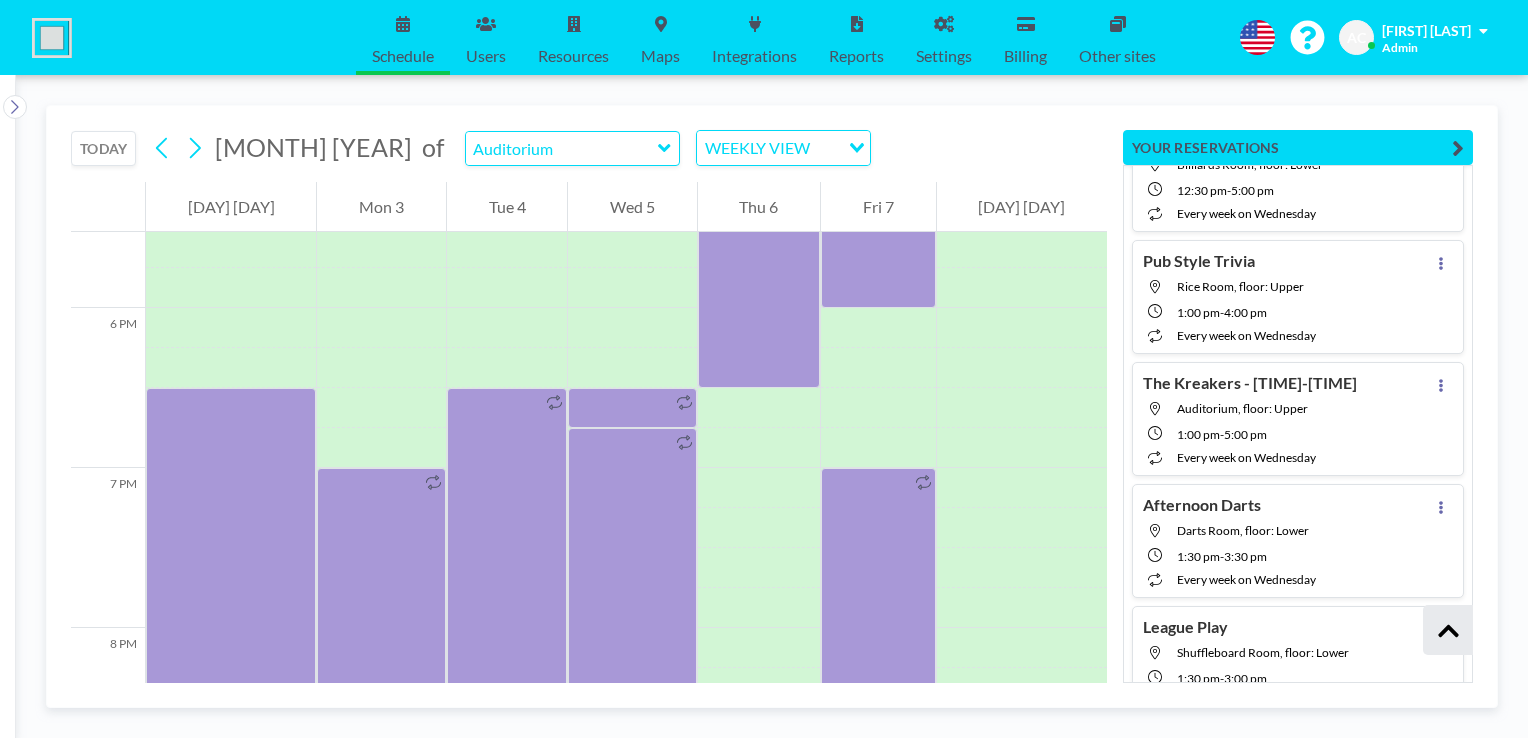 click on "Today  Men's Golf - 9:00 - 12:00pm   Auditorium, floor: Upper  9:00 AM  -  12:00 PM  Chair Yoga - 10:45-12:00pm   Craft Room, floor: Upper  10:45 AM  -  12:00 PM every week on Saturday Aug 4  Essentrics - 9:30-10:30am   Auditorium, floor: Upper  9:30 AM  -  10:30 AM every week on Monday  Set-up meeting - Drama Club - 2:00-4:00pm   Auditorium, floor: Upper  2:00 PM  -  4:00 PM  Sign-Up Men's Darts - 7:00-9:00pm   Darts Room, floor: Lower  7:00 PM  -  9:00 PM every week on Monday  Bingo - 7:00-10:00pm   Auditorium, floor: Upper  7:00 PM  -  10:00 PM every week on Monday Aug 5  Fitness - 9:00-10:30am   Darts Room, floor: Lower  9:00 AM  -  10:30 AM every week on Tuesday  Cool Hand Ukes - 9:00-12:00pm   Auditorium, floor: Upper  9:00 AM  -  12:00 PM every week on Tuesday  Chess Club - 10:00-1:00pm   Theatre Room, floor: Lower  10:00 AM  -  1:00 PM every week on Tuesday  Weight Exercising - 10:30-12:30pm   Gym, floor: Lower  10:30 AM  -  12:30 PM every week on Tuesday  Cornhole - 12:00-2:00pm  12:00 PM  -  1:00 PM" at bounding box center [1298, -52635] 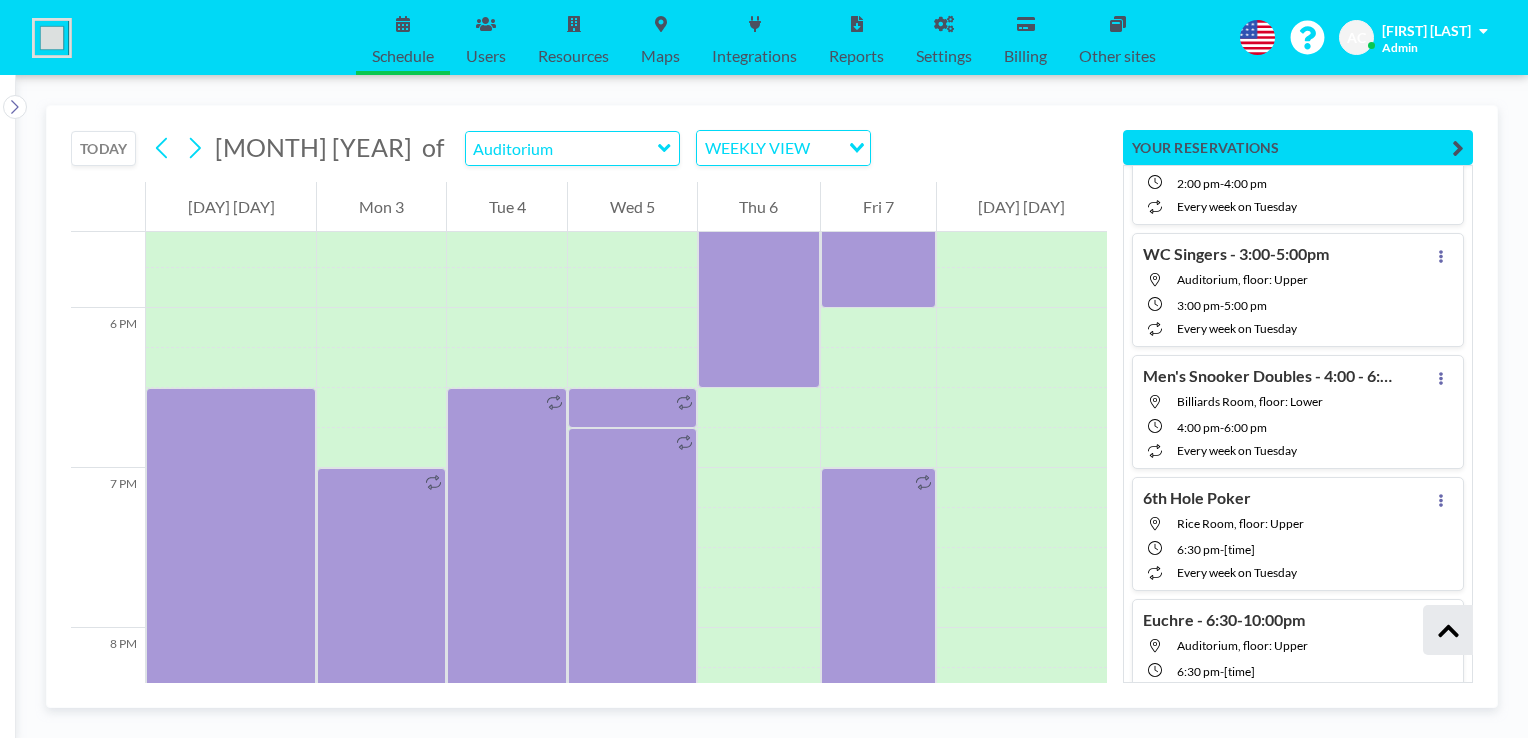 scroll, scrollTop: 115590, scrollLeft: 0, axis: vertical 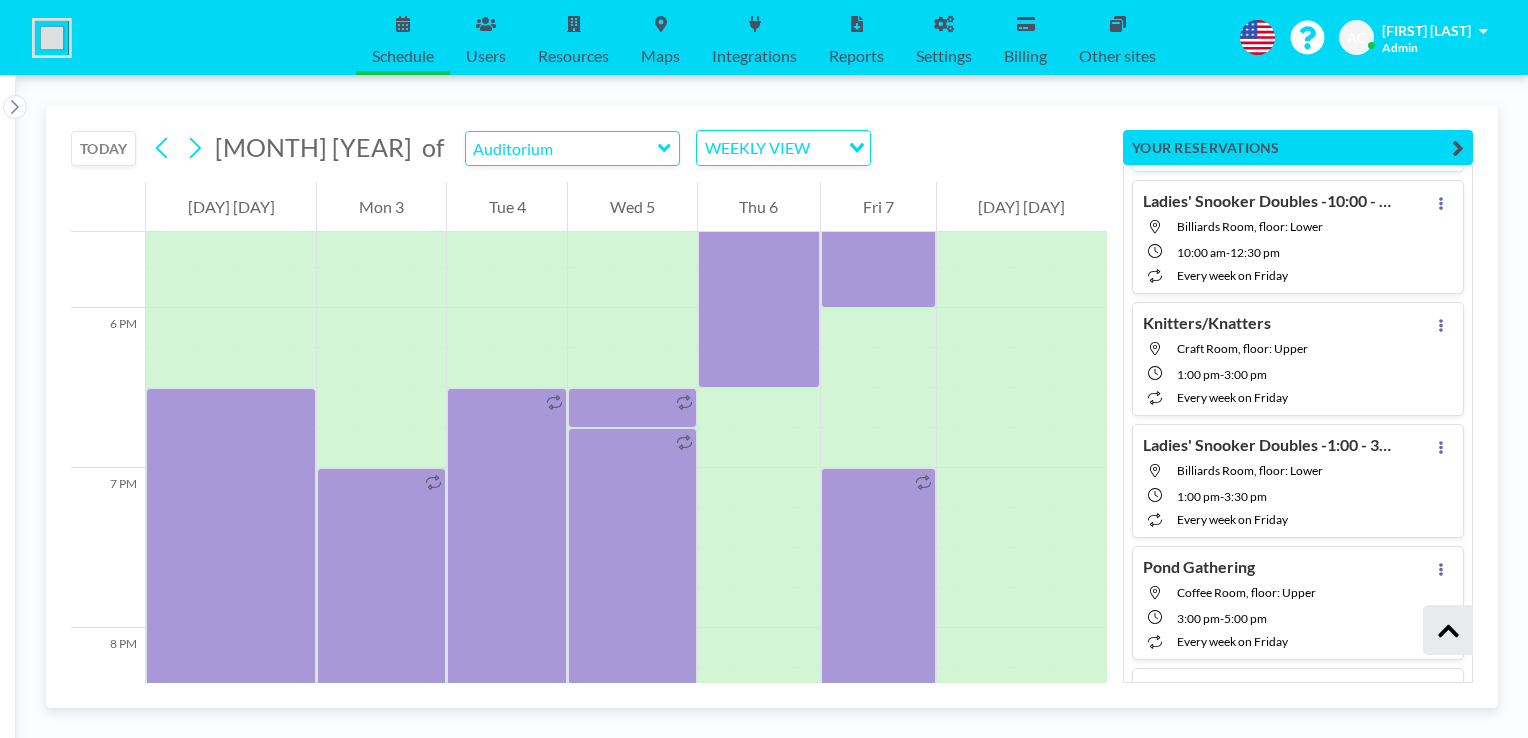 click 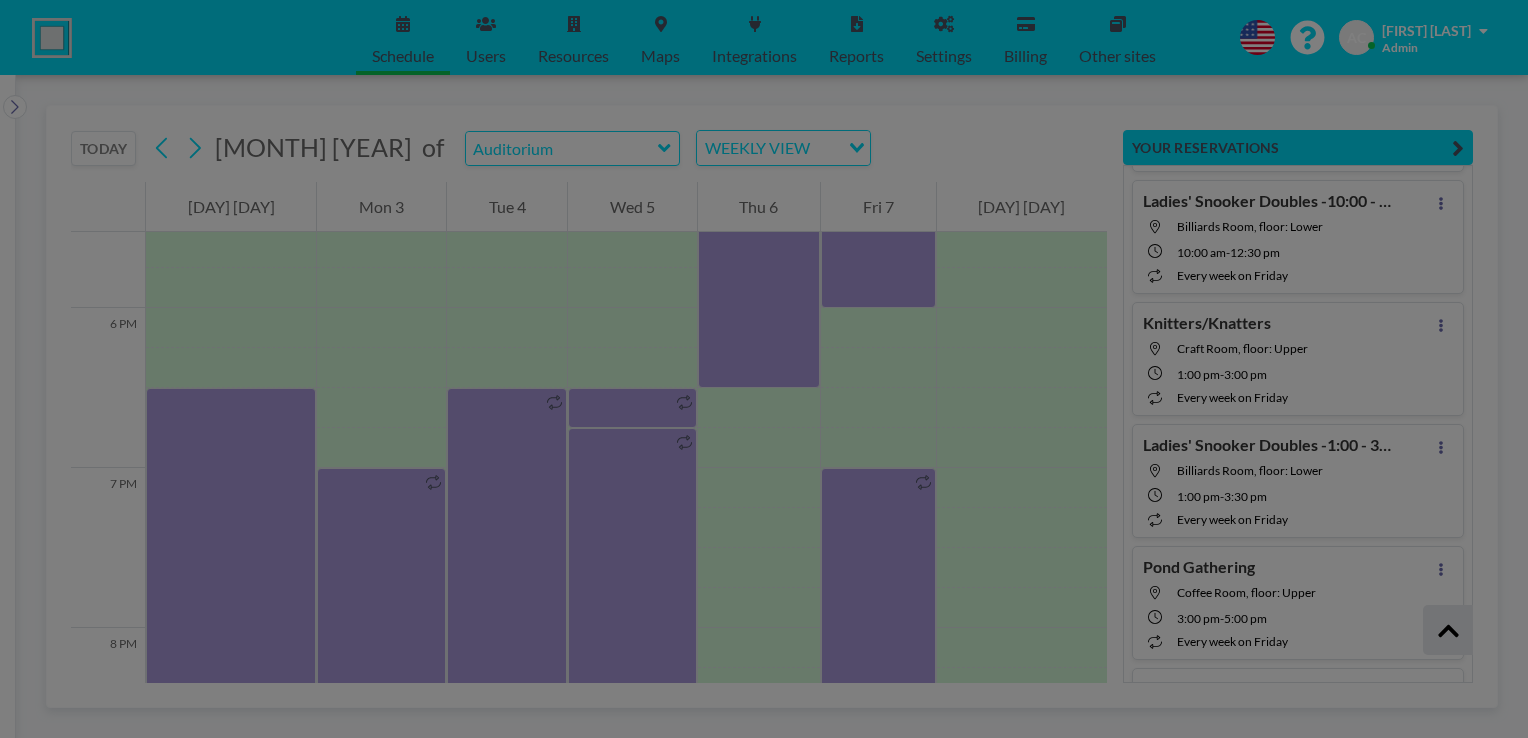 click on "ADD TO CALENDAR" at bounding box center [1342, 1253] 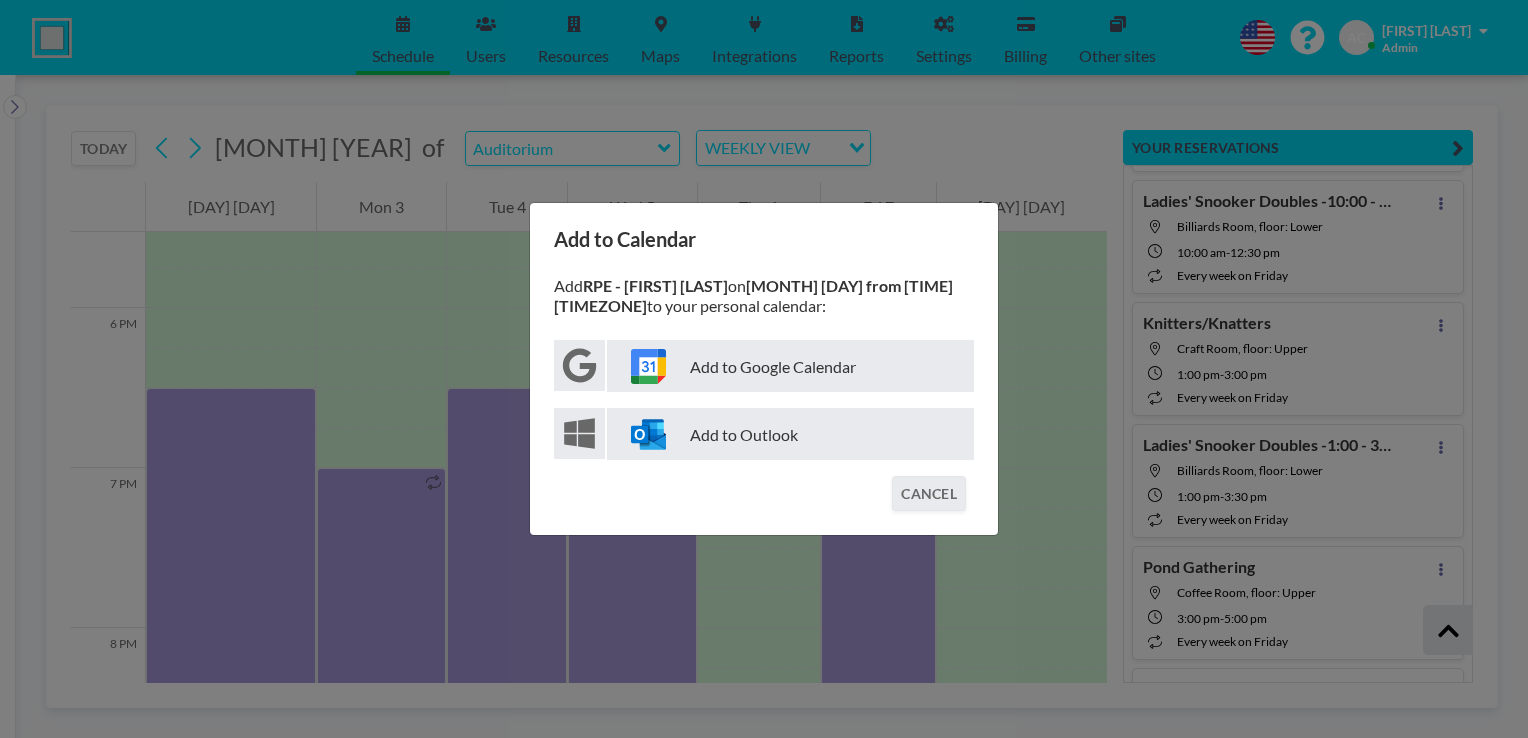 click on "Add to Google Calendar" at bounding box center [790, 366] 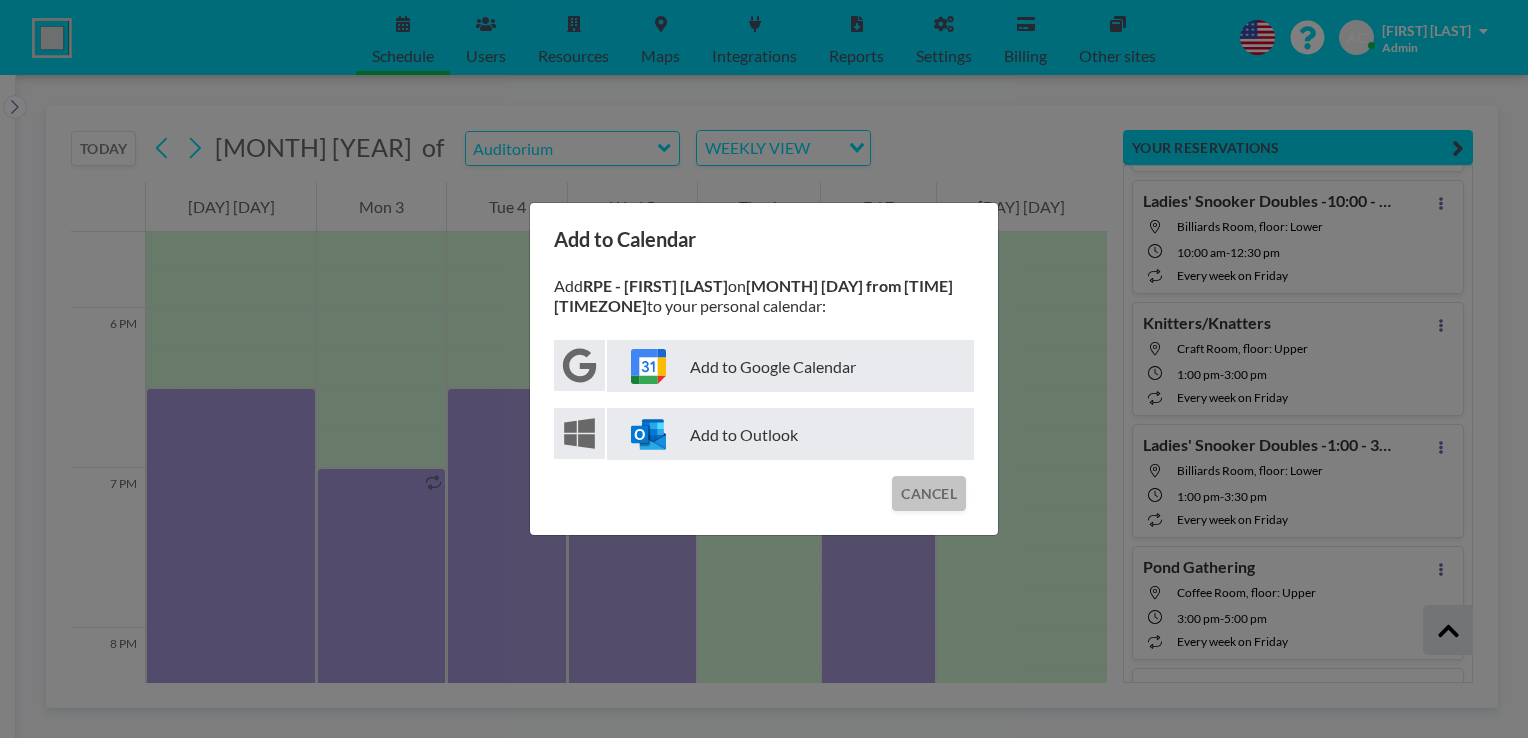 click on "CANCEL" at bounding box center (929, 493) 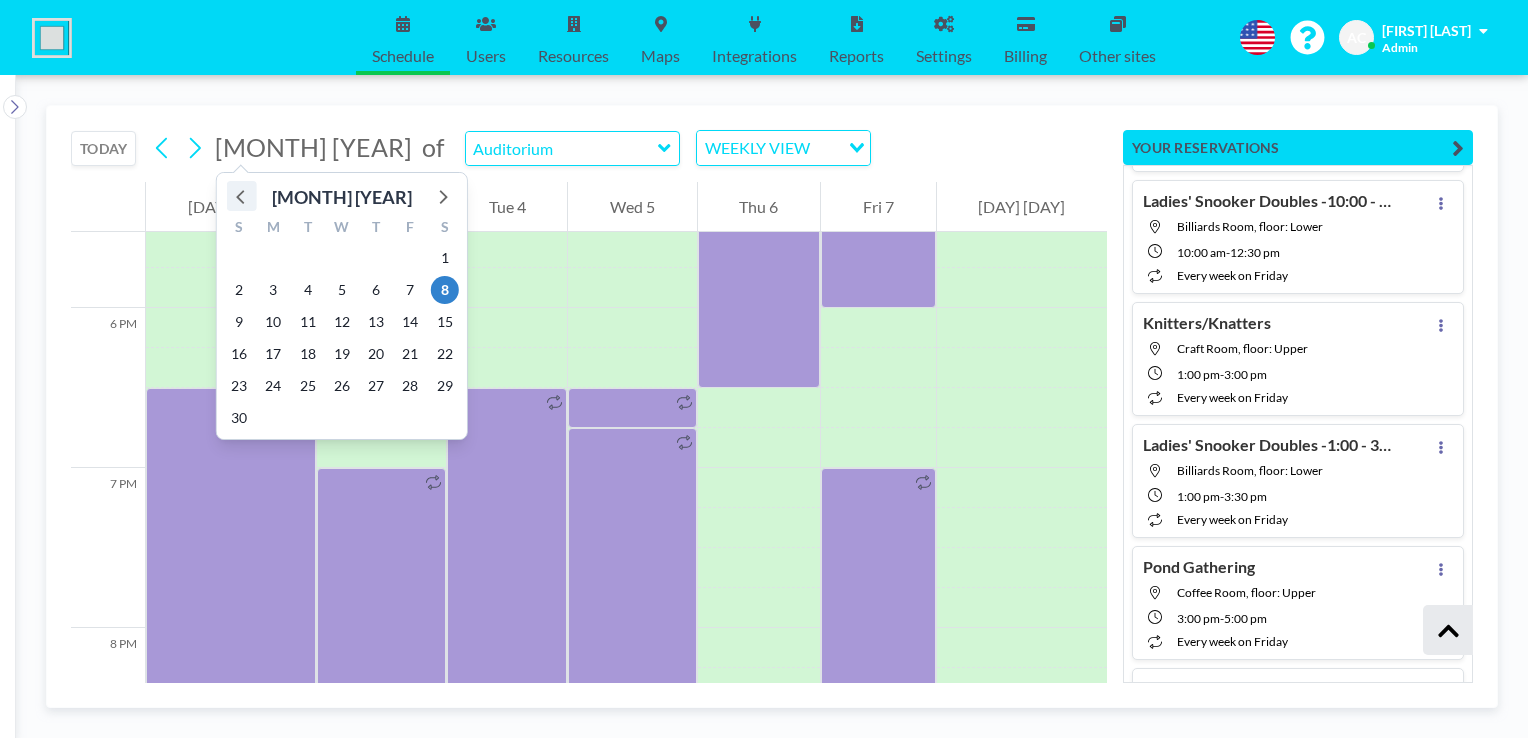 click 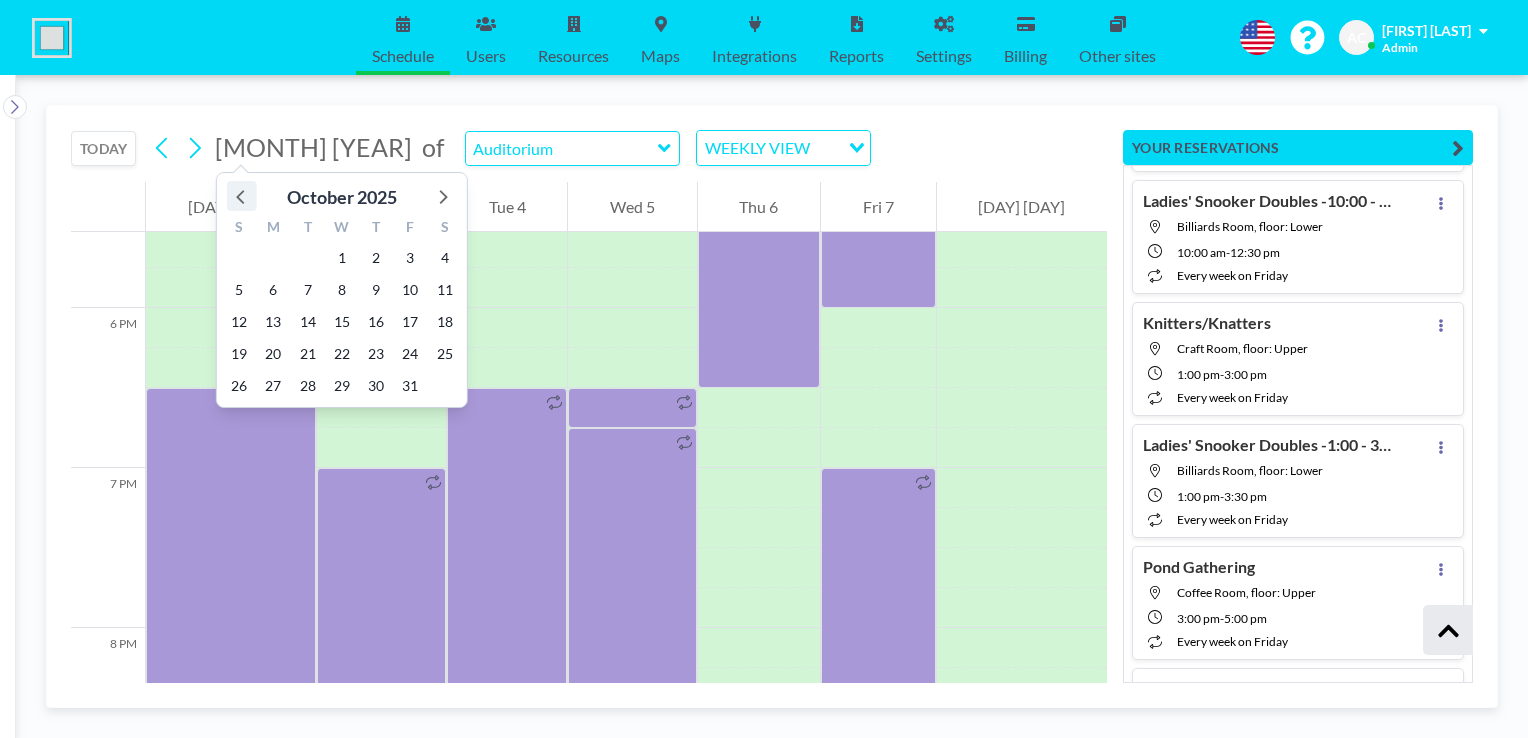 click 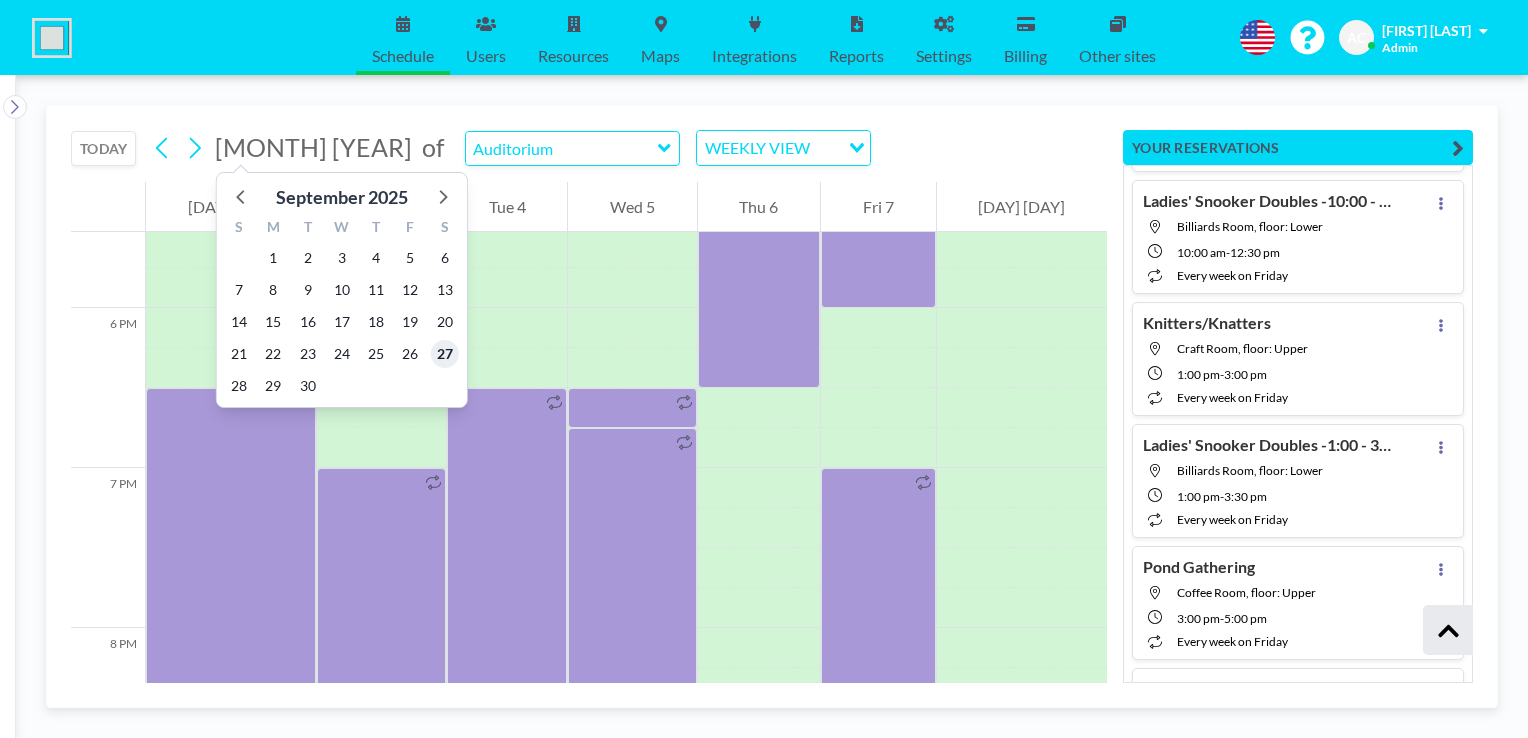 click on "27" at bounding box center [445, 354] 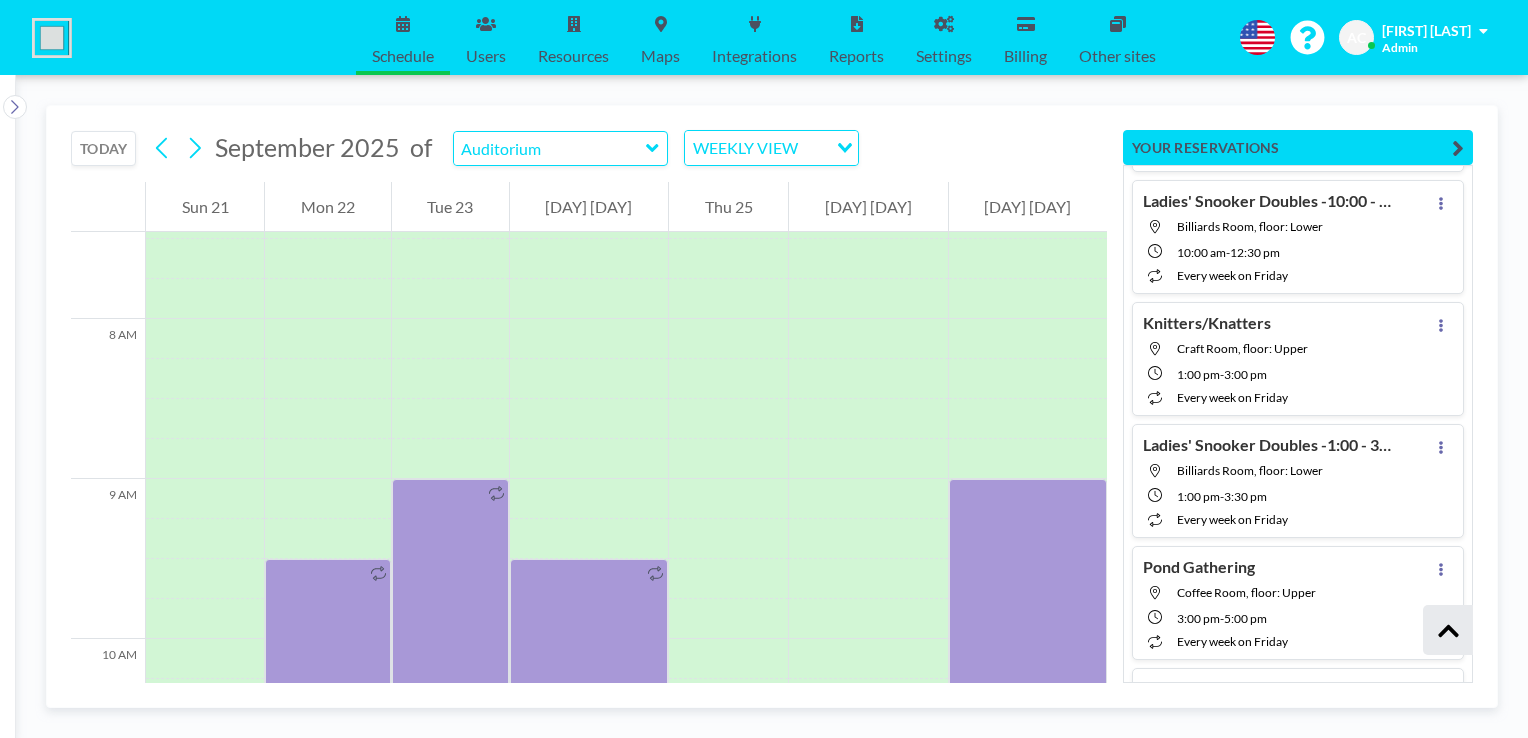 scroll, scrollTop: 1240, scrollLeft: 0, axis: vertical 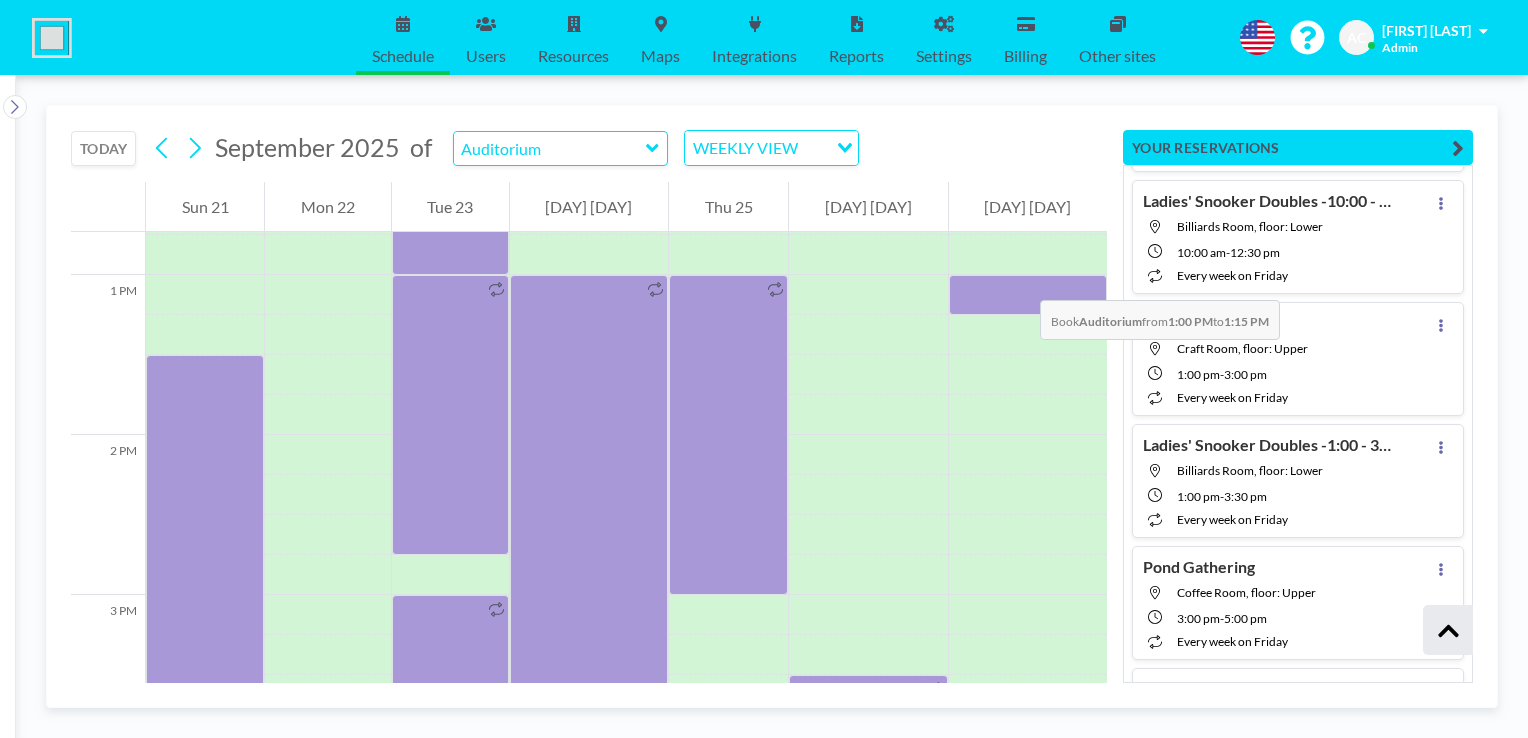 click at bounding box center [1028, 295] 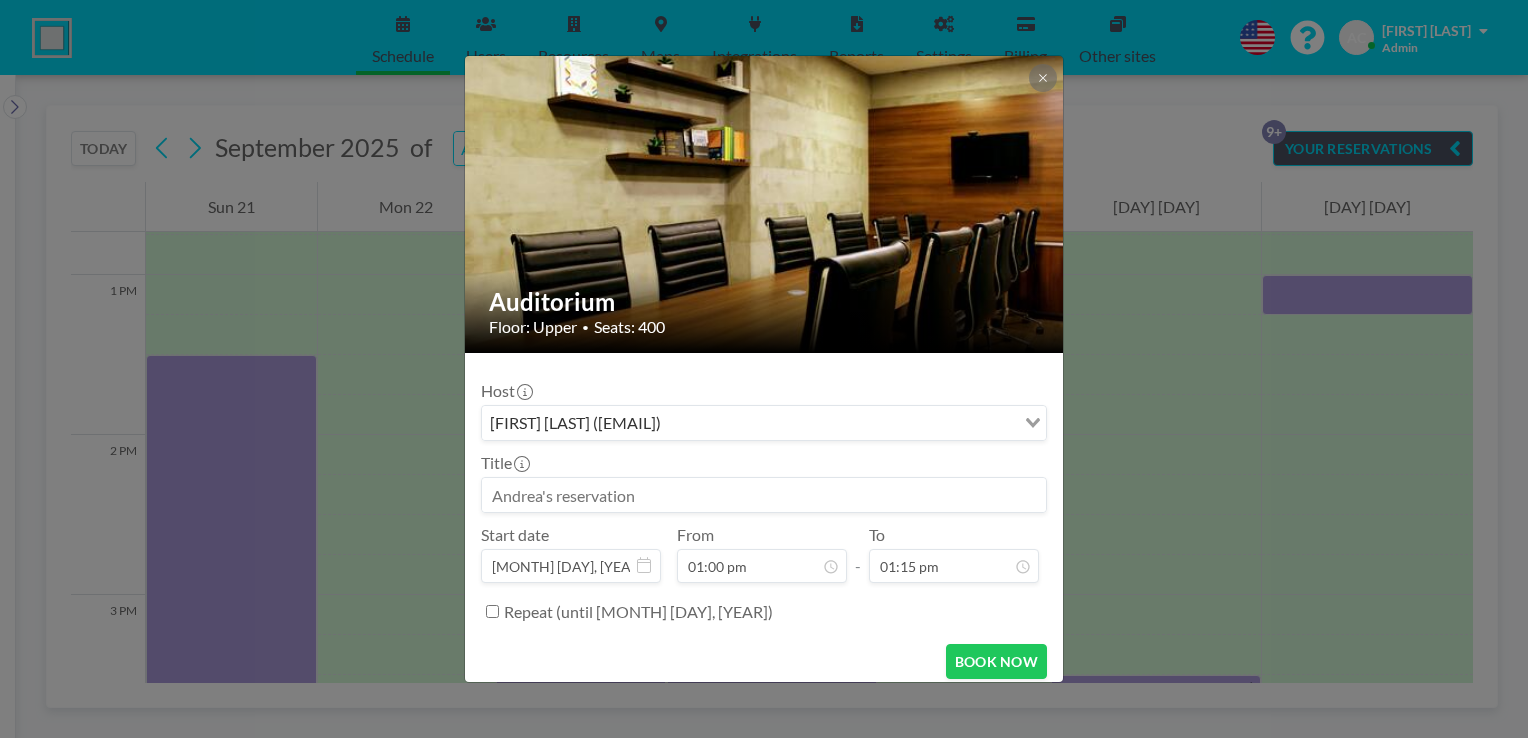 click at bounding box center [764, 495] 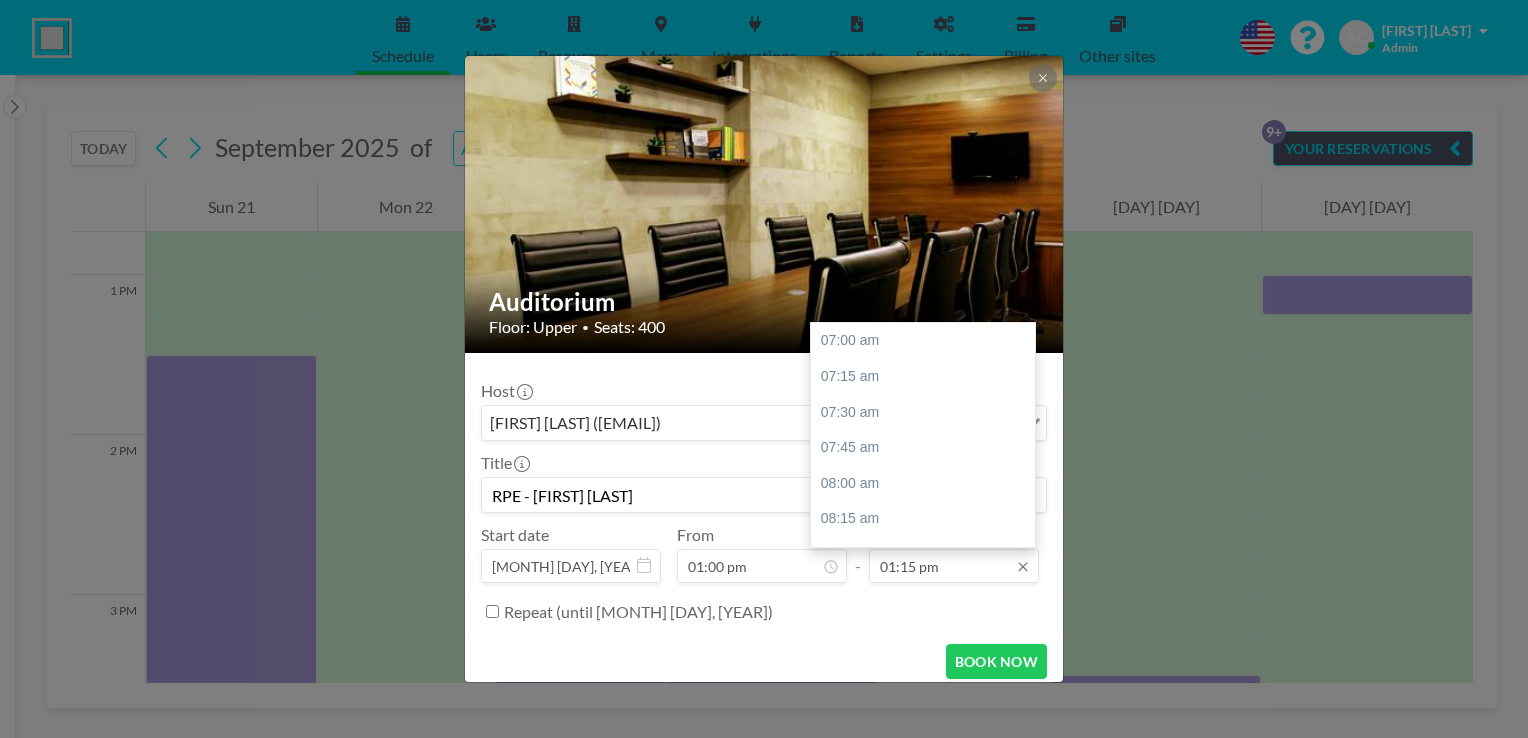 scroll, scrollTop: 854, scrollLeft: 0, axis: vertical 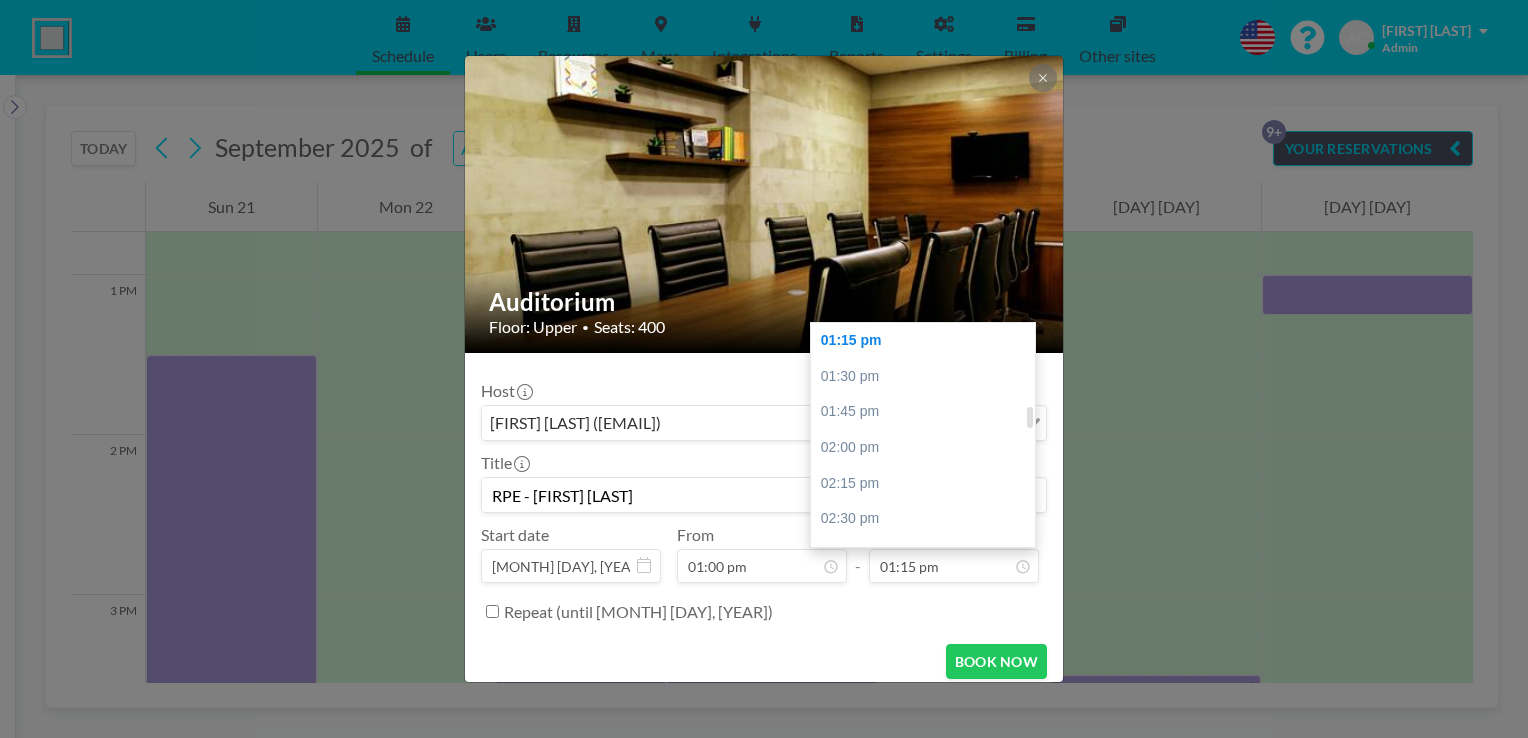type on "RPE - Debbie Black" 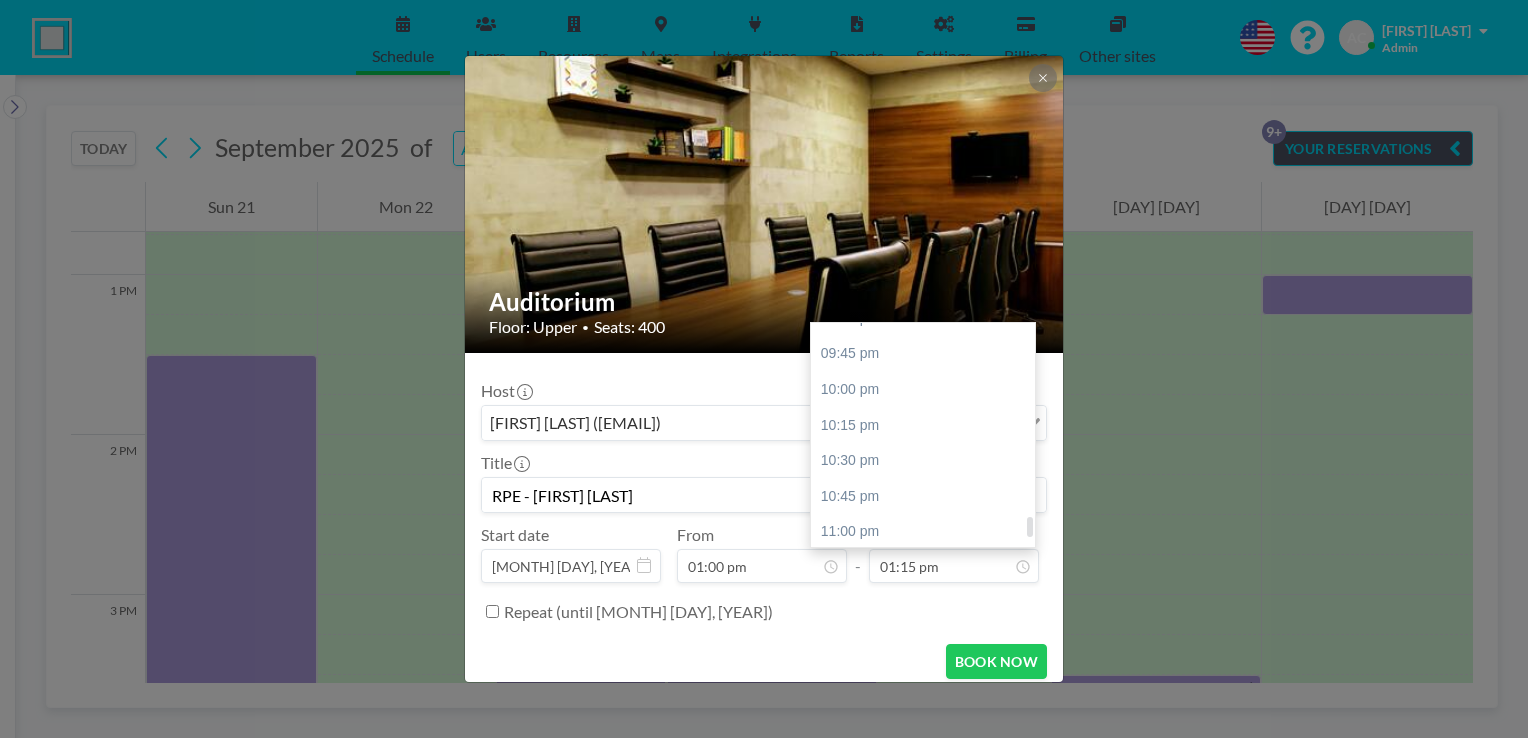 scroll, scrollTop: 2108, scrollLeft: 0, axis: vertical 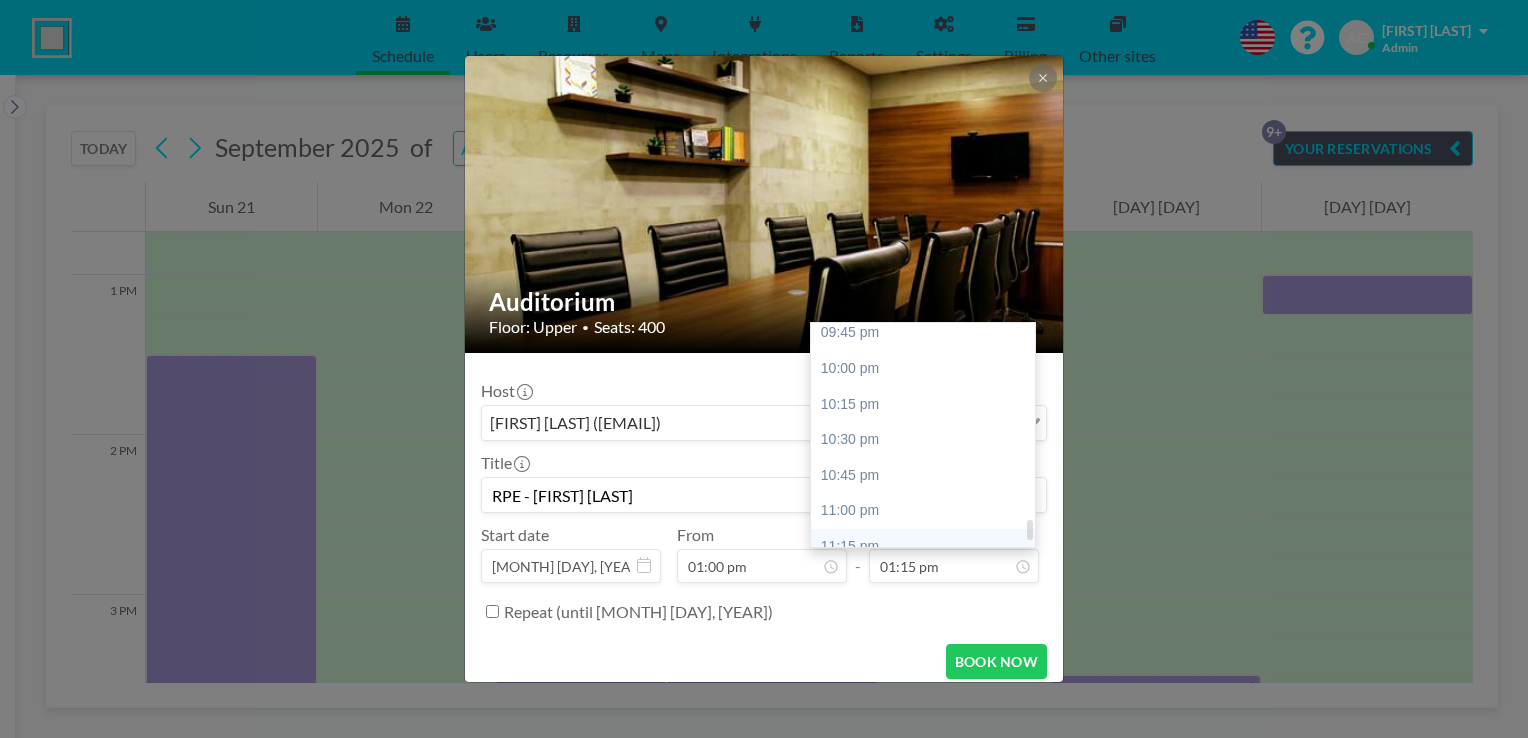 drag, startPoint x: 1021, startPoint y: 422, endPoint x: 1014, endPoint y: 538, distance: 116.21101 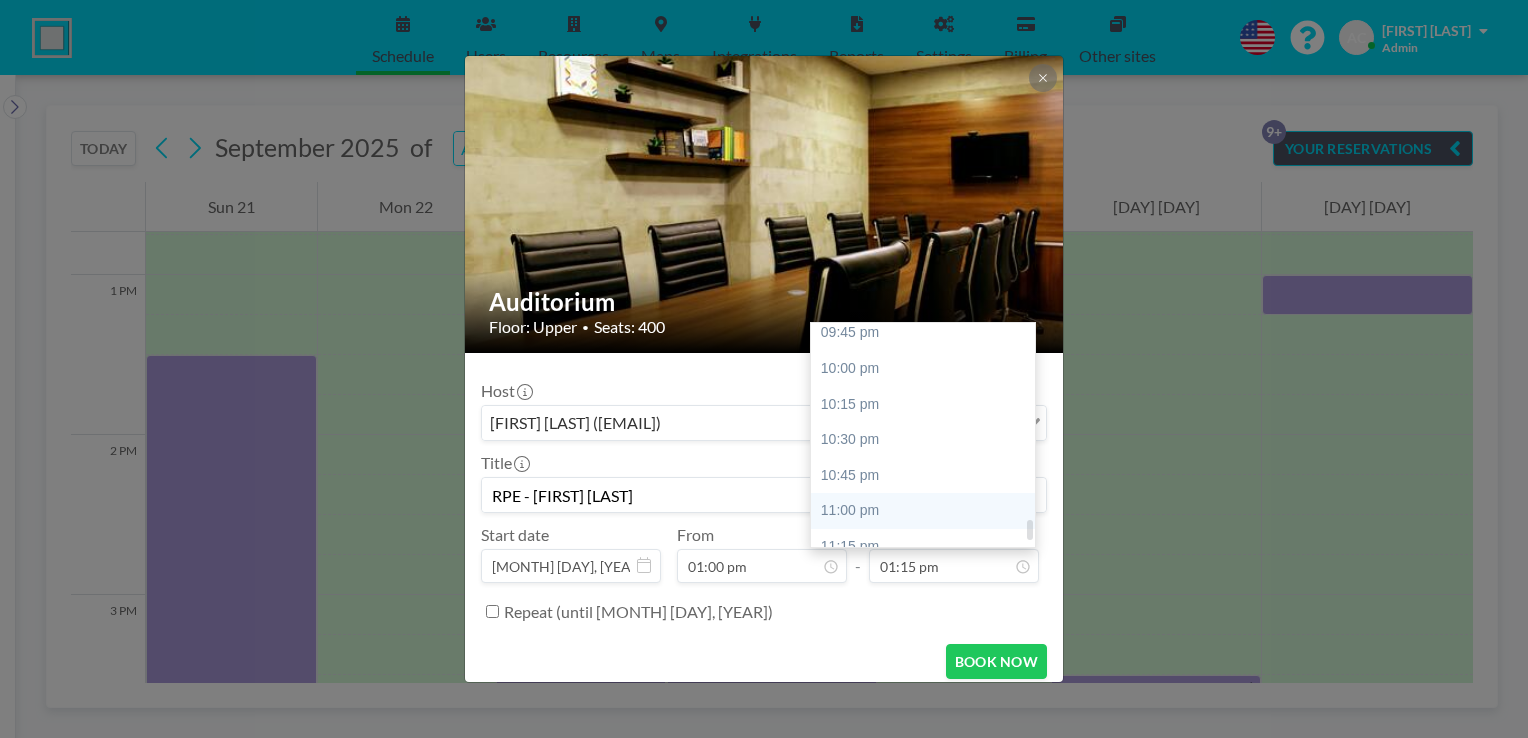 click on "11:00 pm" at bounding box center [928, 511] 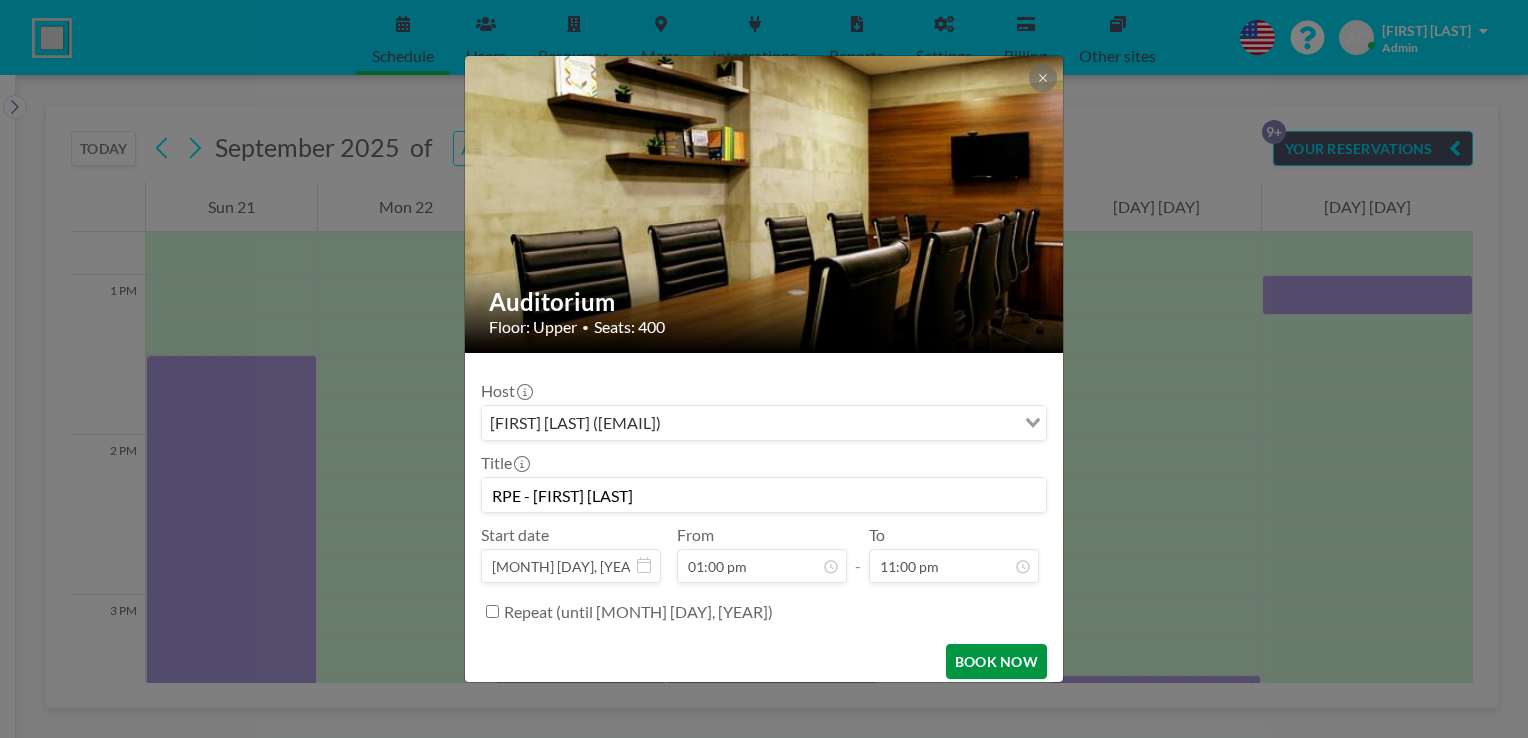 scroll, scrollTop: 2161, scrollLeft: 0, axis: vertical 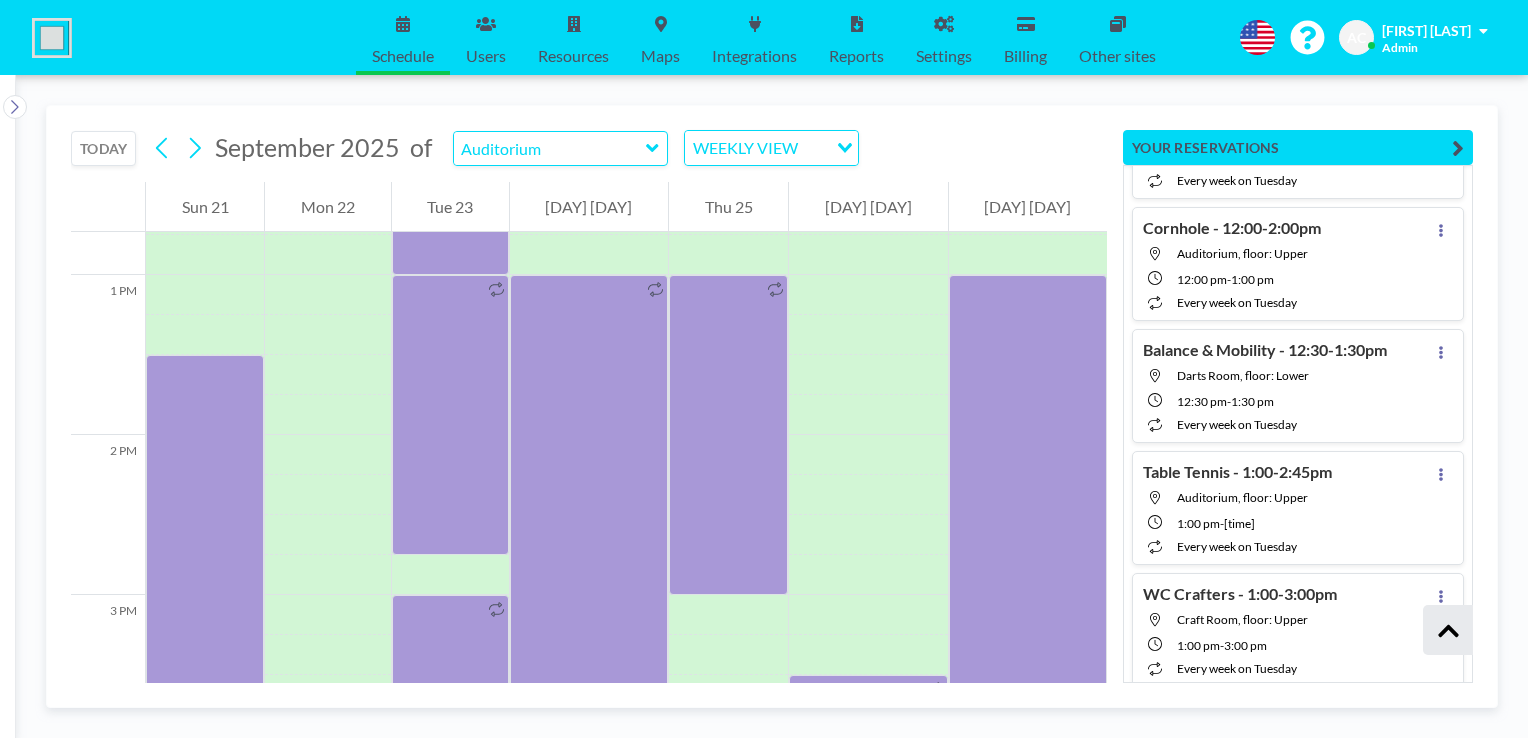 click on "Today  Men's Golf - 9:00 - 12:00pm   Auditorium, floor: Upper  9:00 AM  -  12:00 PM  Chair Yoga - 10:45-12:00pm   Craft Room, floor: Upper  10:45 AM  -  12:00 PM every week on Saturday Aug 4  Essentrics - 9:30-10:30am   Auditorium, floor: Upper  9:30 AM  -  10:30 AM every week on Monday  Set-up meeting - Drama Club - 2:00-4:00pm   Auditorium, floor: Upper  2:00 PM  -  4:00 PM  Sign-Up Men's Darts - 7:00-9:00pm   Darts Room, floor: Lower  7:00 PM  -  9:00 PM every week on Monday  Bingo - 7:00-10:00pm   Auditorium, floor: Upper  7:00 PM  -  10:00 PM every week on Monday Aug 5  Fitness - 9:00-10:30am   Darts Room, floor: Lower  9:00 AM  -  10:30 AM every week on Tuesday  Cool Hand Ukes - 9:00-12:00pm   Auditorium, floor: Upper  9:00 AM  -  12:00 PM every week on Tuesday  Chess Club - 10:00-1:00pm   Theatre Room, floor: Lower  10:00 AM  -  1:00 PM every week on Tuesday  Weight Exercising - 10:30-12:30pm   Gym, floor: Lower  10:30 AM  -  12:30 PM every week on Tuesday  Cornhole - 12:00-2:00pm  12:00 PM  -  1:00 PM" at bounding box center [1298, -14] 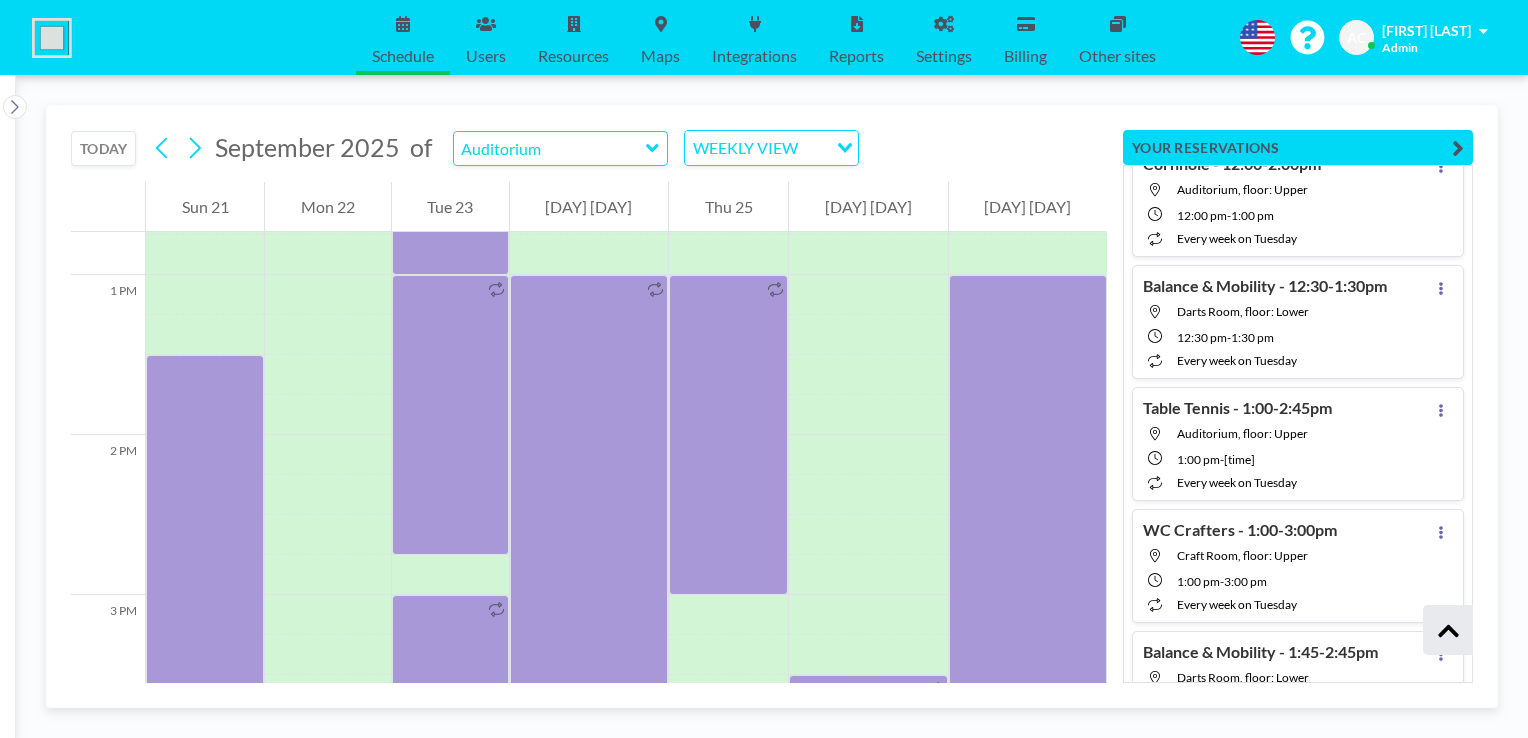 click on "Today  Men's Golf - 9:00 - 12:00pm   Auditorium, floor: Upper  9:00 AM  -  12:00 PM  Chair Yoga - 10:45-12:00pm   Craft Room, floor: Upper  10:45 AM  -  12:00 PM every week on Saturday Aug 4  Essentrics - 9:30-10:30am   Auditorium, floor: Upper  9:30 AM  -  10:30 AM every week on Monday  Set-up meeting - Drama Club - 2:00-4:00pm   Auditorium, floor: Upper  2:00 PM  -  4:00 PM  Sign-Up Men's Darts - 7:00-9:00pm   Darts Room, floor: Lower  7:00 PM  -  9:00 PM every week on Monday  Bingo - 7:00-10:00pm   Auditorium, floor: Upper  7:00 PM  -  10:00 PM every week on Monday Aug 5  Fitness - 9:00-10:30am   Darts Room, floor: Lower  9:00 AM  -  10:30 AM every week on Tuesday  Cool Hand Ukes - 9:00-12:00pm   Auditorium, floor: Upper  9:00 AM  -  12:00 PM every week on Tuesday  Chess Club - 10:00-1:00pm   Theatre Room, floor: Lower  10:00 AM  -  1:00 PM every week on Tuesday  Weight Exercising - 10:30-12:30pm   Gym, floor: Lower  10:30 AM  -  12:30 PM every week on Tuesday  Cornhole - 12:00-2:00pm  12:00 PM  -  1:00 PM" at bounding box center [1298, -78] 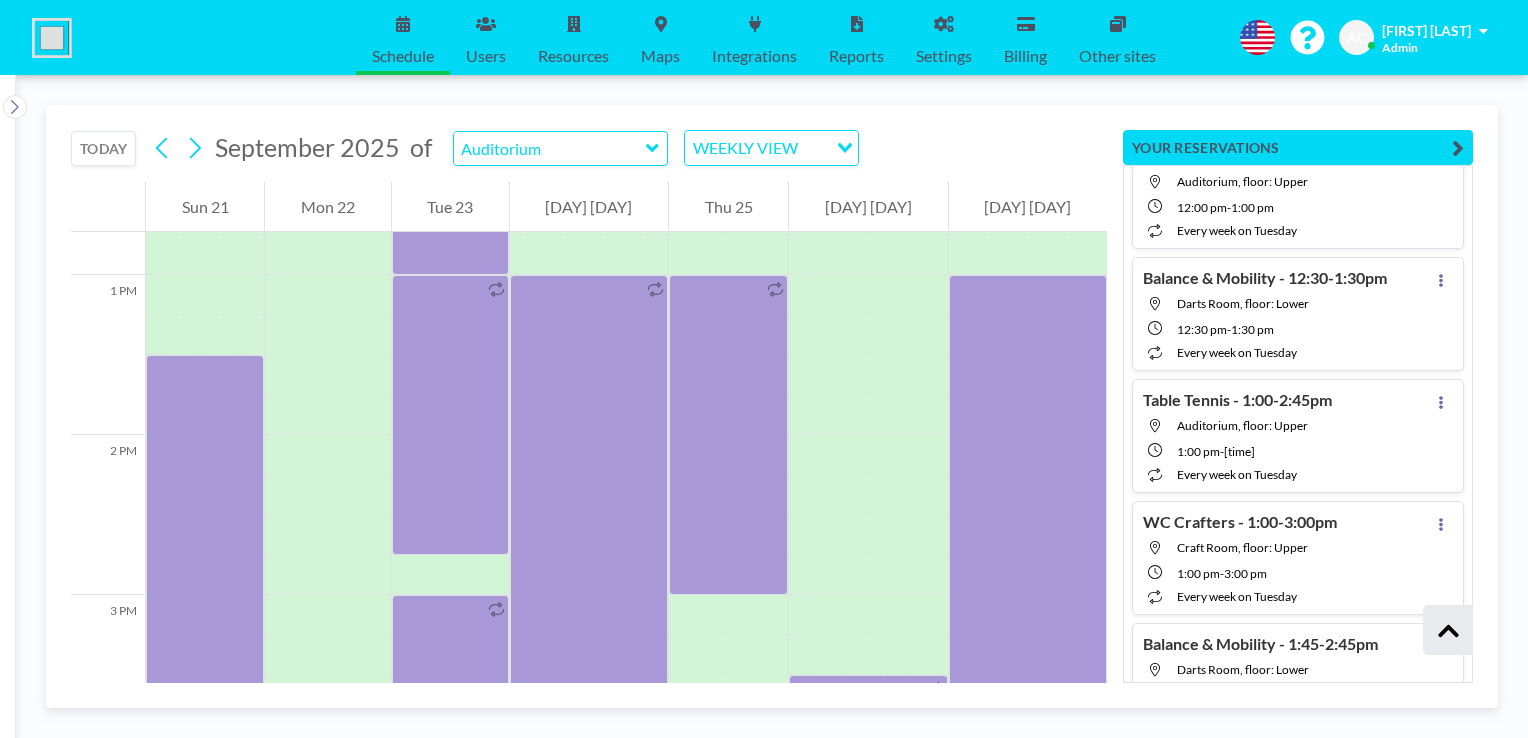 click on "Today  Men's Golf - 9:00 - 12:00pm   Auditorium, floor: Upper  9:00 AM  -  12:00 PM  Chair Yoga - 10:45-12:00pm   Craft Room, floor: Upper  10:45 AM  -  12:00 PM every week on Saturday Aug 4  Essentrics - 9:30-10:30am   Auditorium, floor: Upper  9:30 AM  -  10:30 AM every week on Monday  Set-up meeting - Drama Club - 2:00-4:00pm   Auditorium, floor: Upper  2:00 PM  -  4:00 PM  Sign-Up Men's Darts - 7:00-9:00pm   Darts Room, floor: Lower  7:00 PM  -  9:00 PM every week on Monday  Bingo - 7:00-10:00pm   Auditorium, floor: Upper  7:00 PM  -  10:00 PM every week on Monday Aug 5  Fitness - 9:00-10:30am   Darts Room, floor: Lower  9:00 AM  -  10:30 AM every week on Tuesday  Cool Hand Ukes - 9:00-12:00pm   Auditorium, floor: Upper  9:00 AM  -  12:00 PM every week on Tuesday  Chess Club - 10:00-1:00pm   Theatre Room, floor: Lower  10:00 AM  -  1:00 PM every week on Tuesday  Weight Exercising - 10:30-12:30pm   Gym, floor: Lower  10:30 AM  -  12:30 PM every week on Tuesday  Cornhole - 12:00-2:00pm  12:00 PM  -  1:00 PM" at bounding box center (1298, -86) 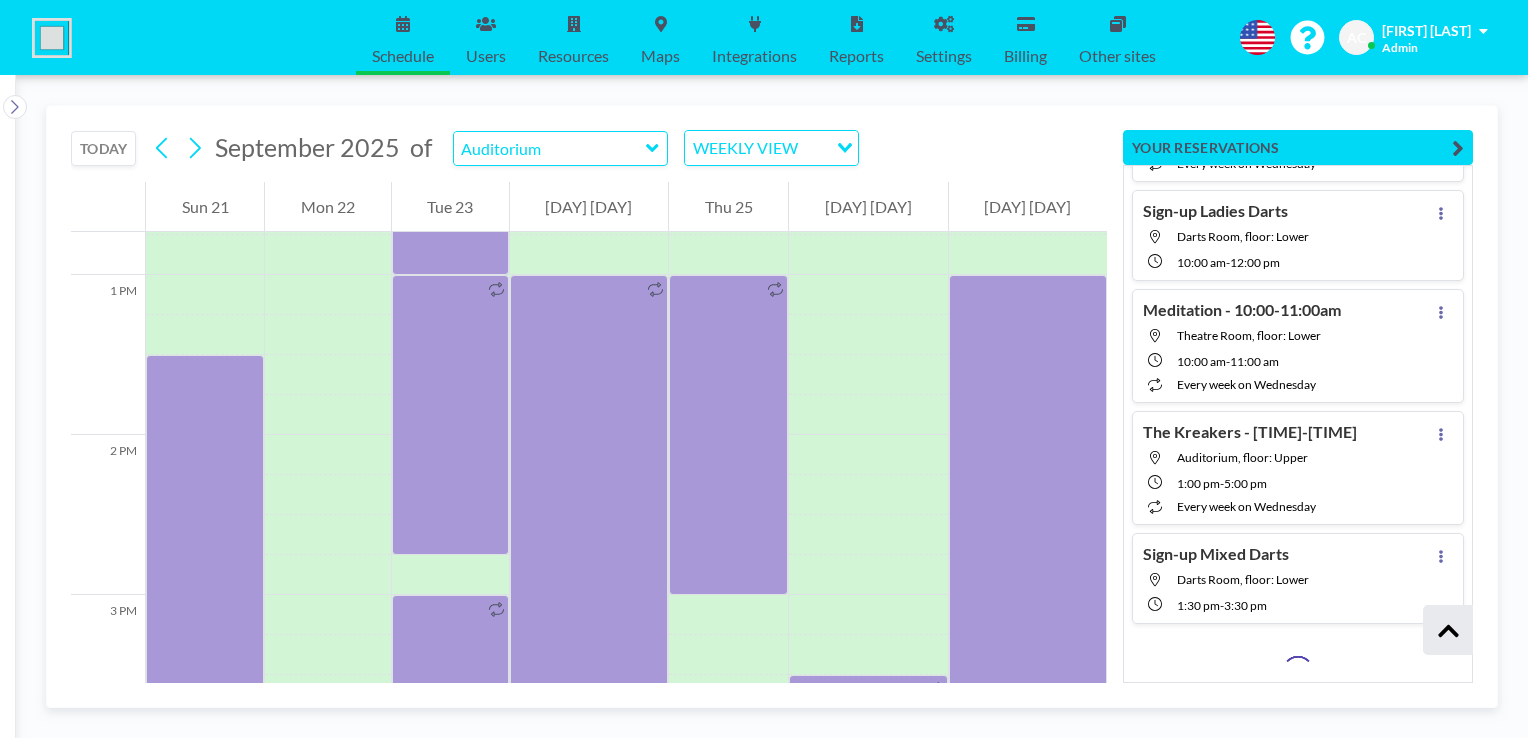 scroll, scrollTop: 2823, scrollLeft: 0, axis: vertical 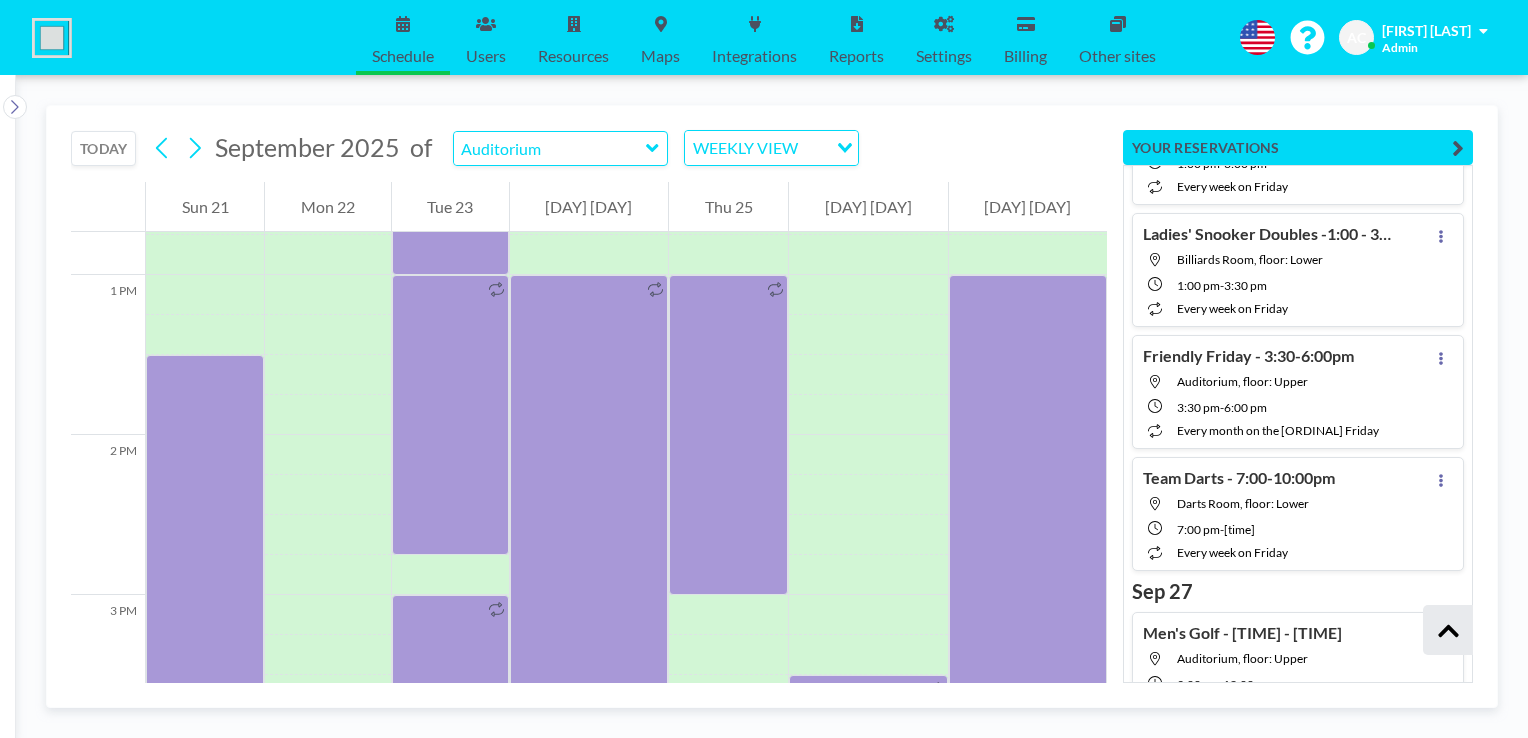 click at bounding box center (1441, 955) 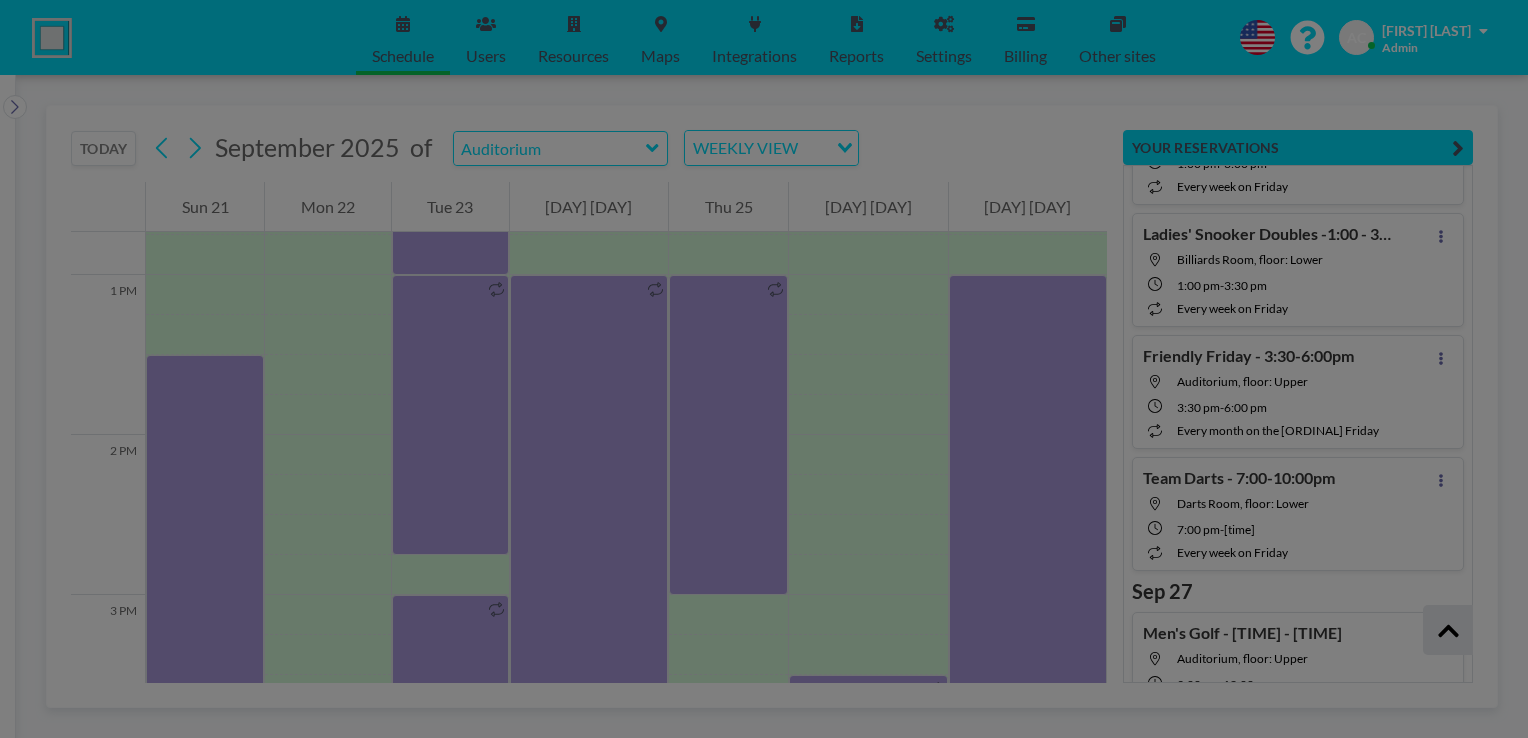 click on "ADD TO CALENDAR" at bounding box center (1342, 996) 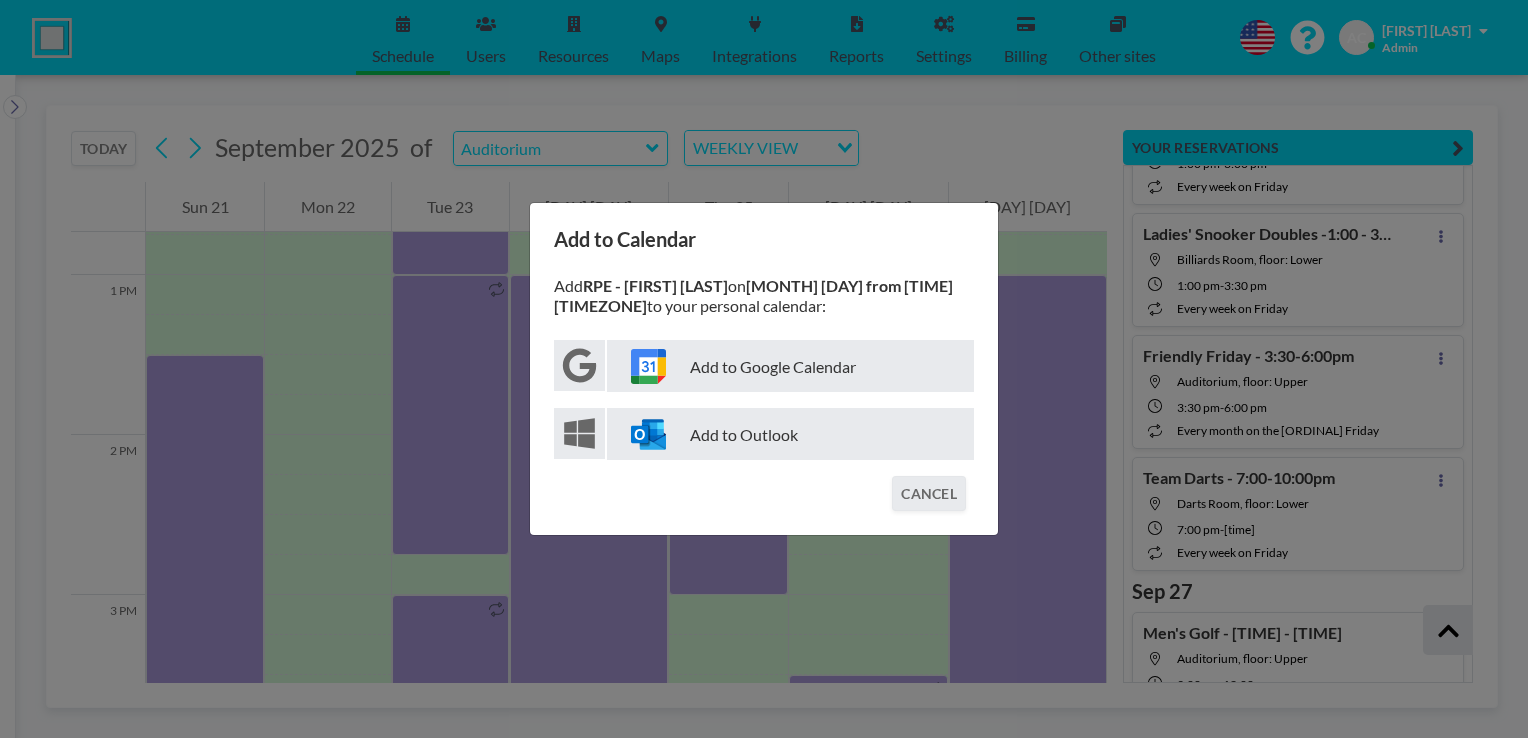 click on "Add to Google Calendar" at bounding box center [790, 366] 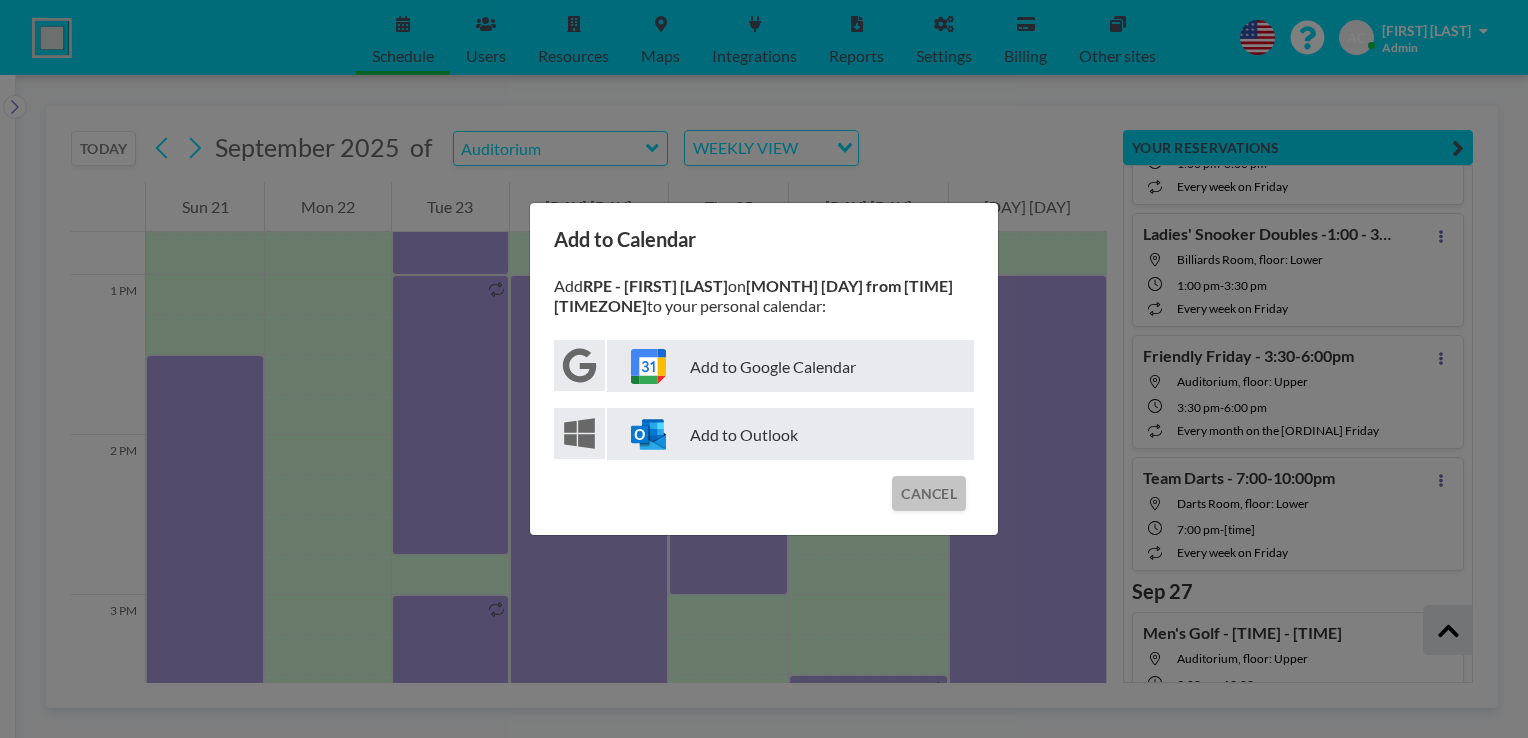 click on "CANCEL" at bounding box center [929, 493] 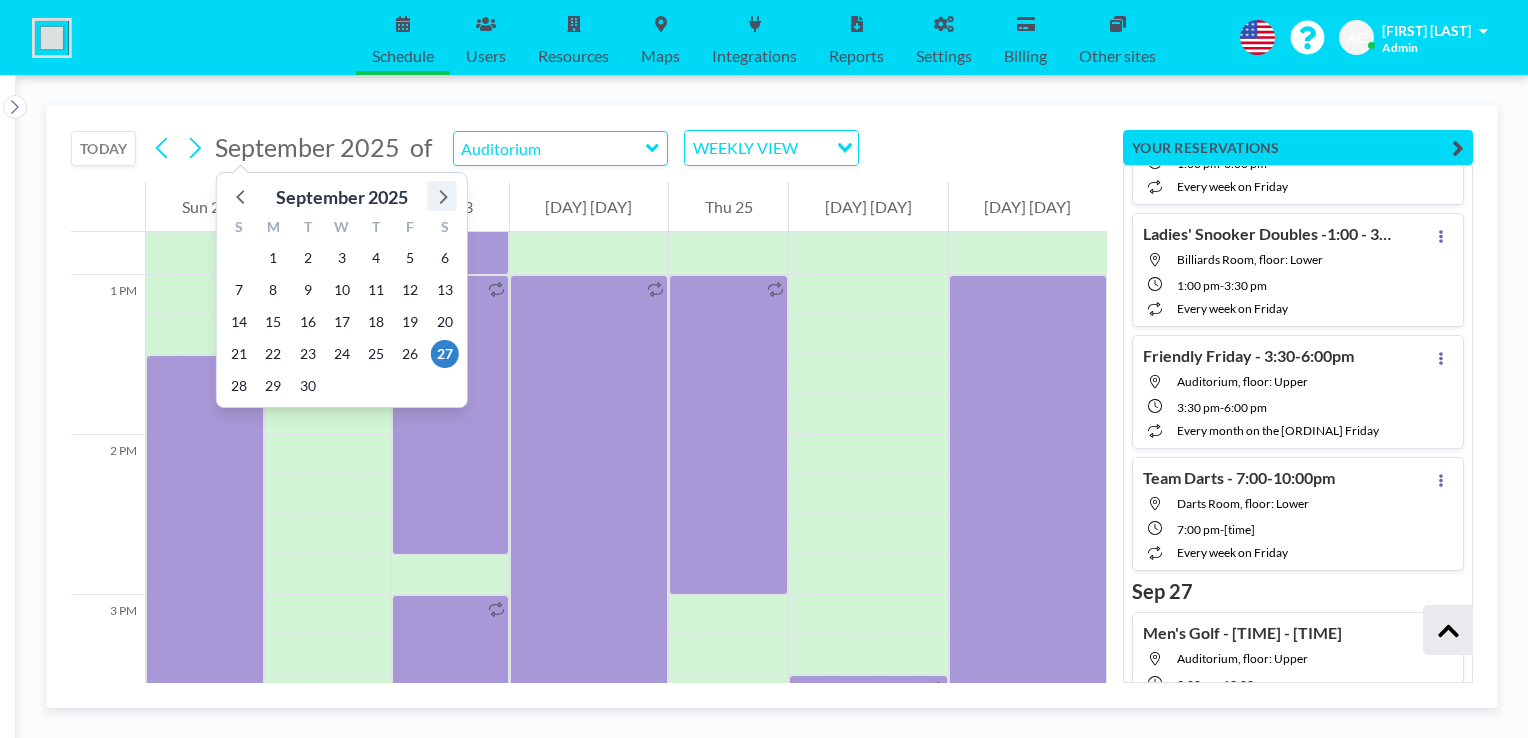 click 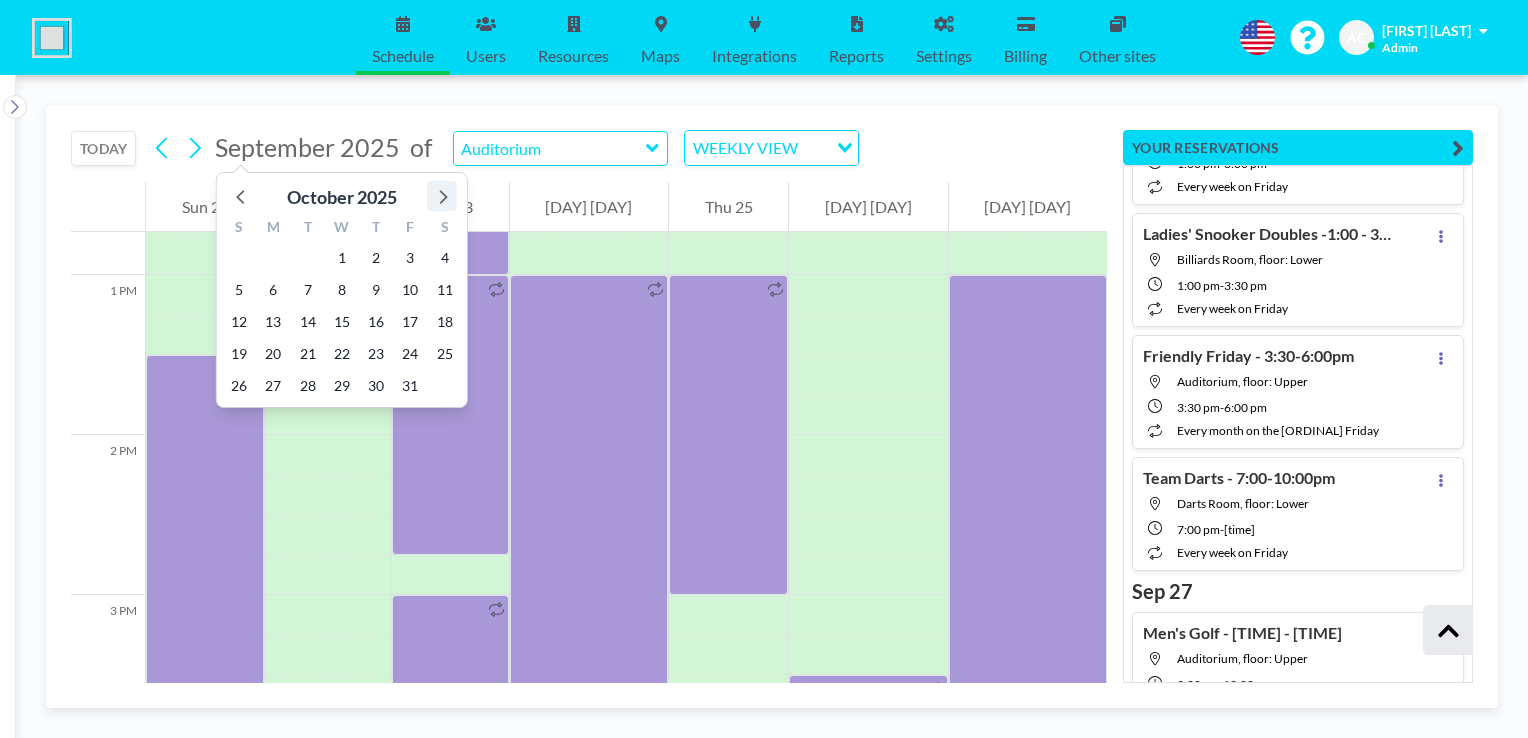 click 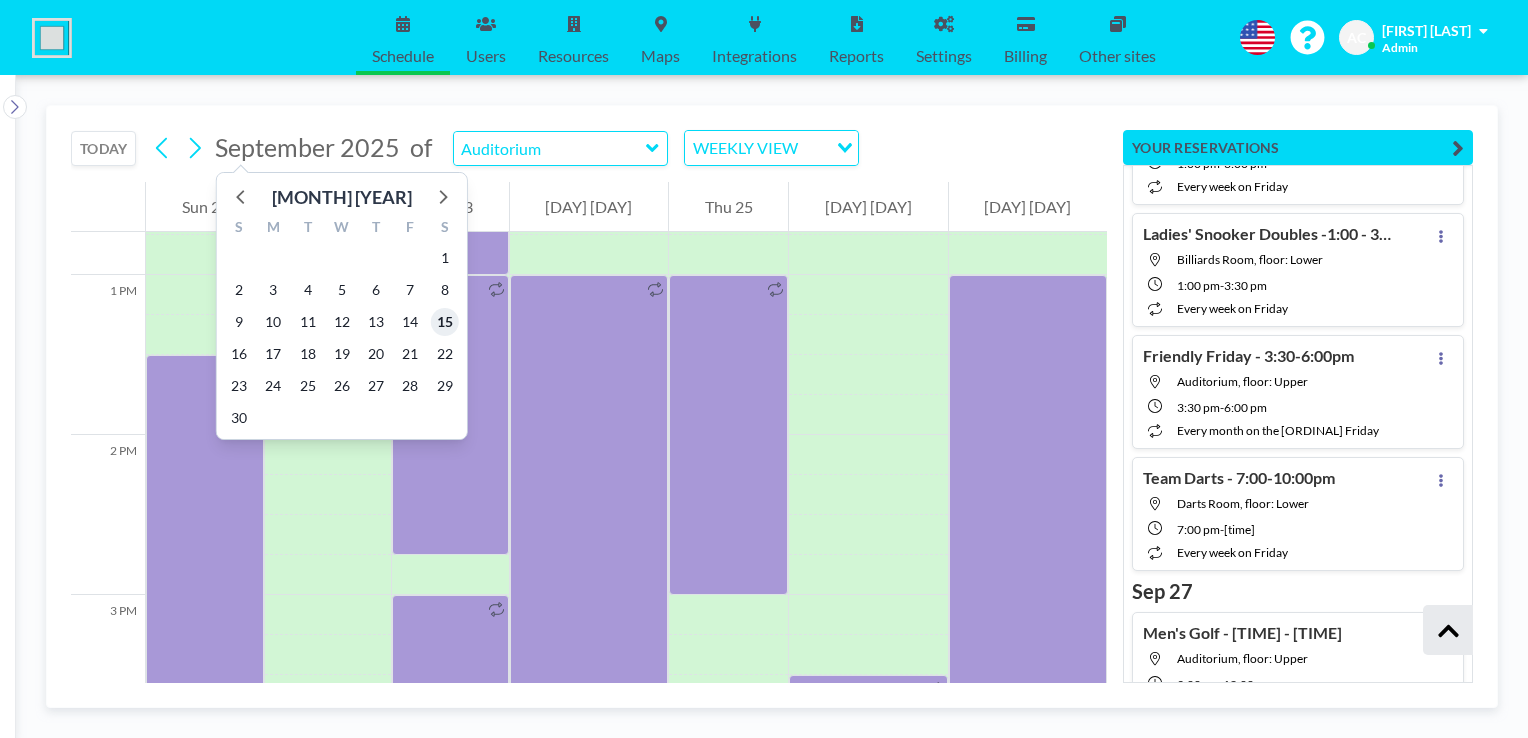 click on "15" at bounding box center (445, 322) 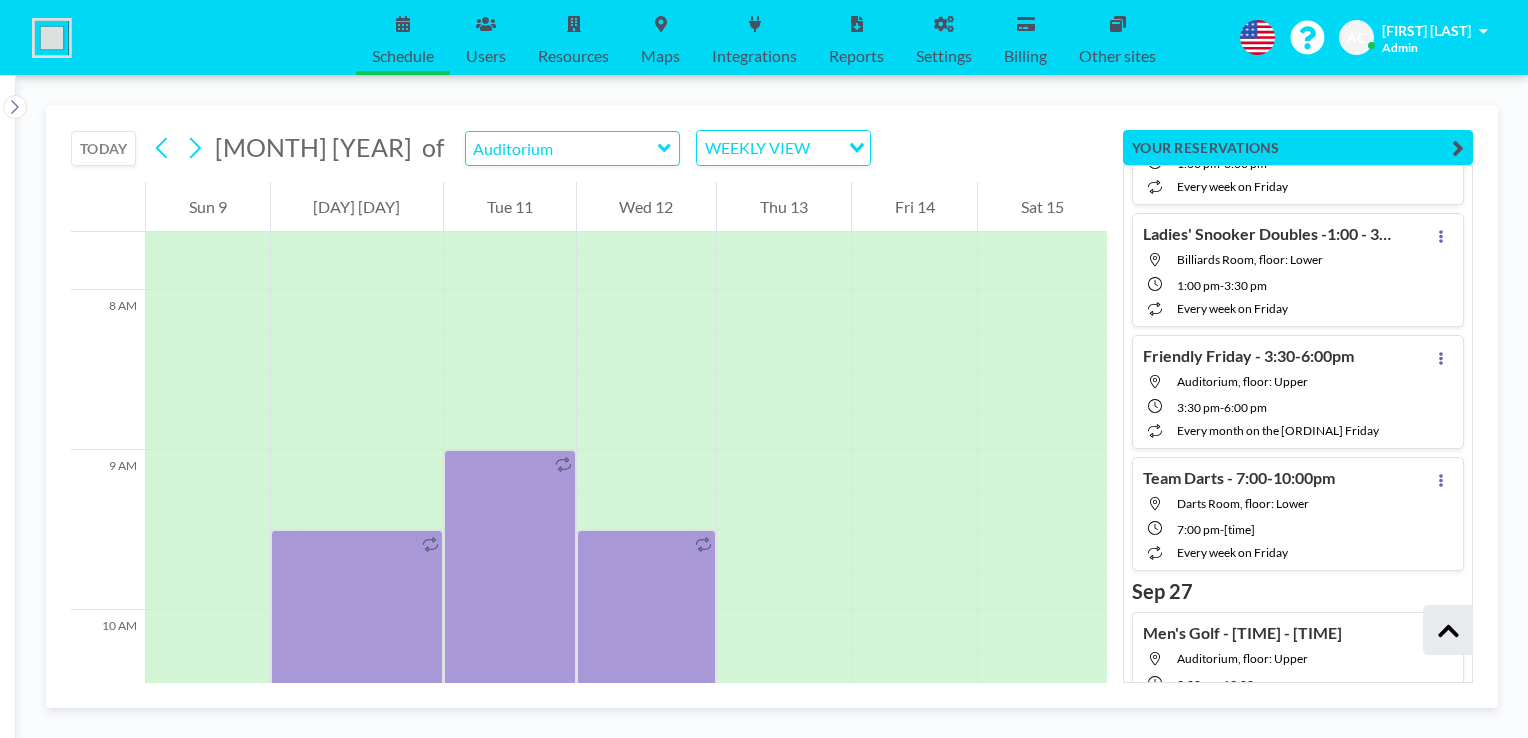 scroll, scrollTop: 1240, scrollLeft: 0, axis: vertical 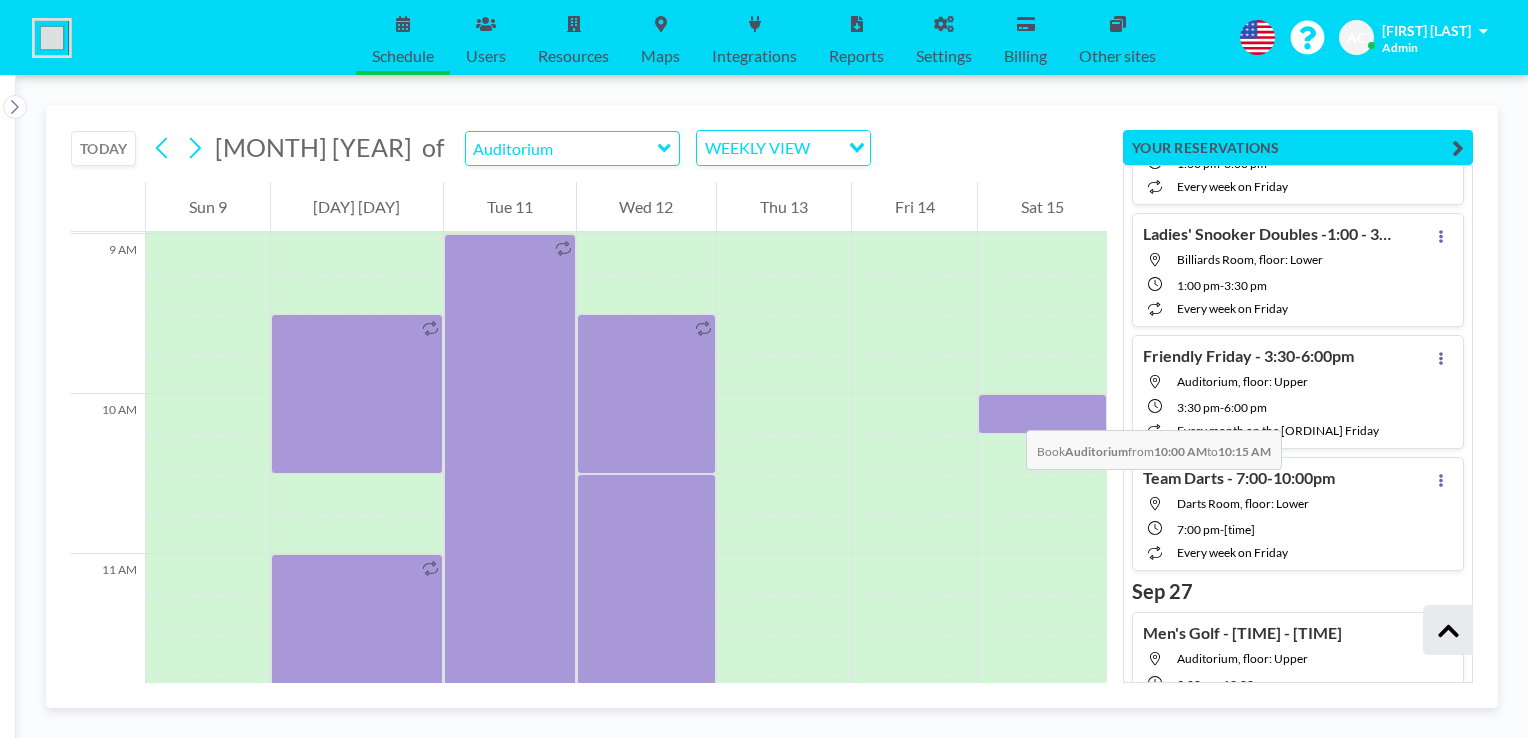 click at bounding box center [1042, 414] 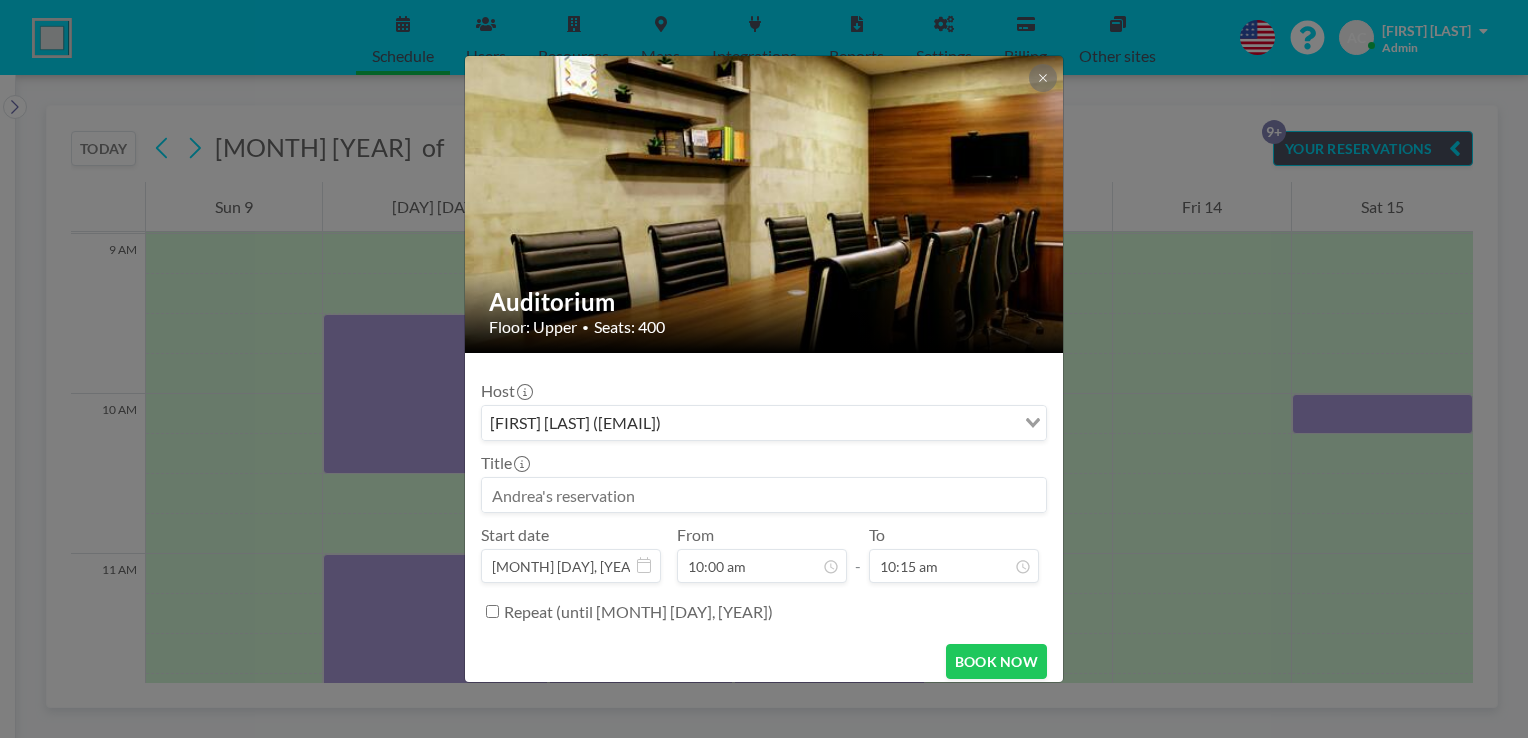 click at bounding box center [764, 495] 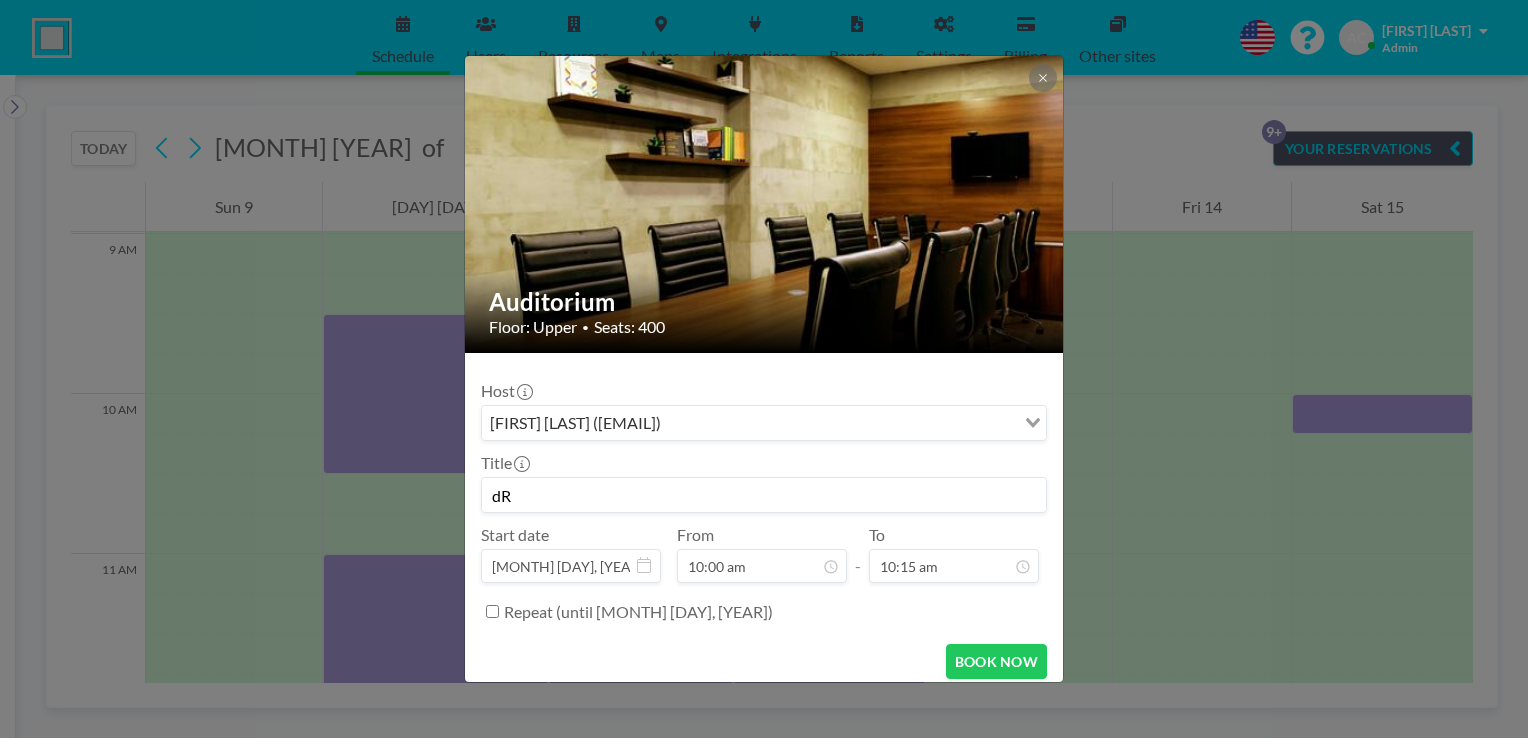 type on "d" 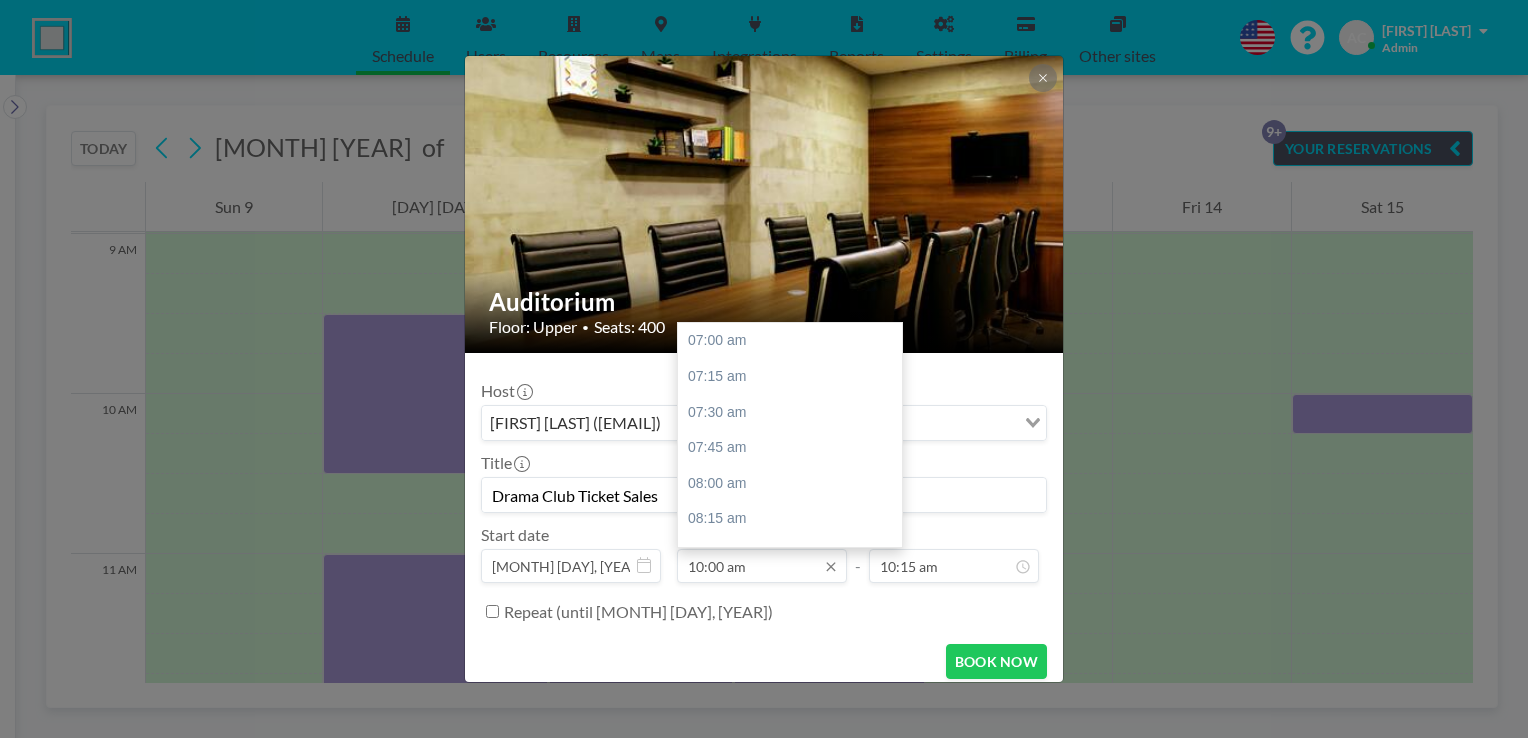 scroll, scrollTop: 427, scrollLeft: 0, axis: vertical 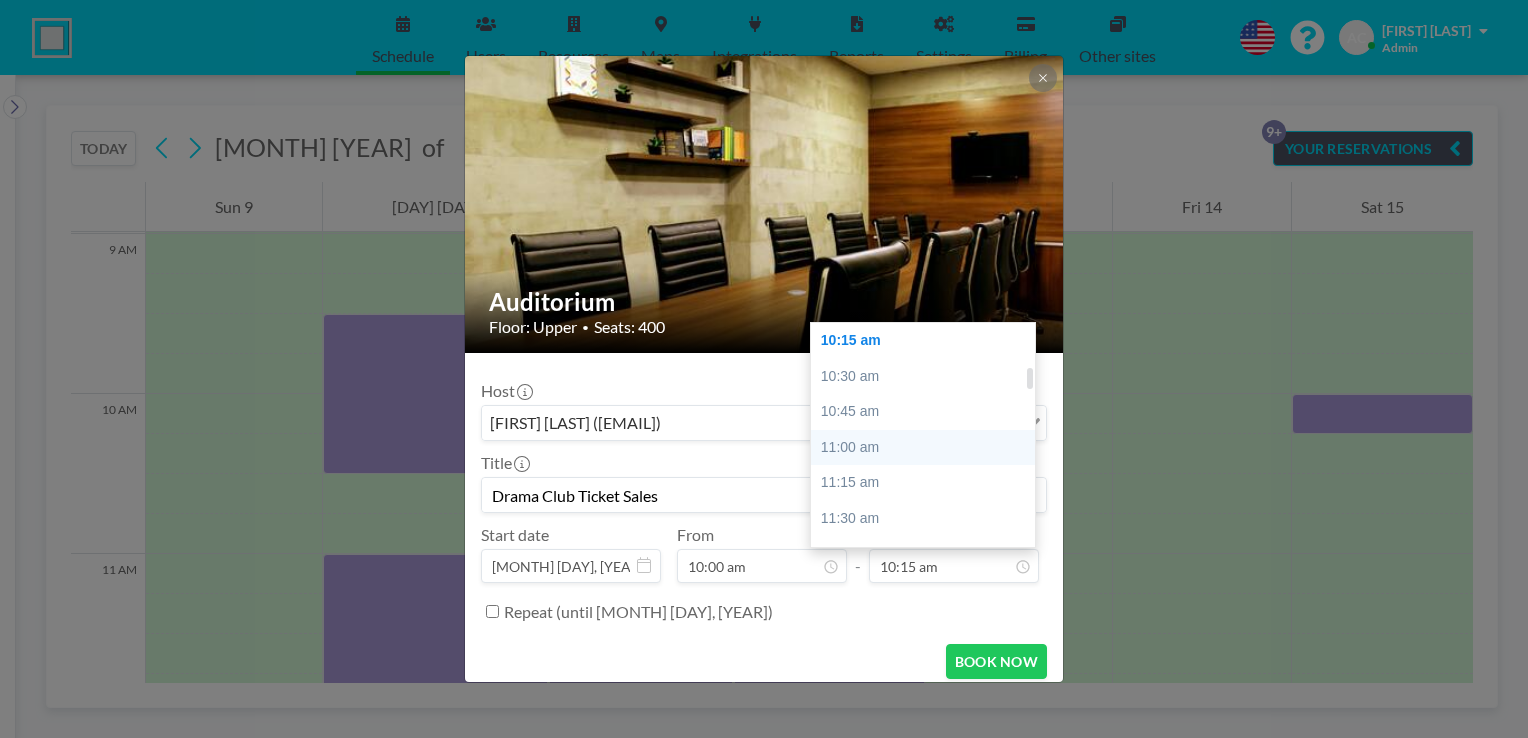 type on "Drama Club Ticket Sales" 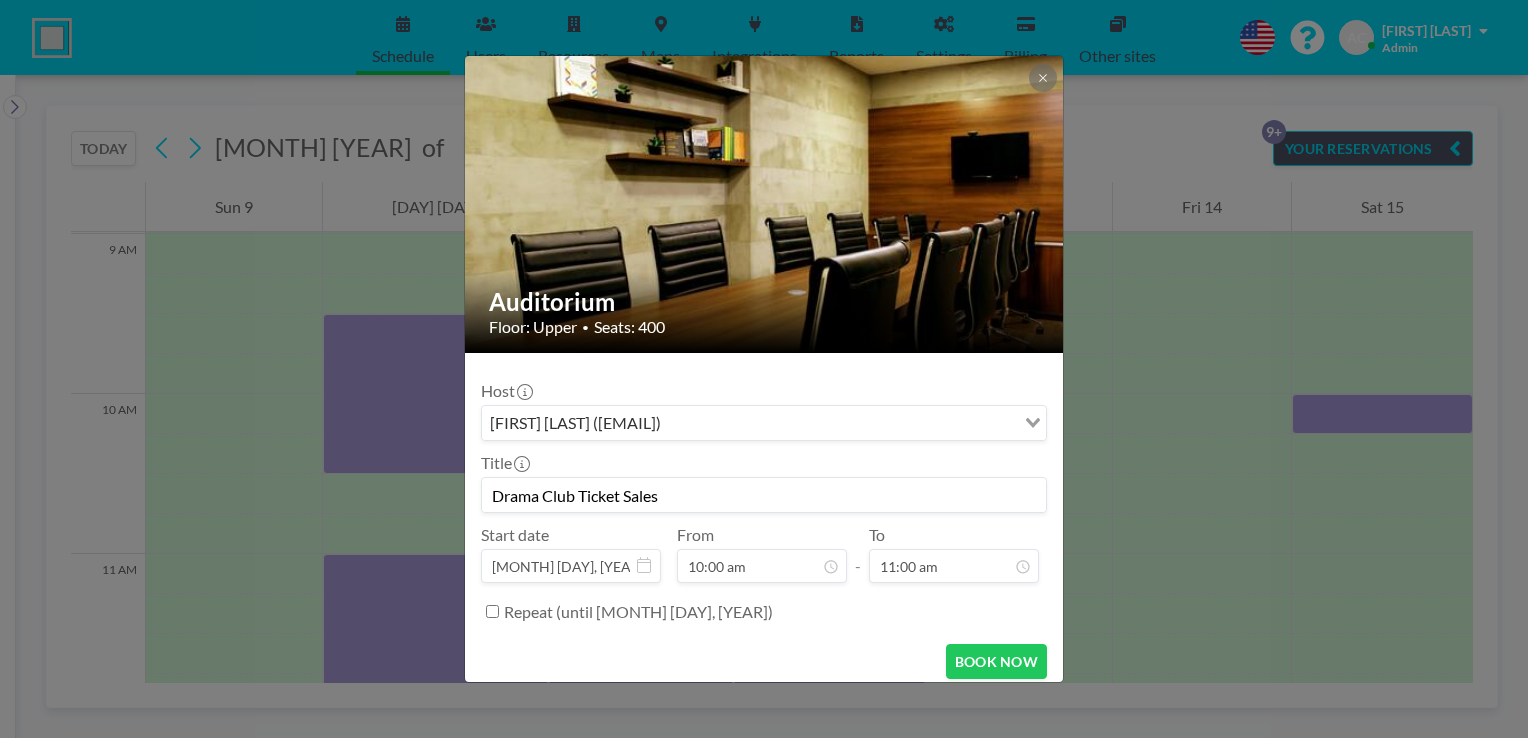 scroll, scrollTop: 570, scrollLeft: 0, axis: vertical 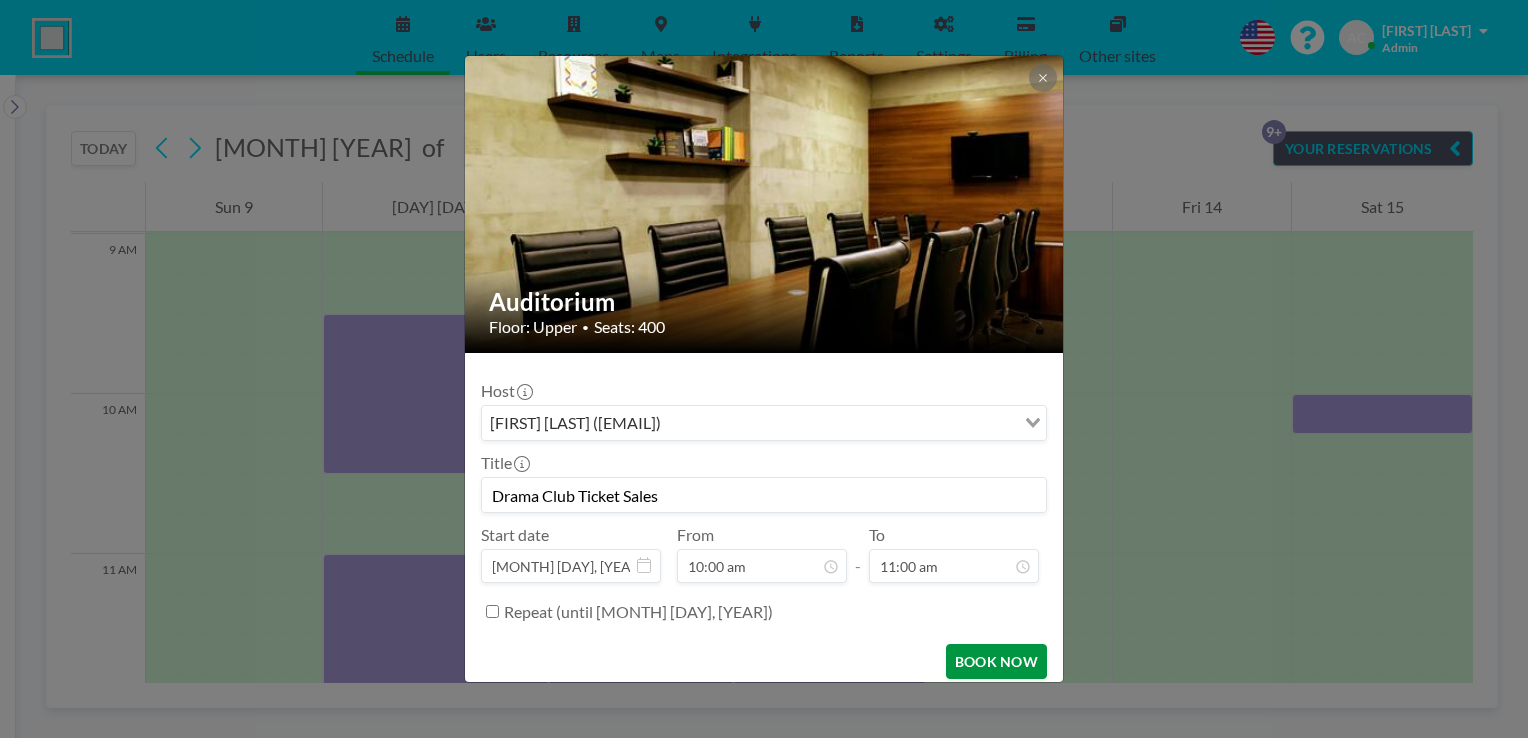 click on "BOOK NOW" at bounding box center [996, 661] 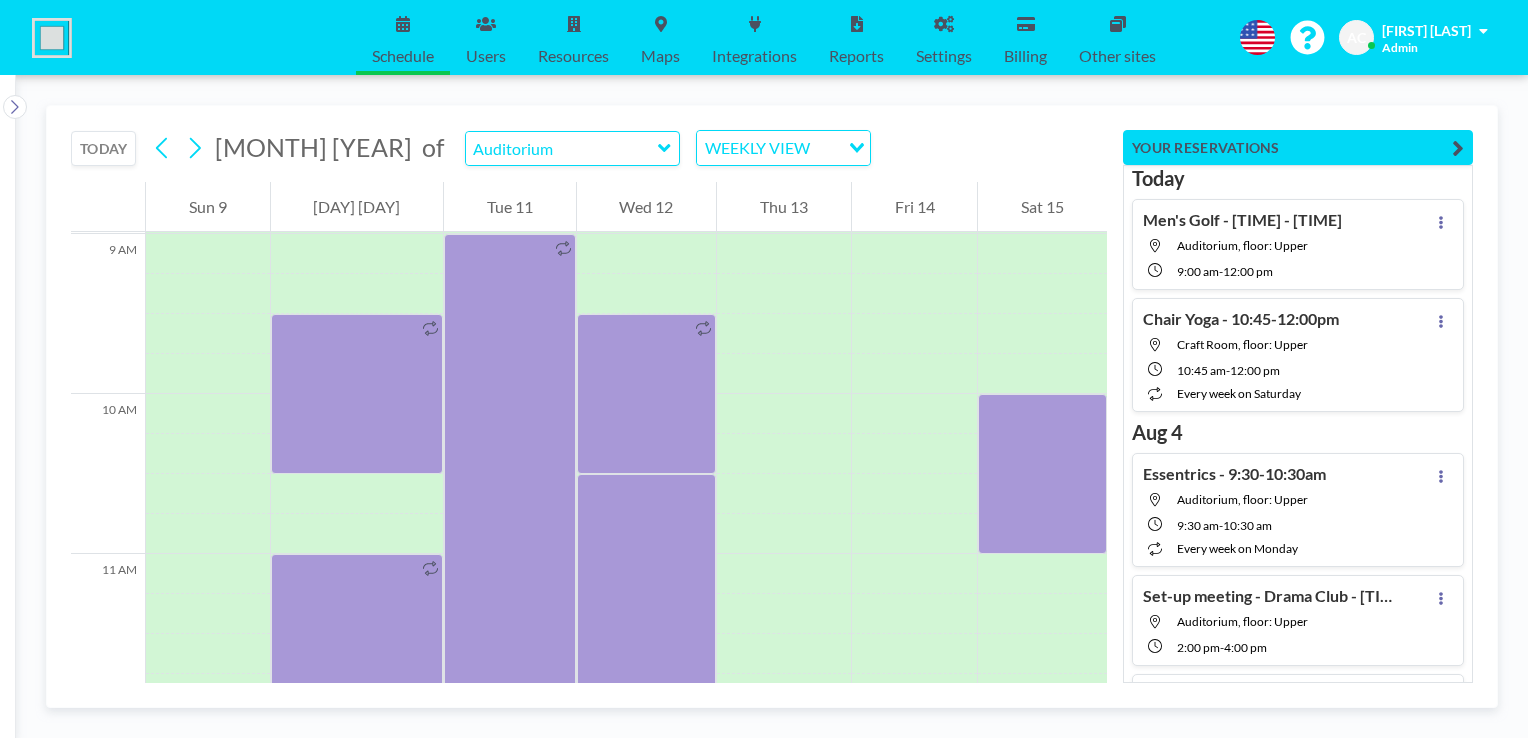 click on "Today  Men's Golf - 9:00 - 12:00pm   Auditorium, floor: Upper  9:00 AM  -  12:00 PM  Chair Yoga - 10:45-12:00pm   Craft Room, floor: Upper  10:45 AM  -  12:00 PM every week on Saturday" at bounding box center (1298, 289) 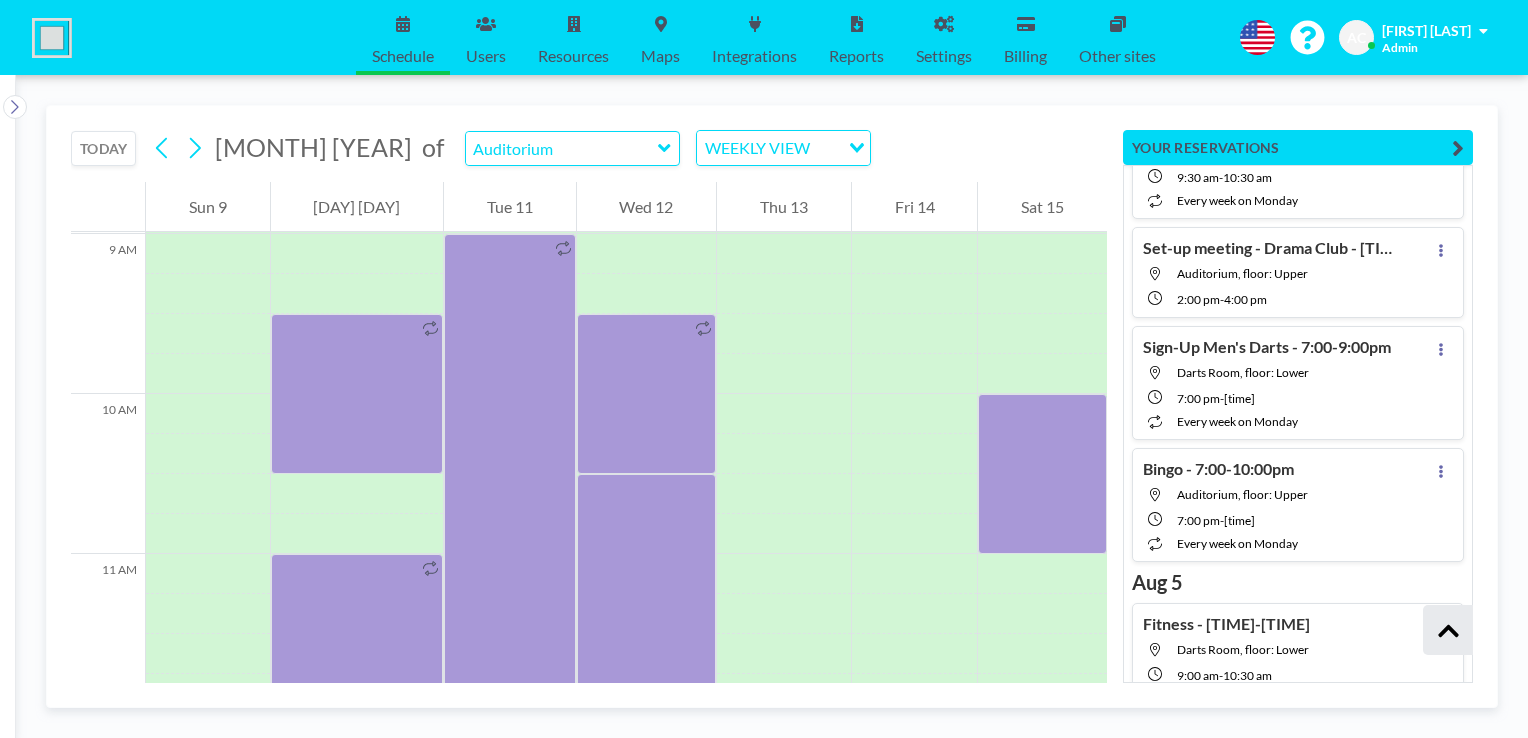 scroll, scrollTop: 797, scrollLeft: 0, axis: vertical 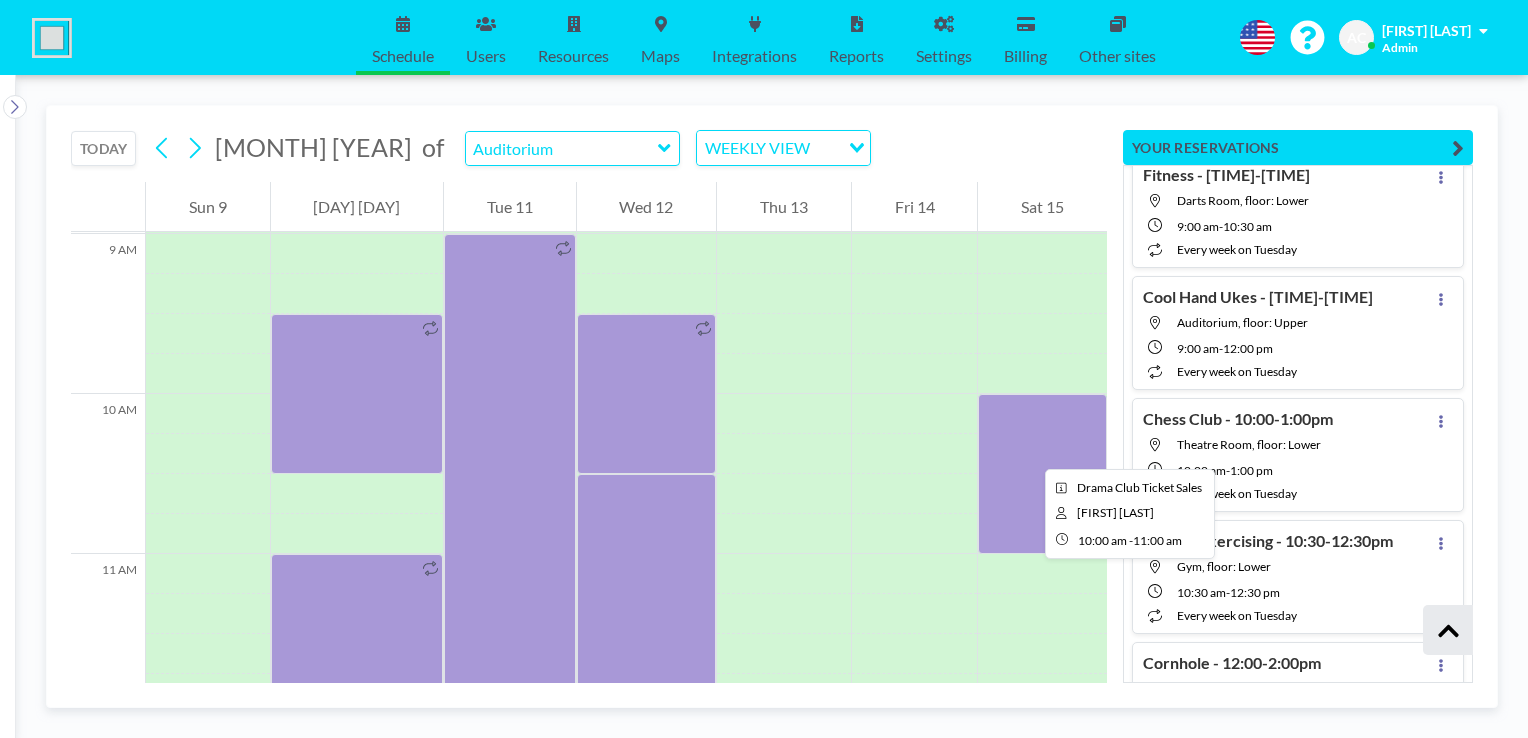 click at bounding box center [1042, 474] 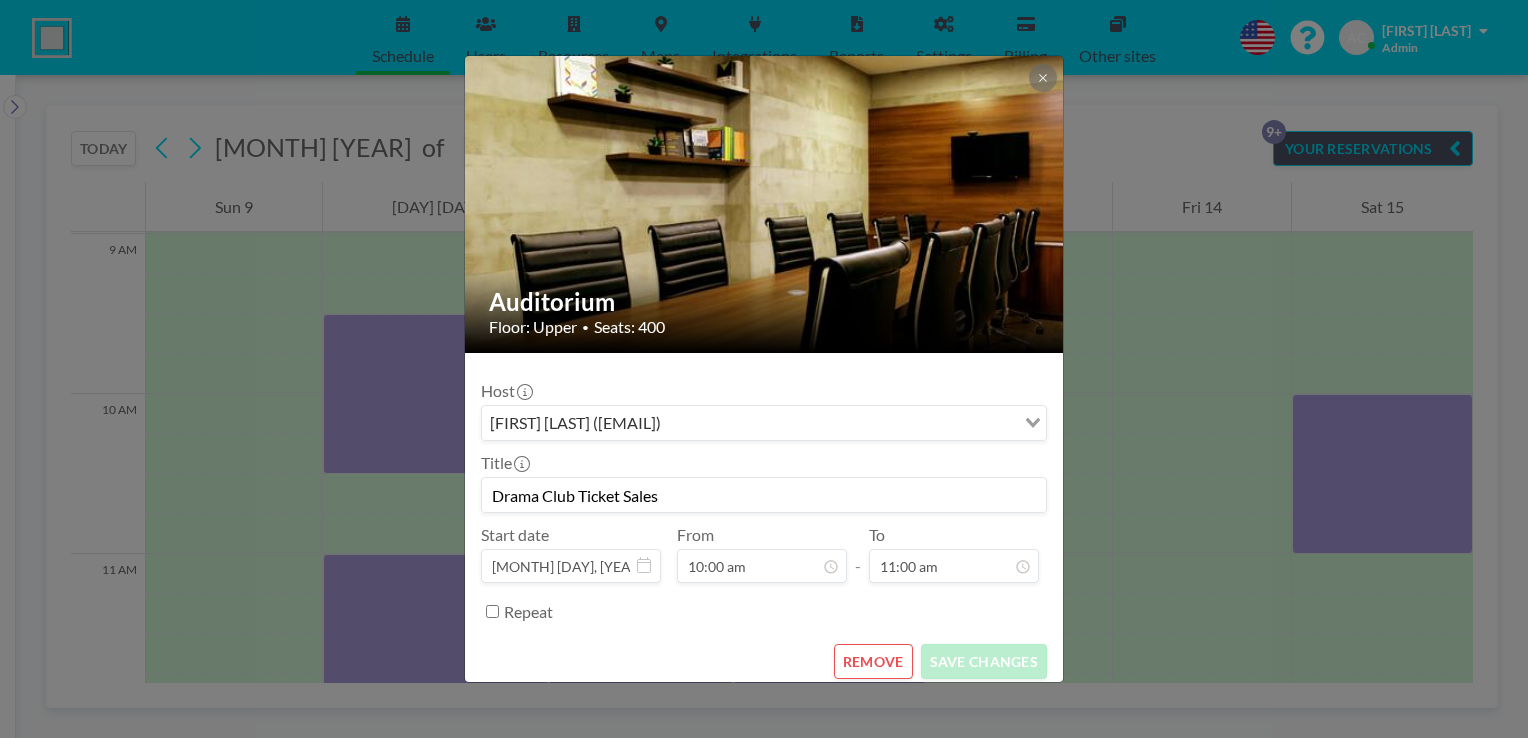 scroll, scrollTop: 0, scrollLeft: 0, axis: both 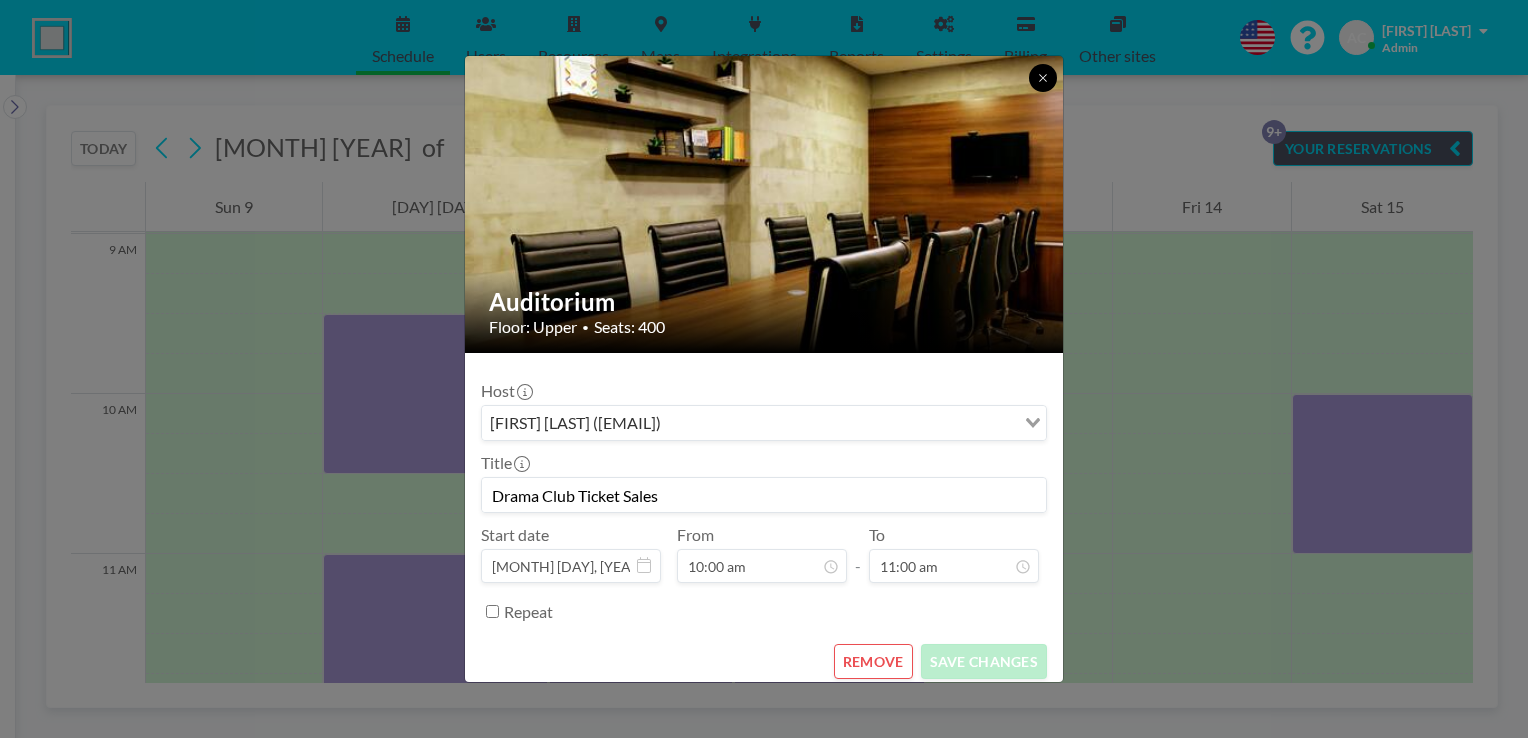 click 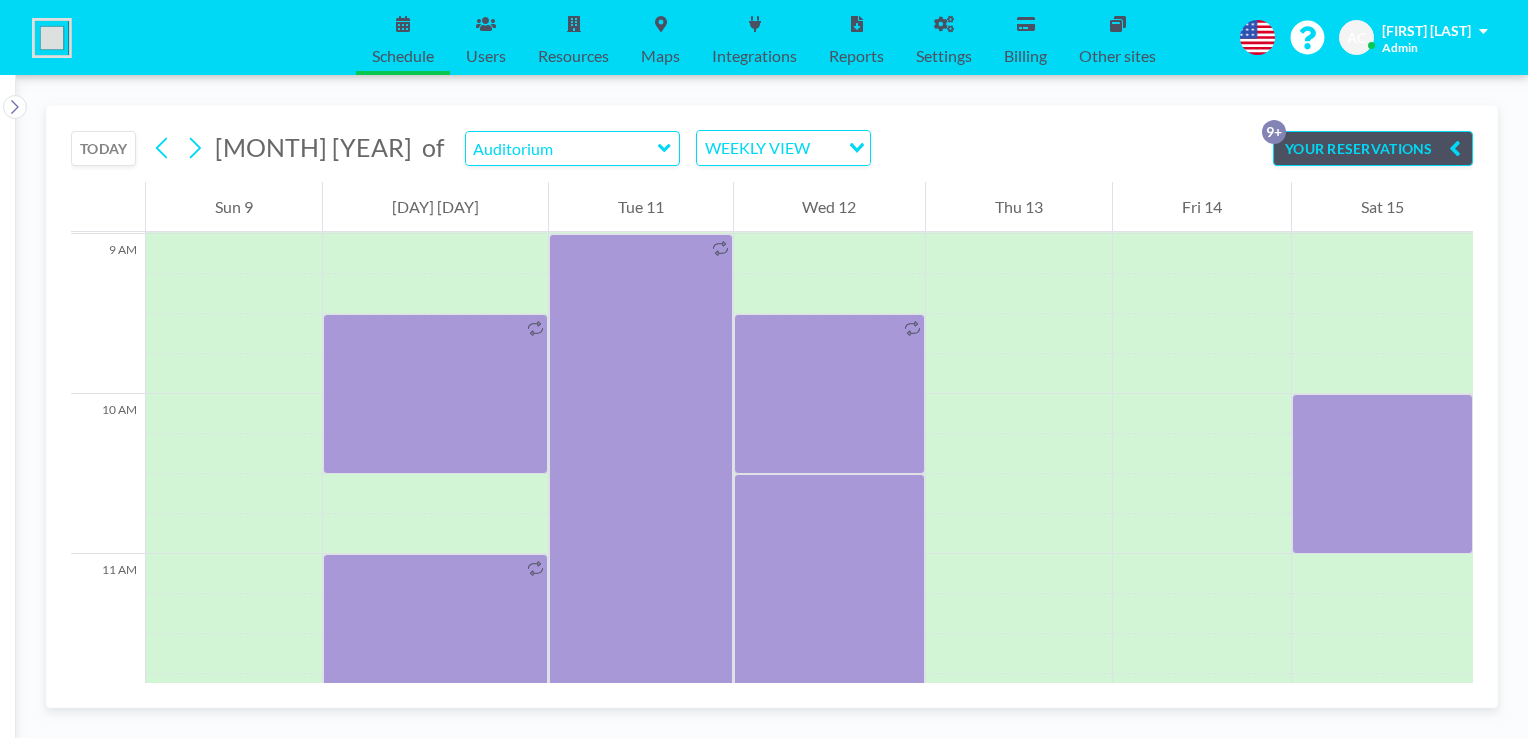 click at bounding box center (1455, 148) 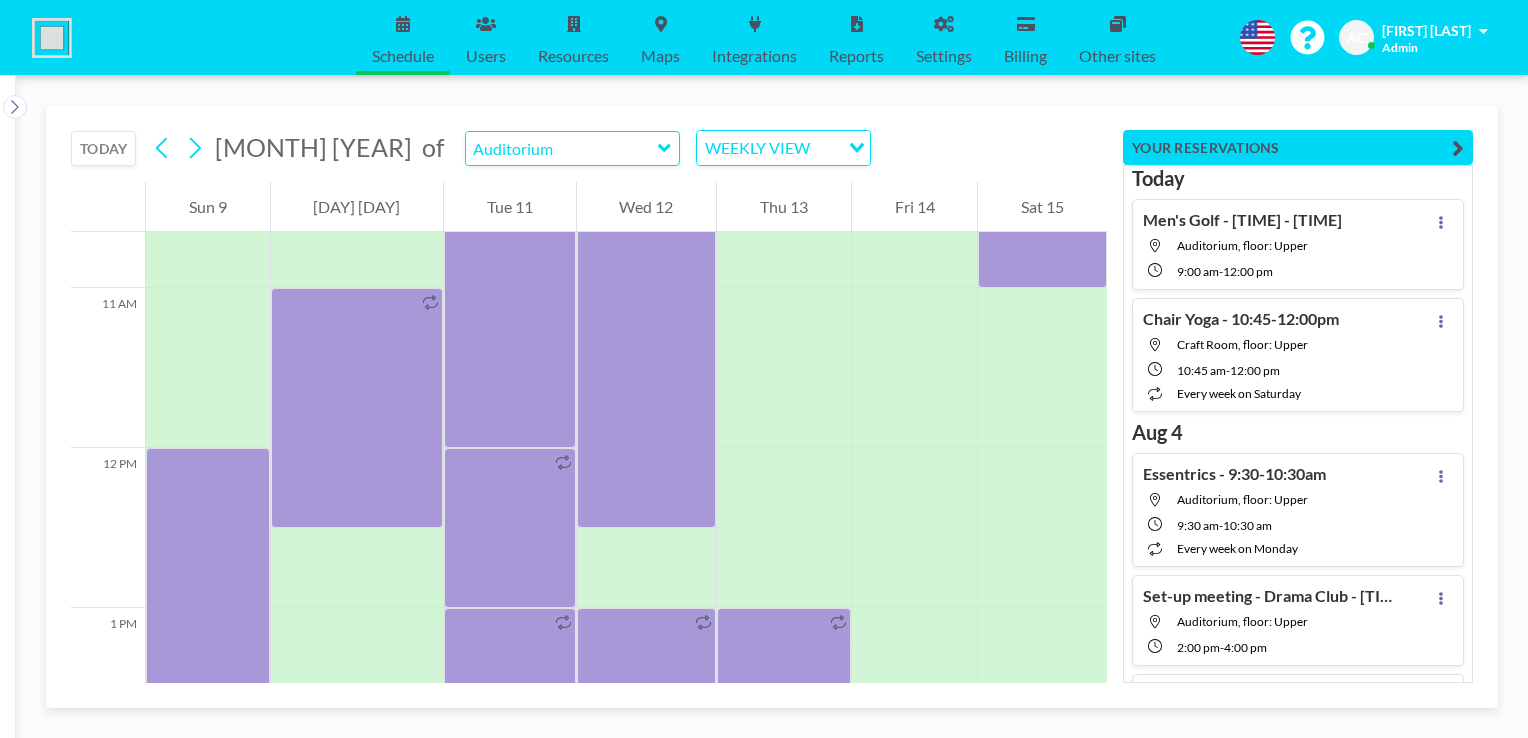 scroll, scrollTop: 1717, scrollLeft: 0, axis: vertical 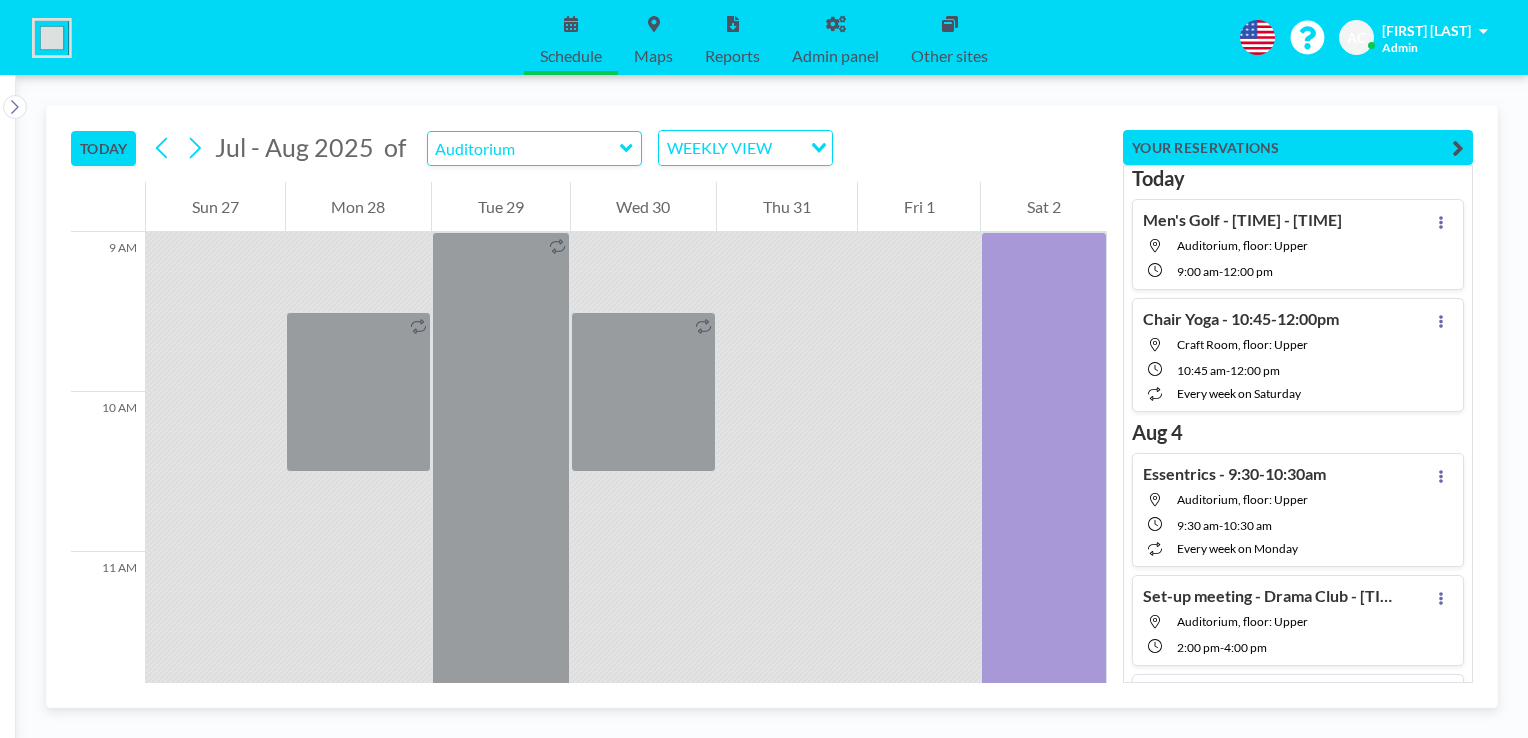 drag, startPoint x: 1106, startPoint y: 378, endPoint x: 1099, endPoint y: 388, distance: 12.206555 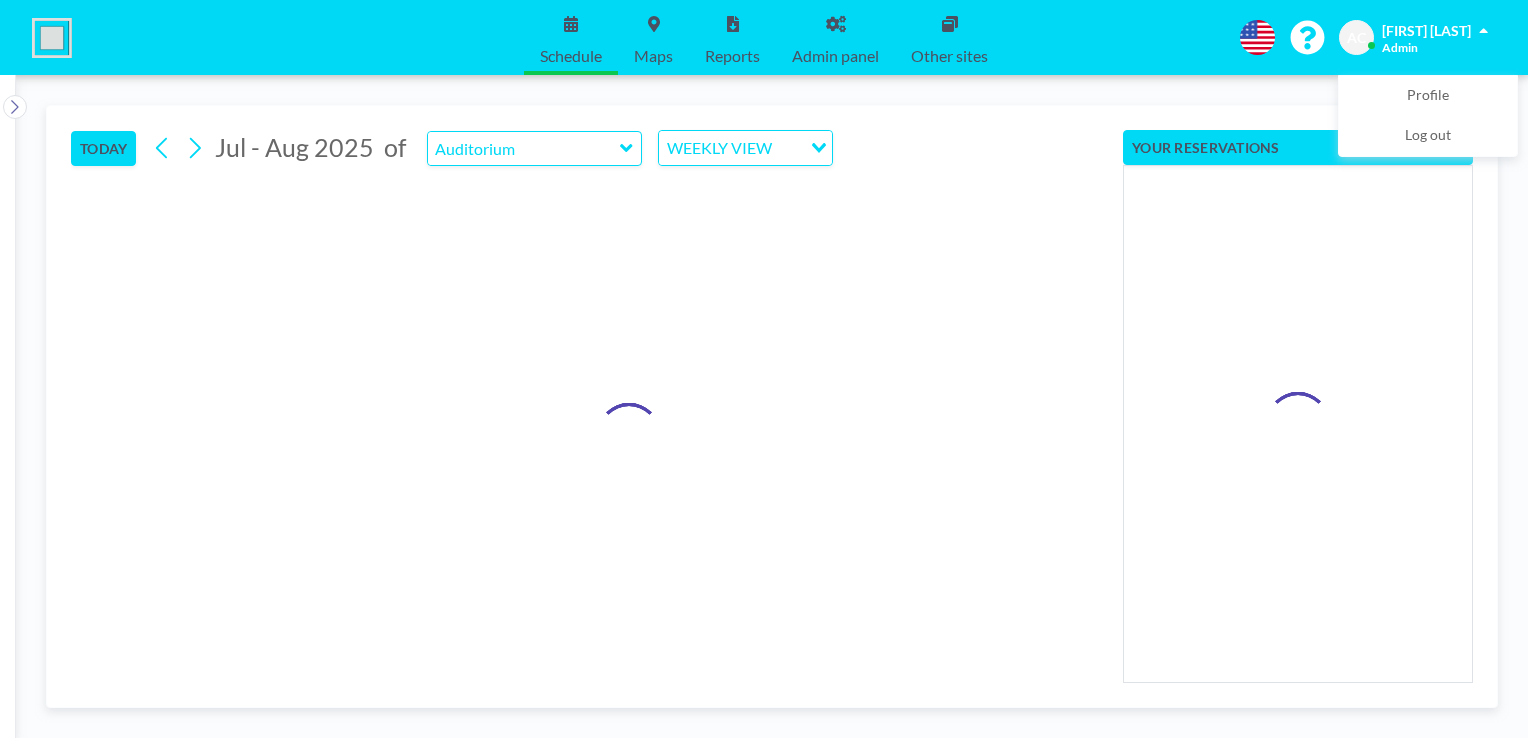 scroll, scrollTop: 0, scrollLeft: 0, axis: both 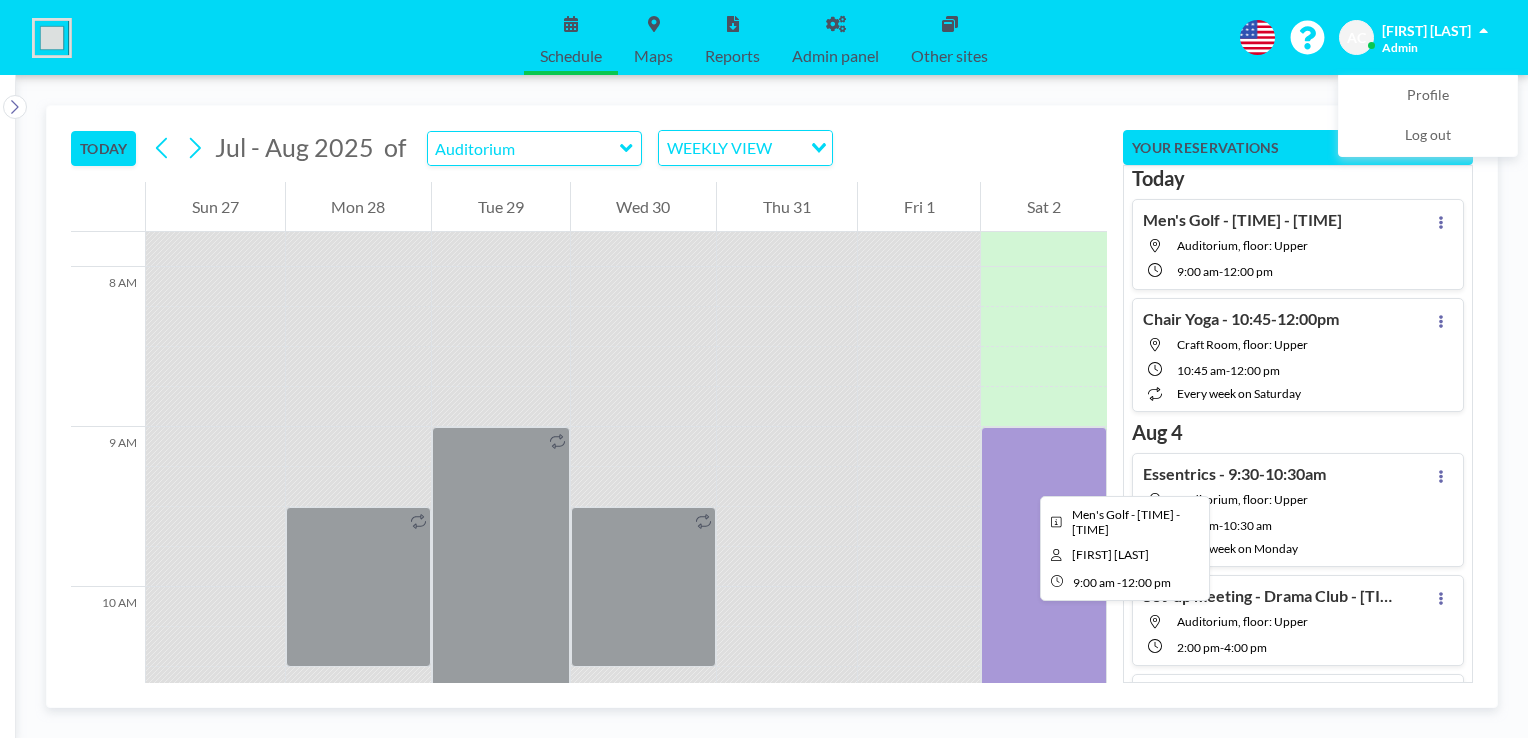 click at bounding box center (1044, 667) 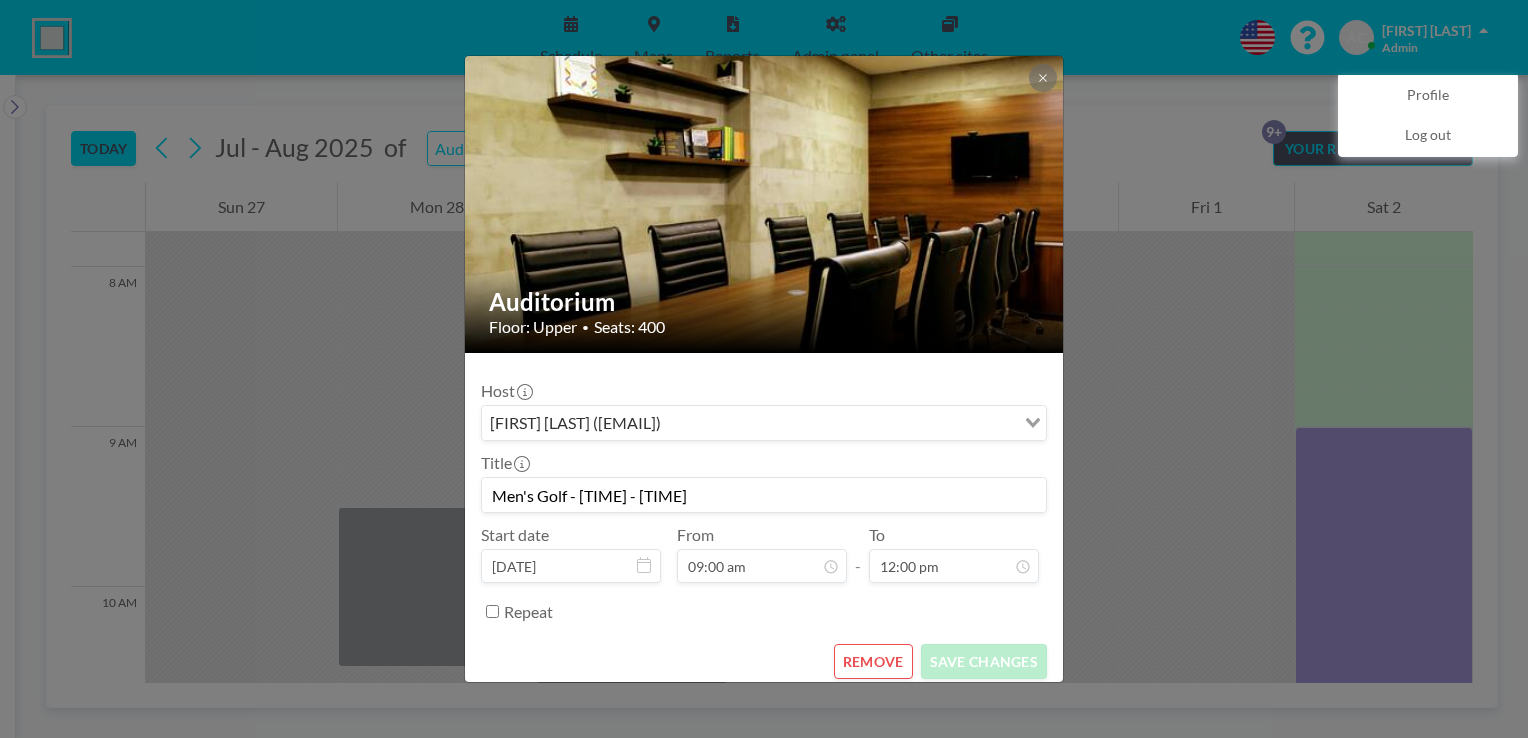 scroll, scrollTop: 11, scrollLeft: 0, axis: vertical 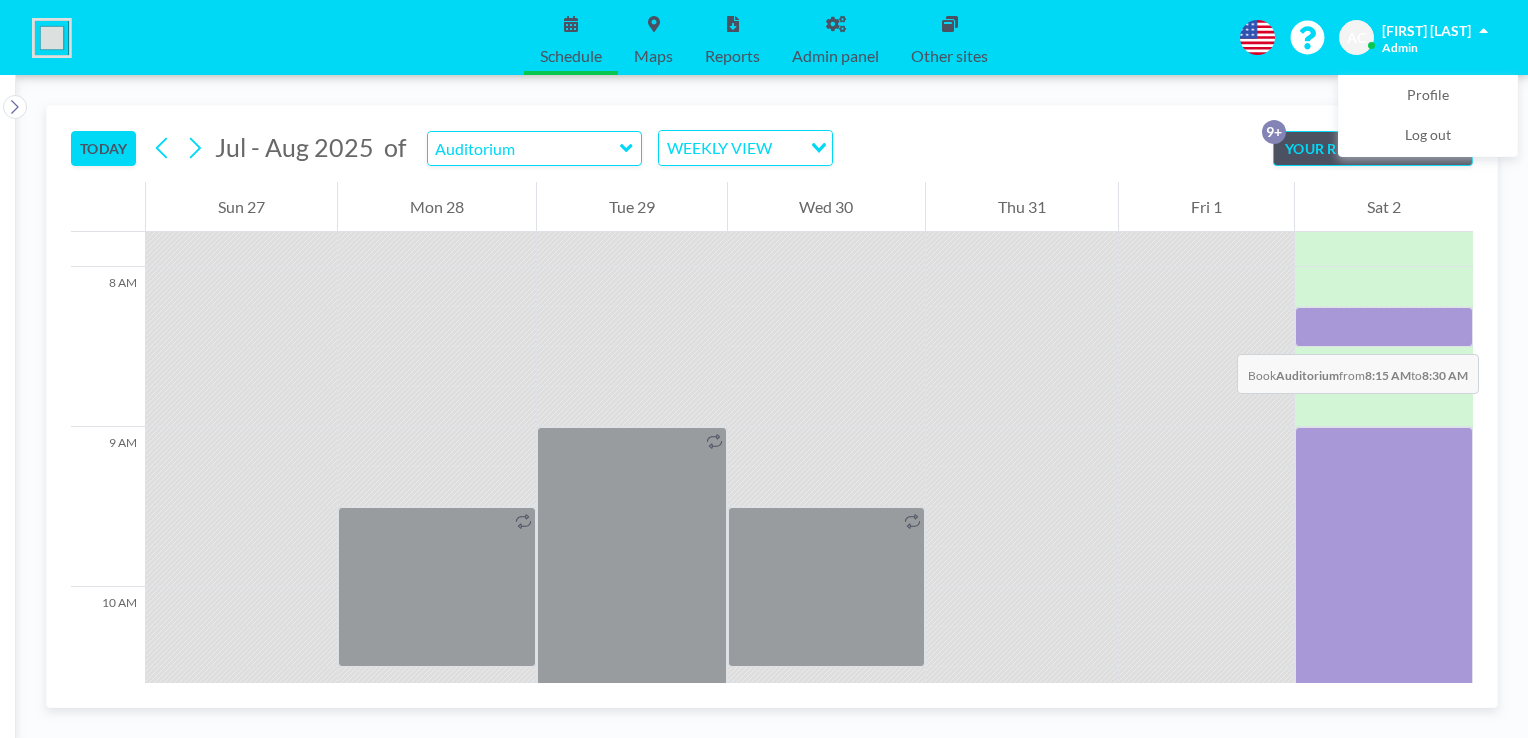 click at bounding box center (1384, 327) 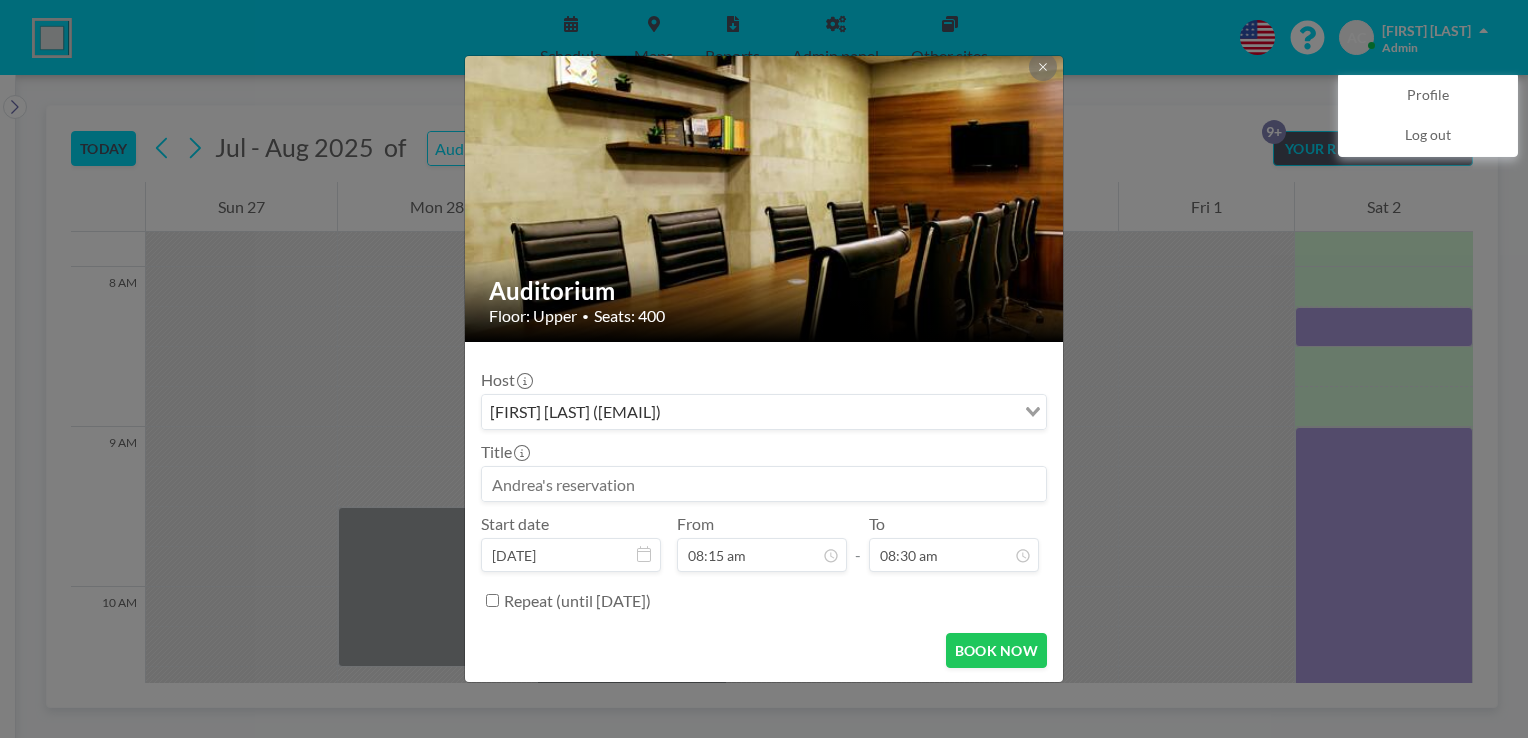 scroll, scrollTop: 0, scrollLeft: 0, axis: both 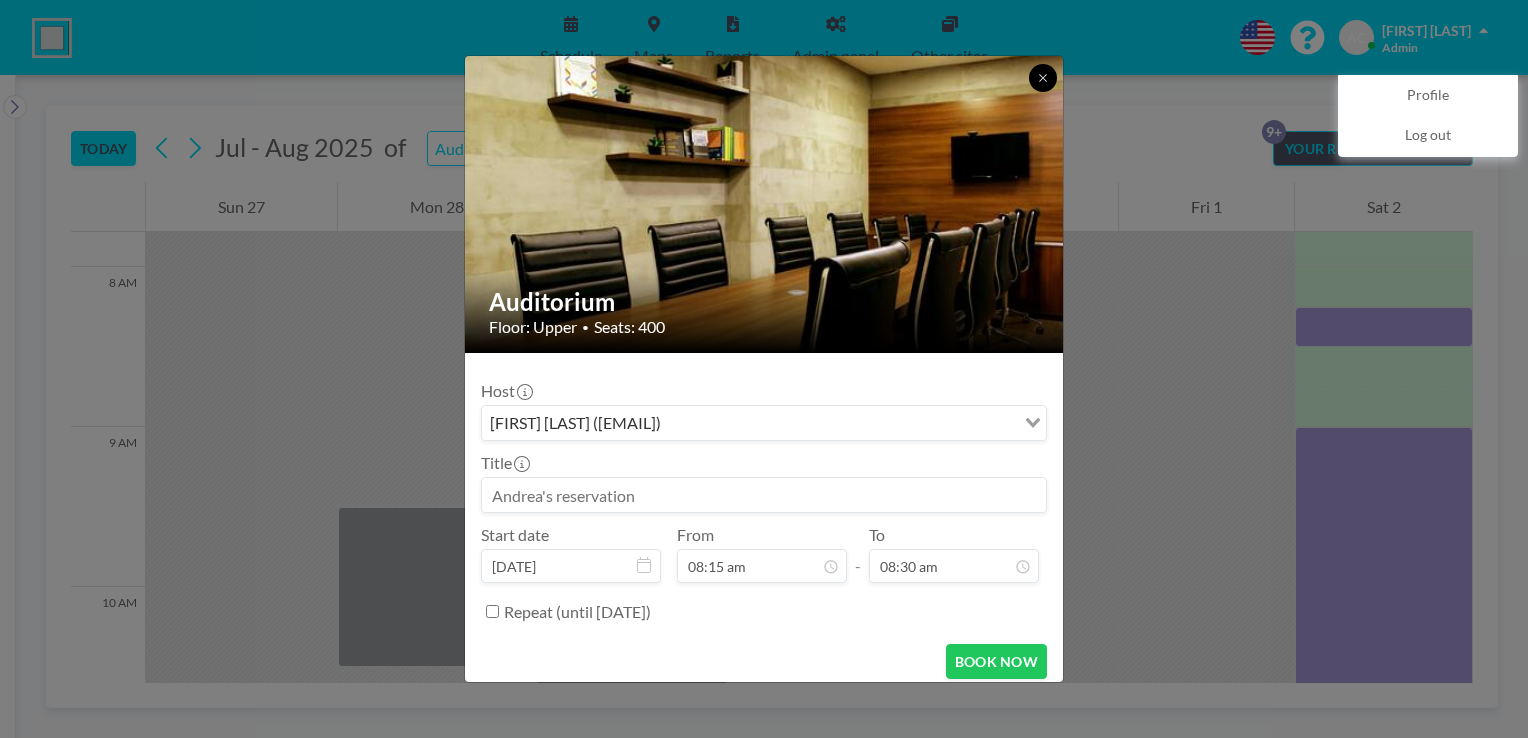 click 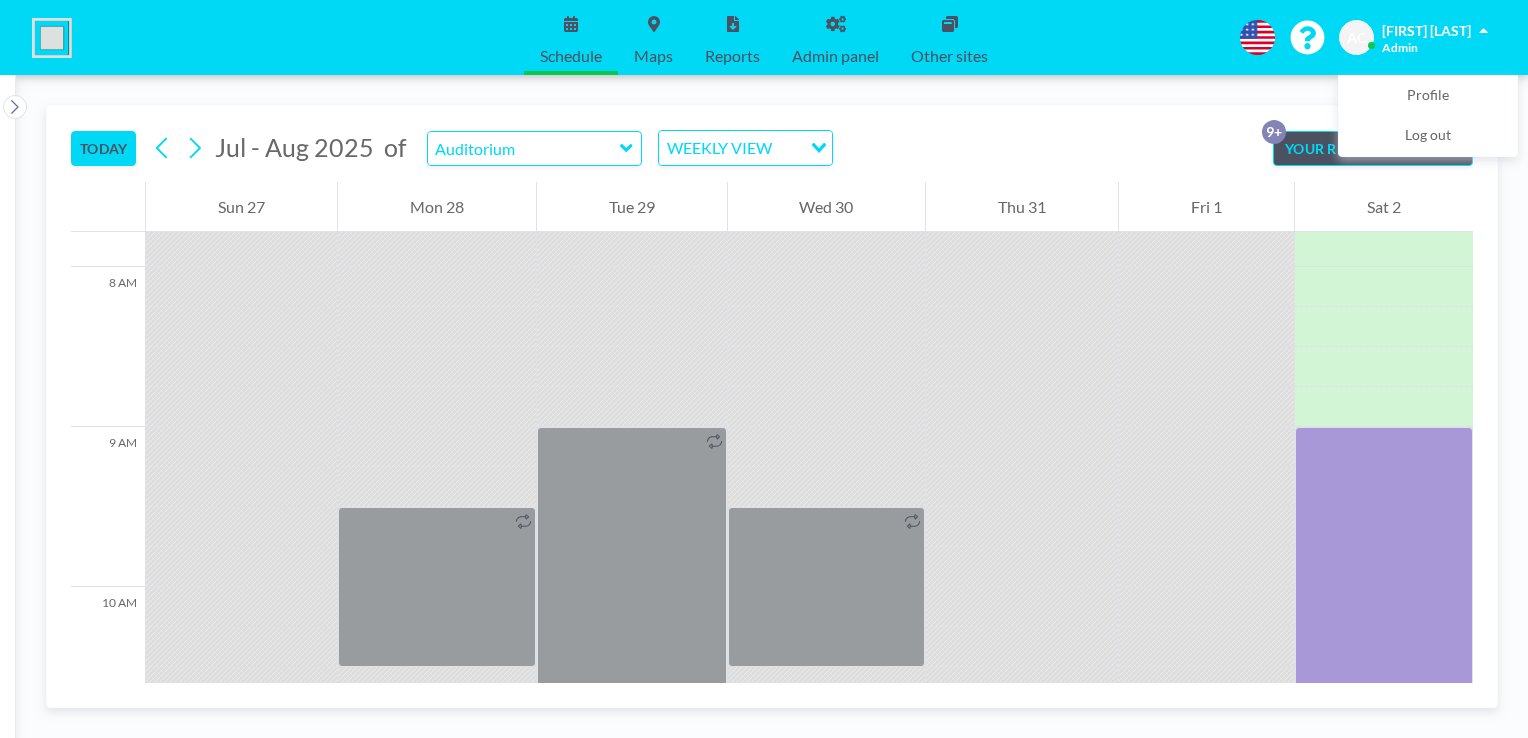 click on "YOUR RESERVATIONS   9+" at bounding box center [1373, 148] 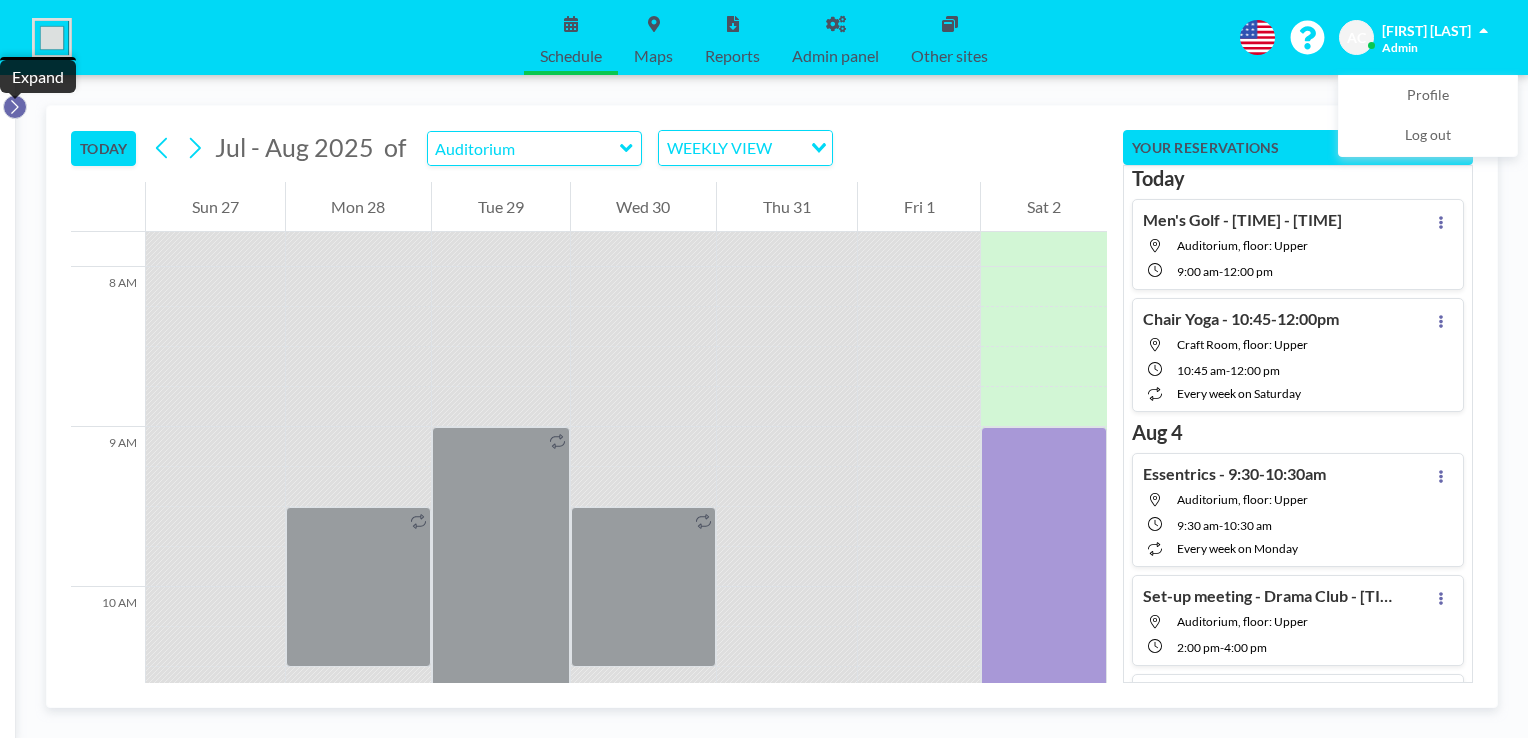 click 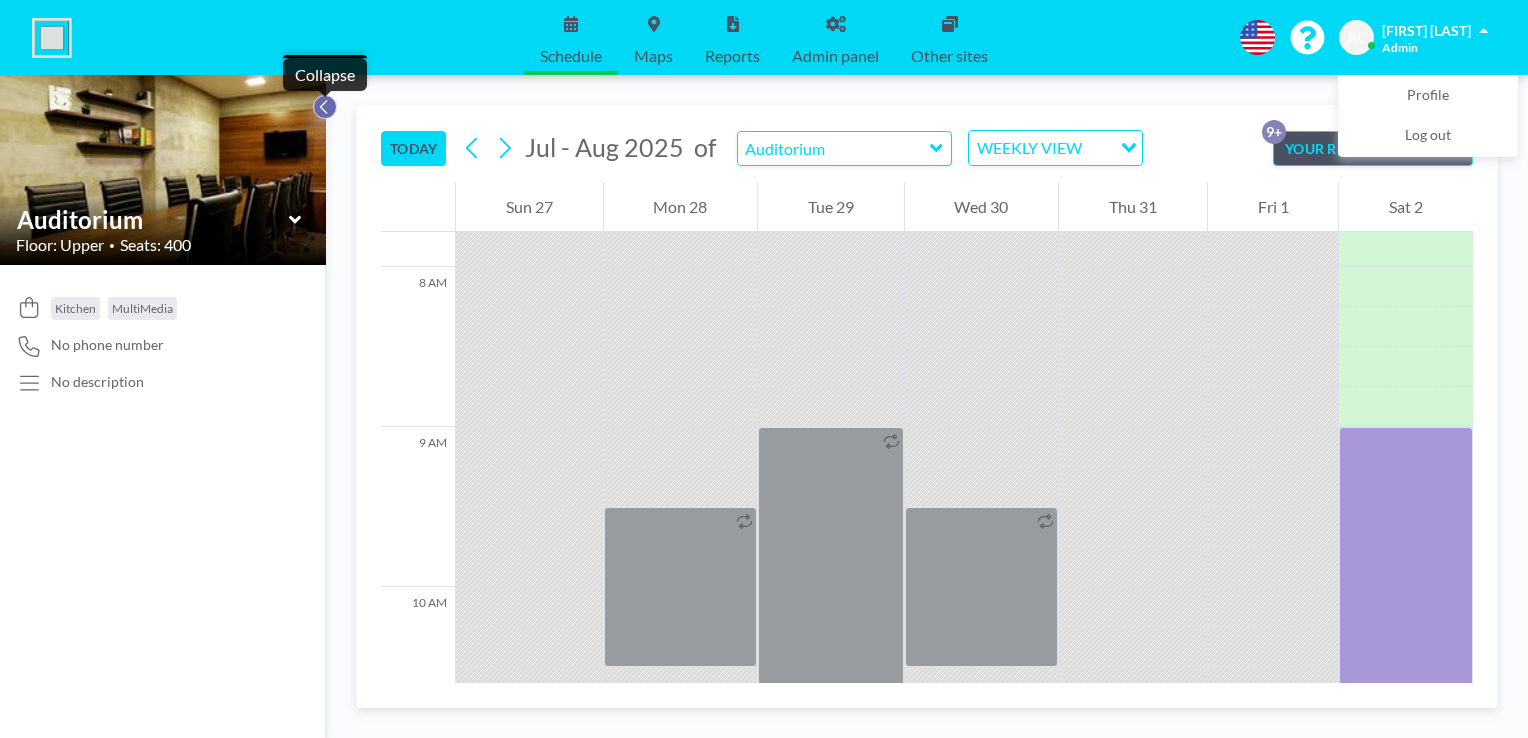 click 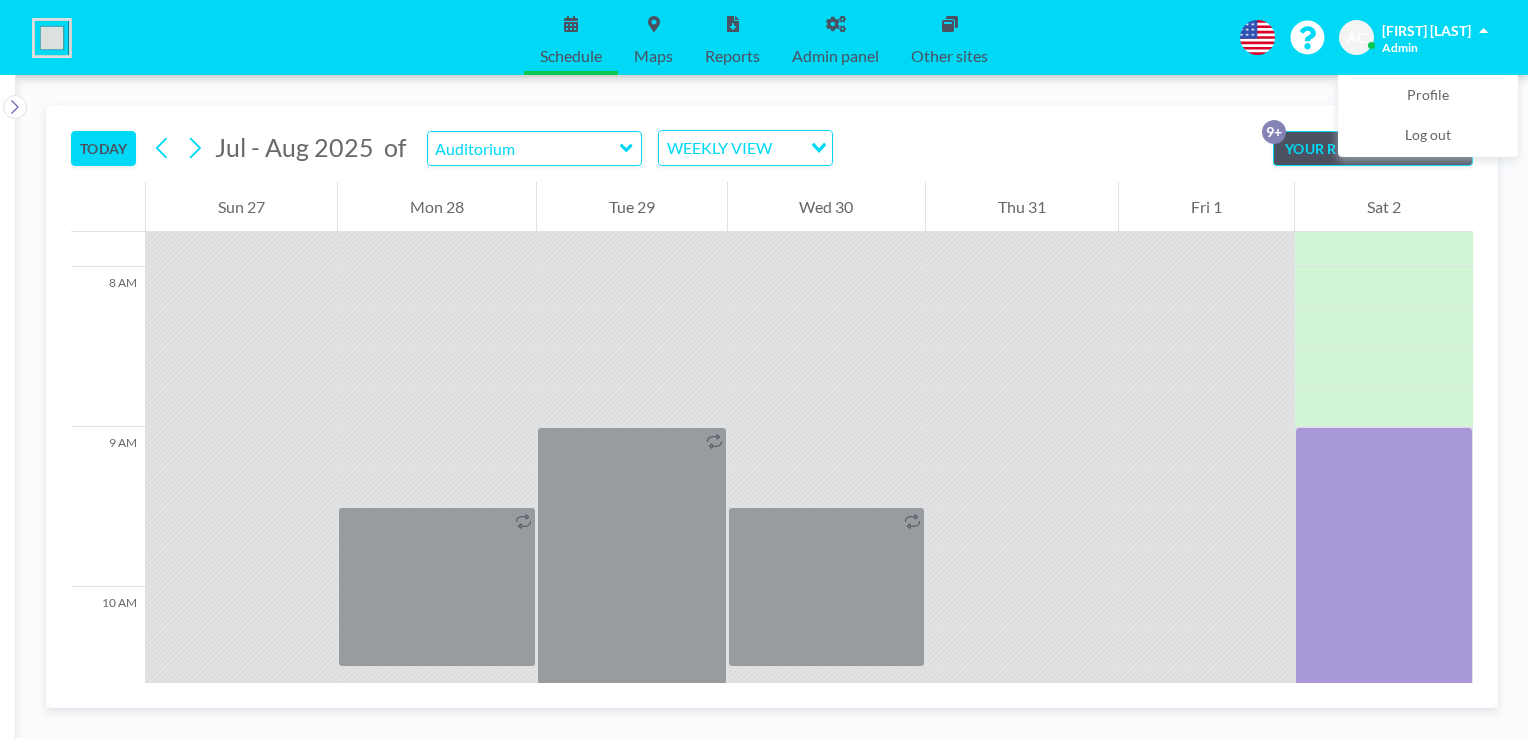 click on "TODAY  Jul - Aug 2025  of  Auditorium
WEEKLY VIEW
Loading...      YOUR RESERVATIONS   9+   12 AM   1 AM   2 AM   3 AM   4 AM   5 AM   6 AM   7 AM   8 AM   9 AM   10 AM   11 AM   12 PM   1 PM   2 PM   3 PM   4 PM   5 PM   6 PM   7 PM   8 PM   9 PM   10 PM   11 PM   Sun 27   Mon 28   Tue 29   Wed 30   Thu 31   Fri 1   Sat 2" at bounding box center [772, 406] 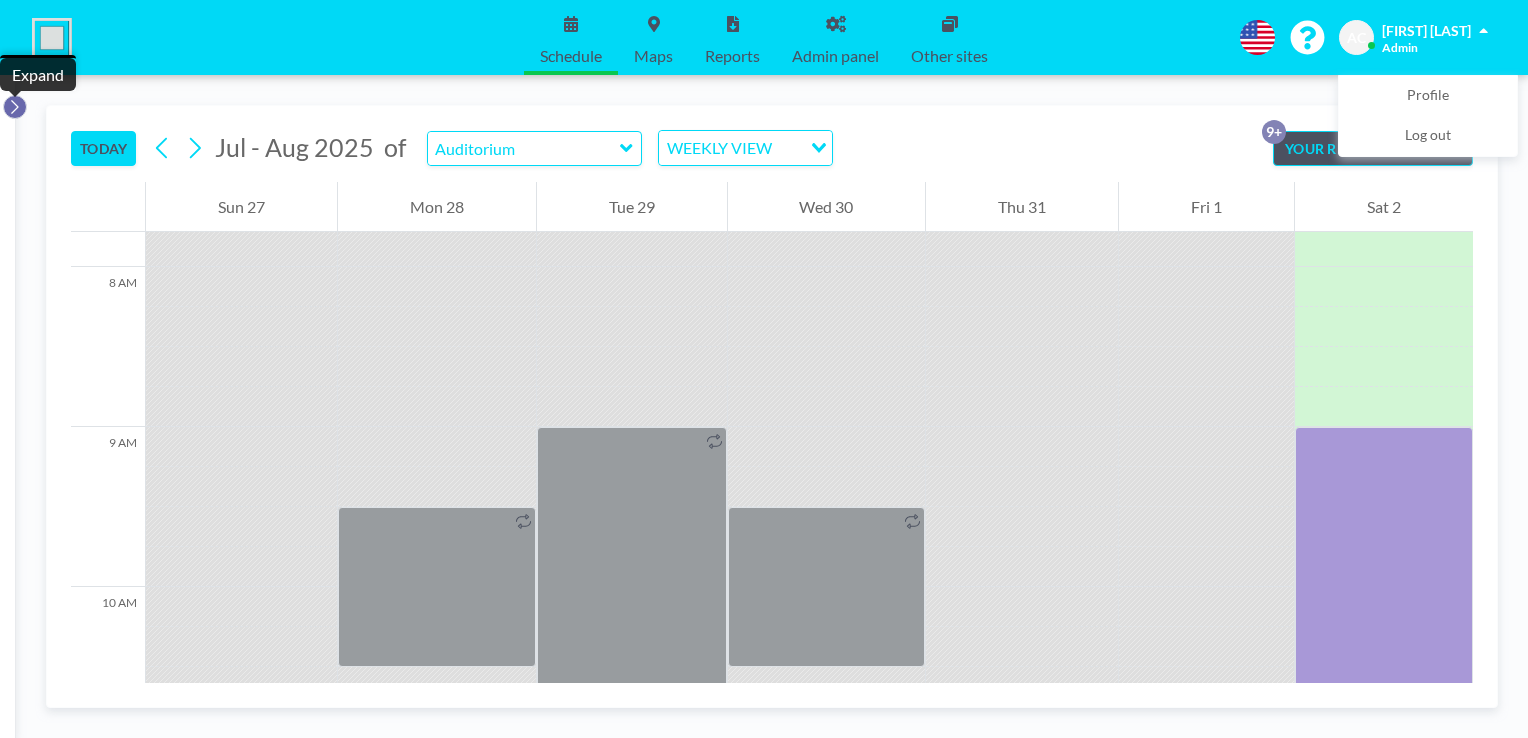 click 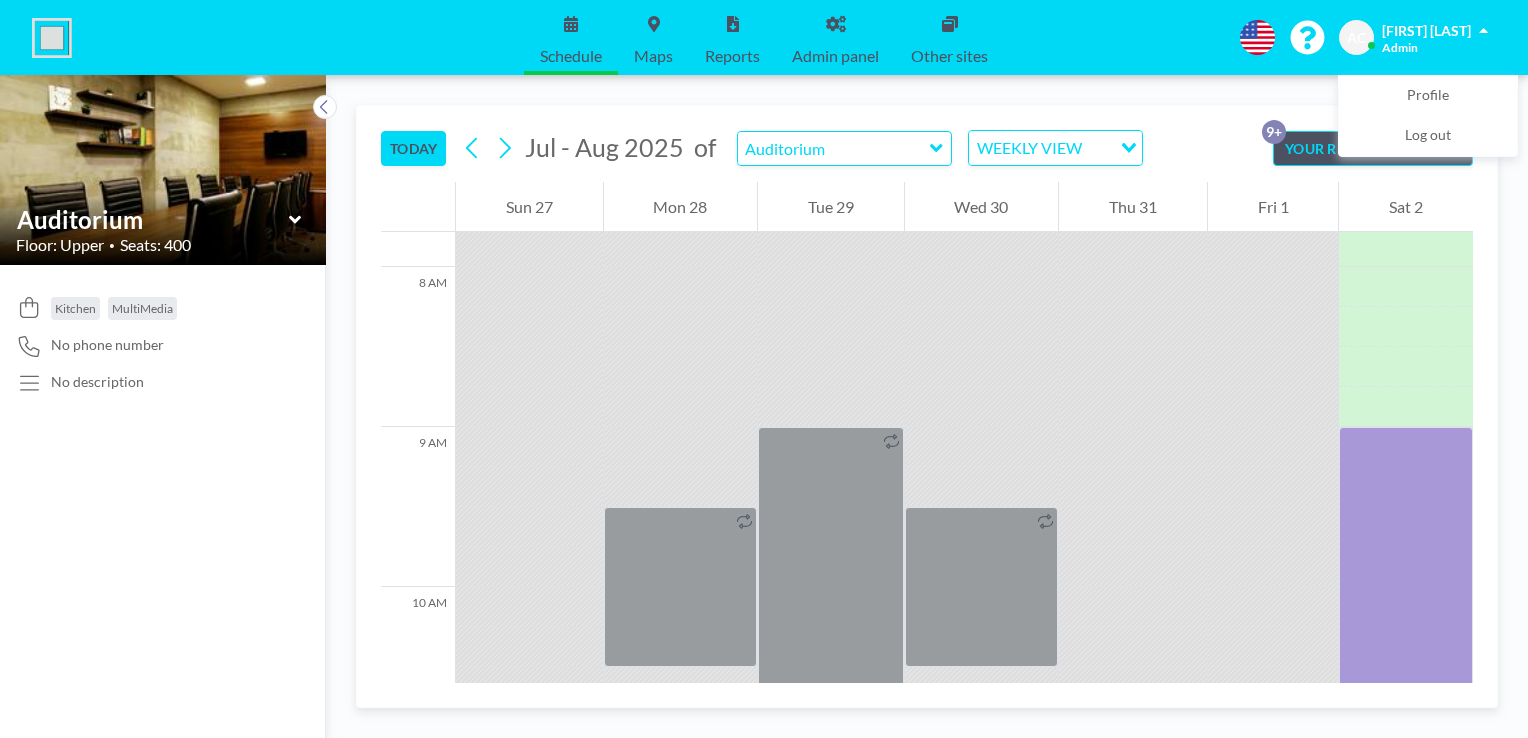 click 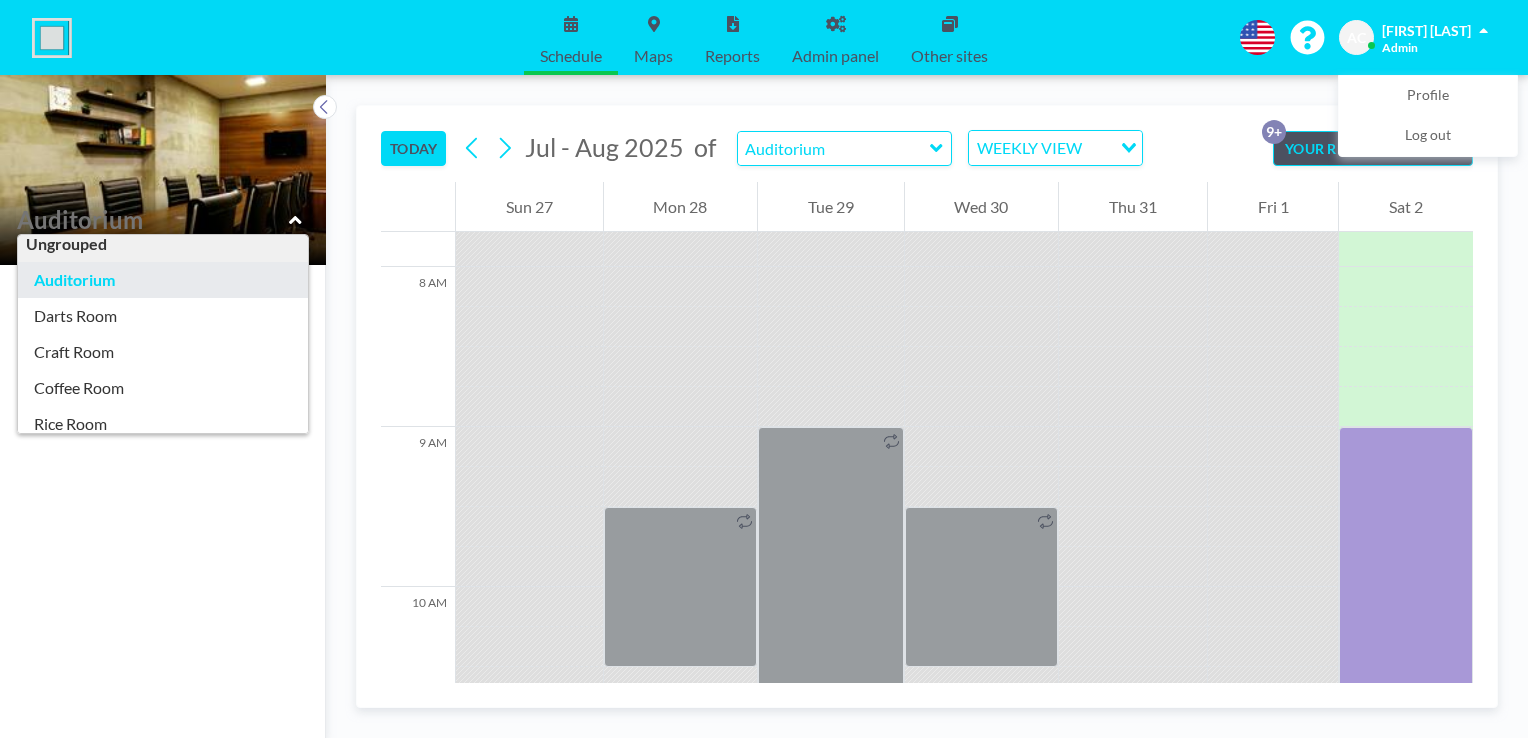scroll, scrollTop: 0, scrollLeft: 0, axis: both 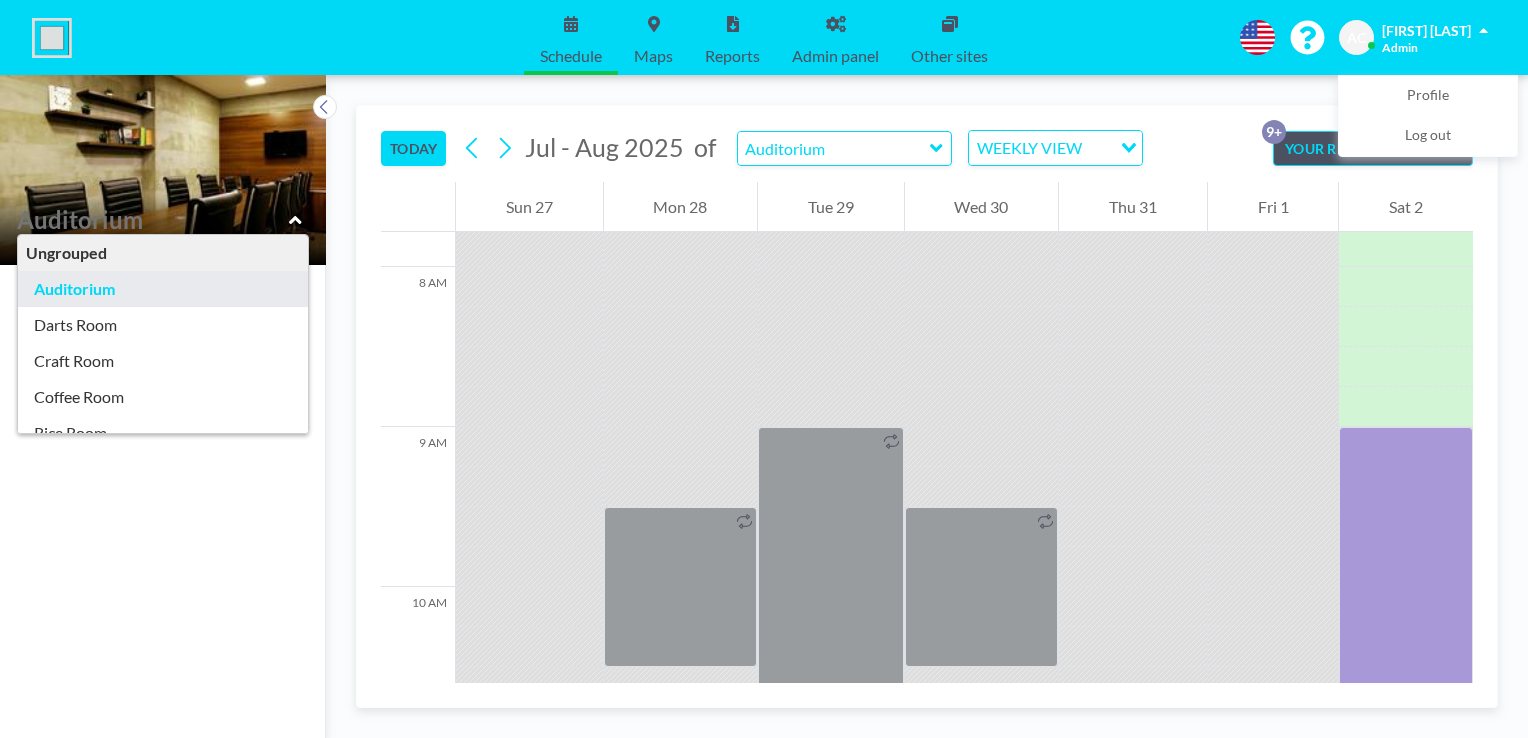 click on "Kitchen   MultiMedia   No phone number   No description" at bounding box center [163, 501] 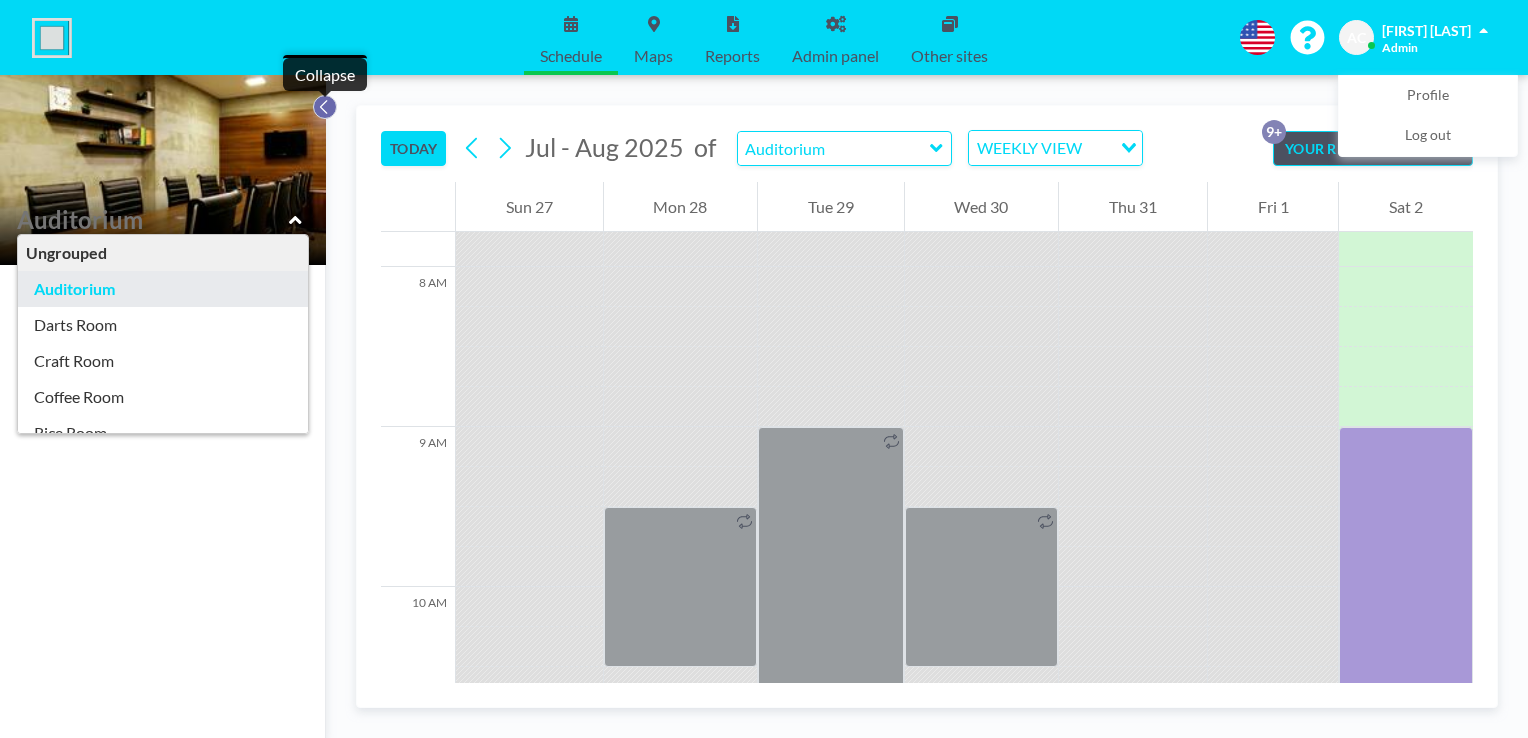 click 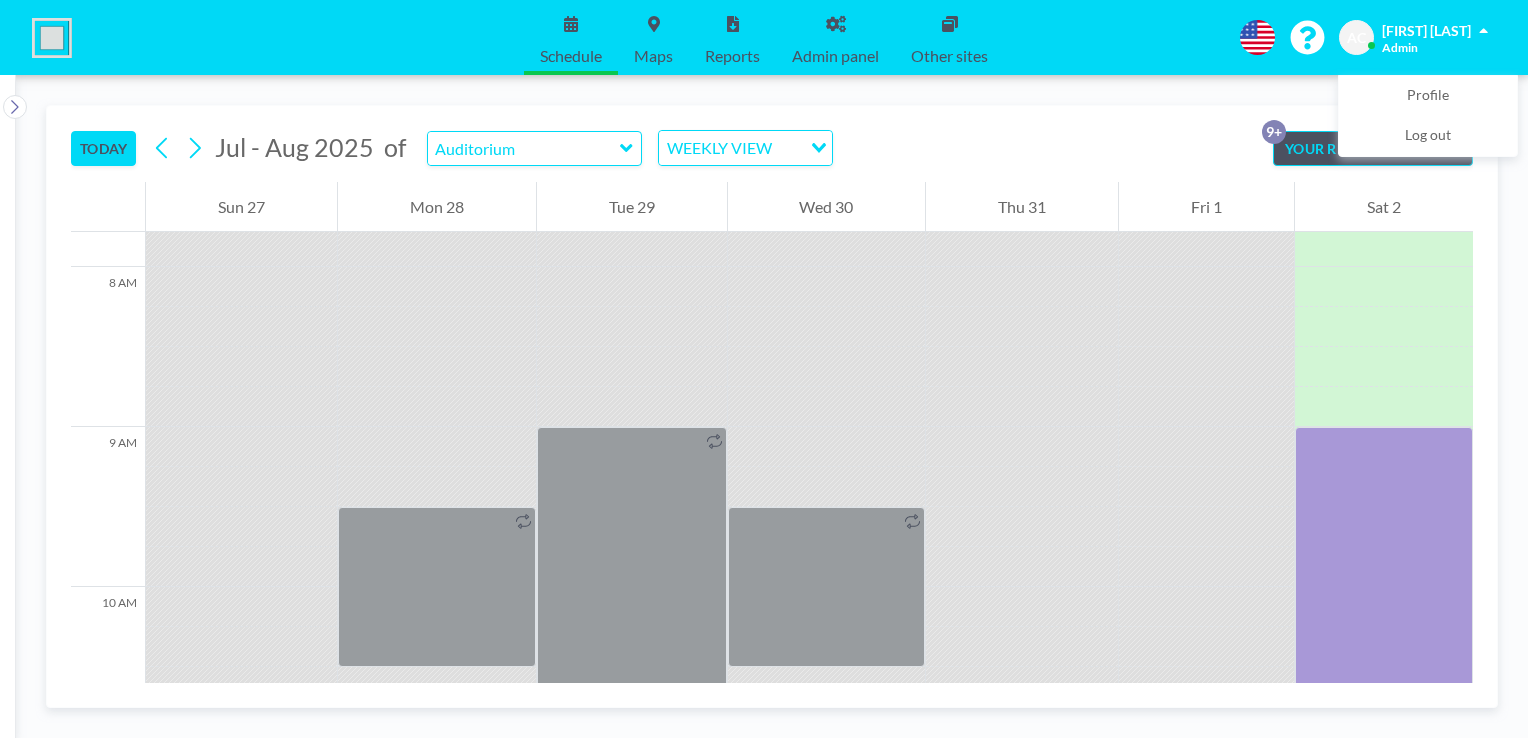 click on "Maps" at bounding box center (653, 37) 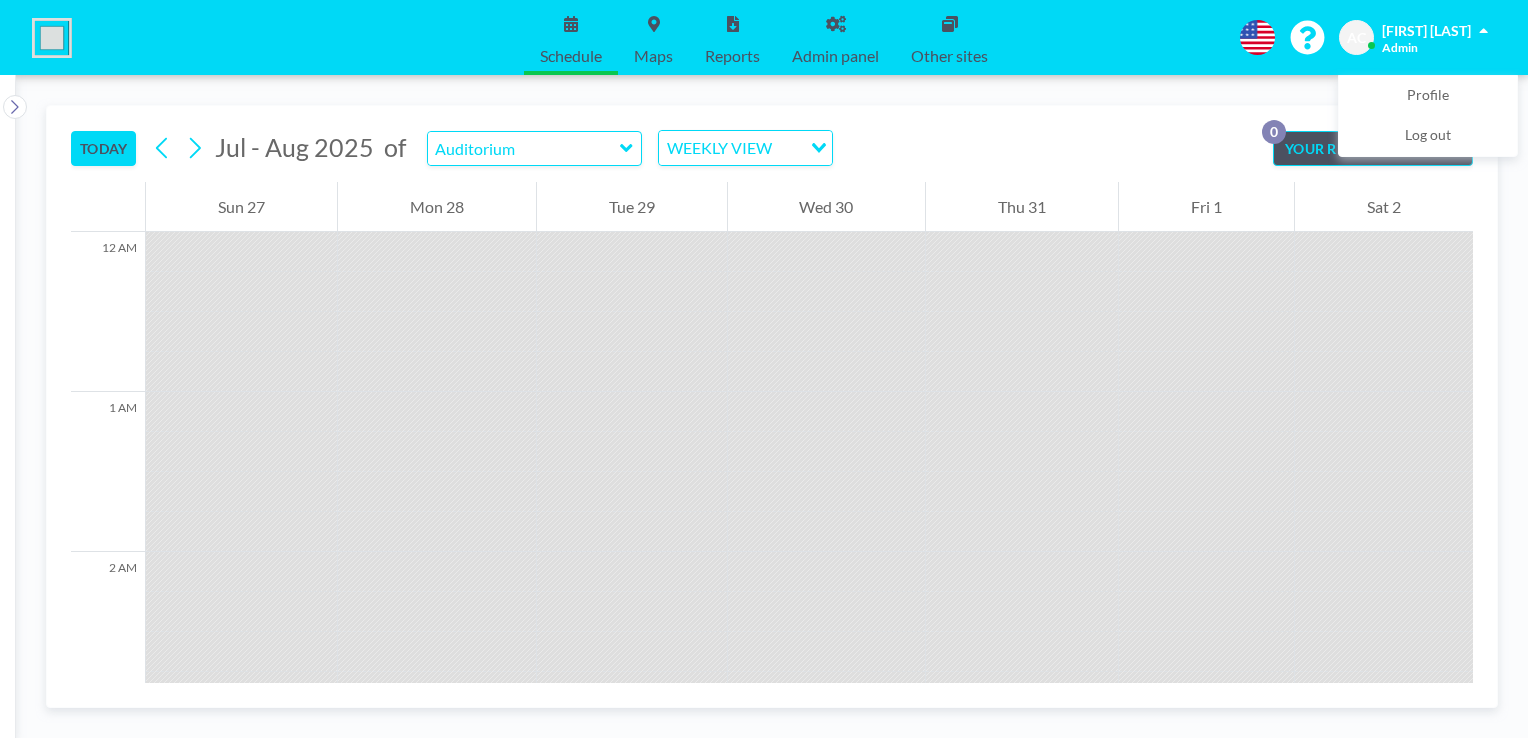 scroll, scrollTop: 0, scrollLeft: 0, axis: both 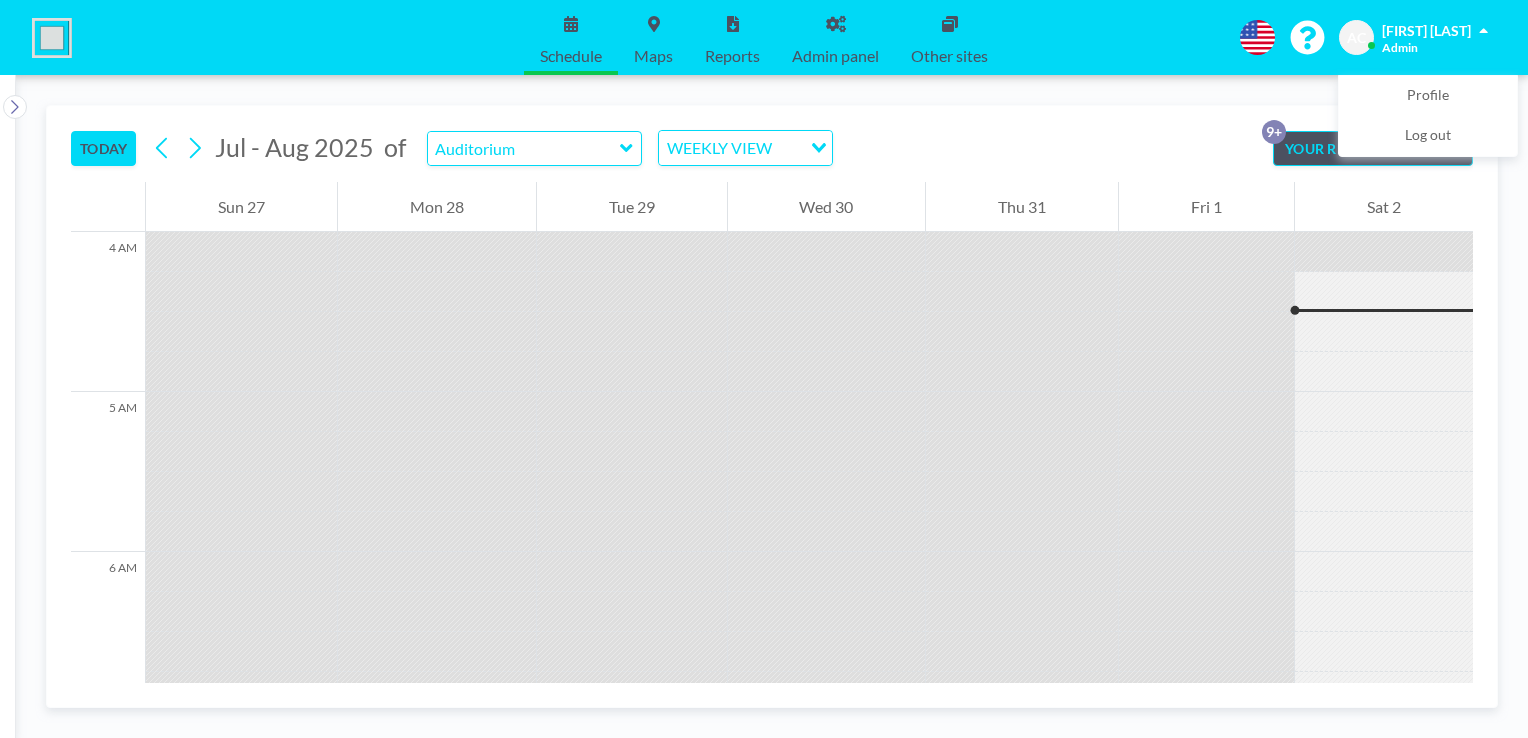 click on "TODAY" at bounding box center [103, 148] 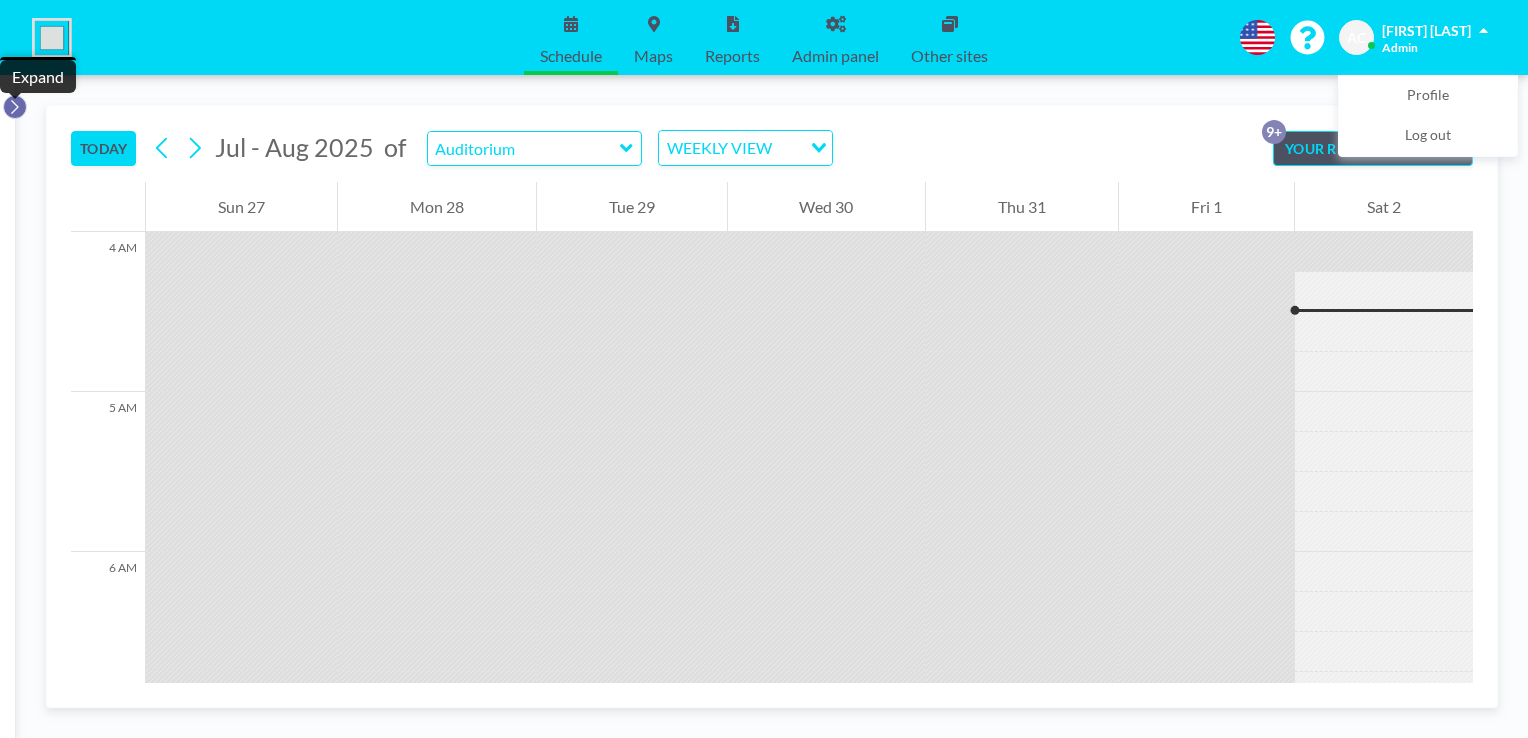 click 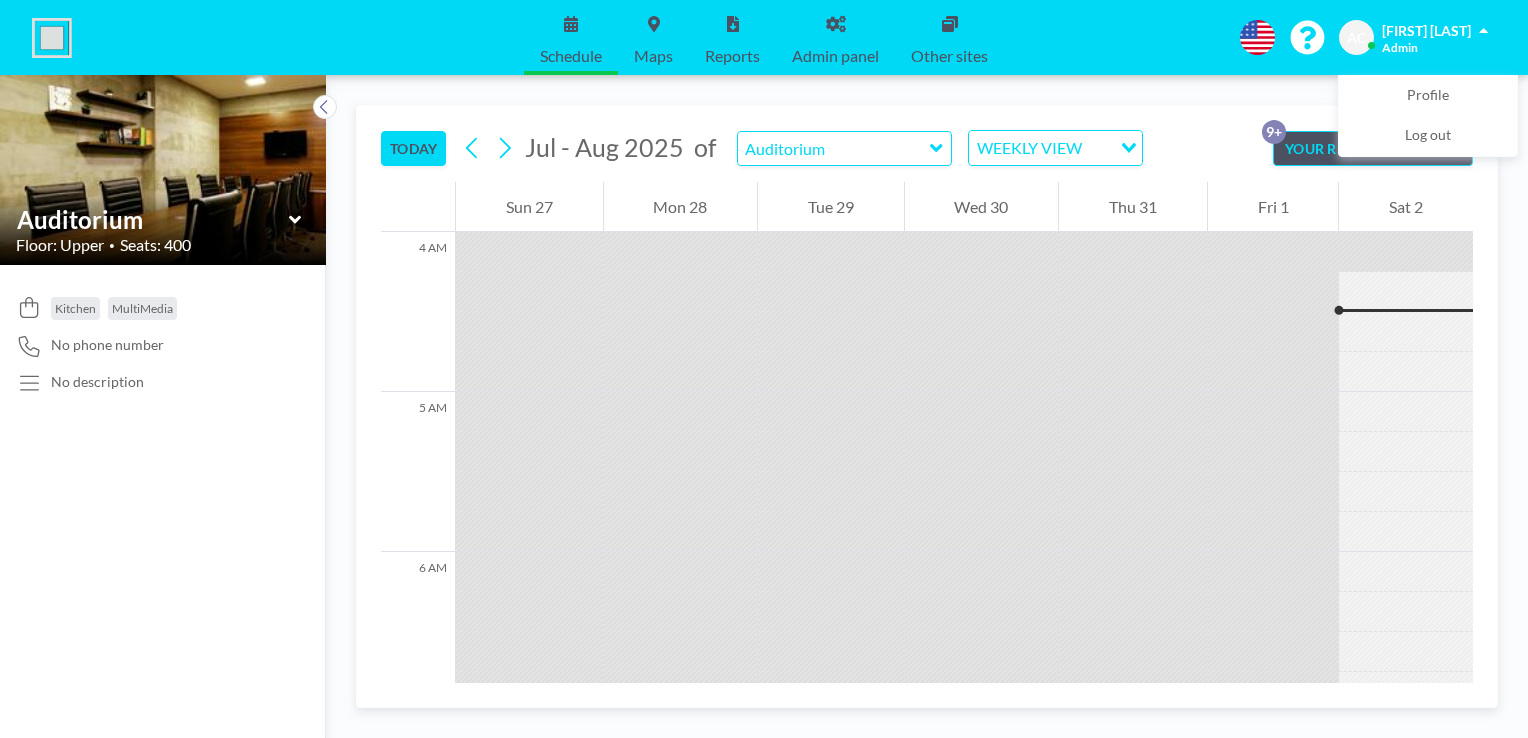 click at bounding box center [52, 38] 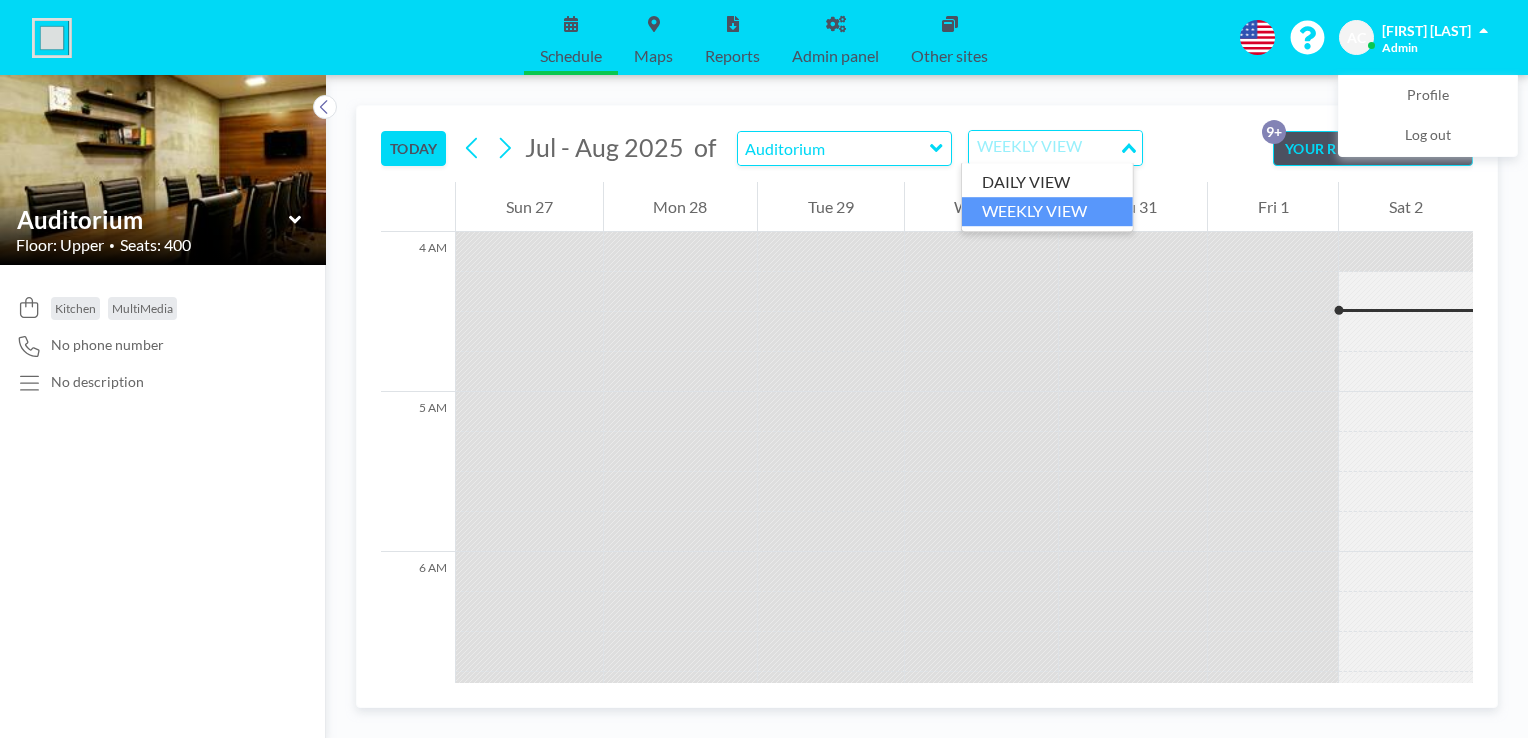 click 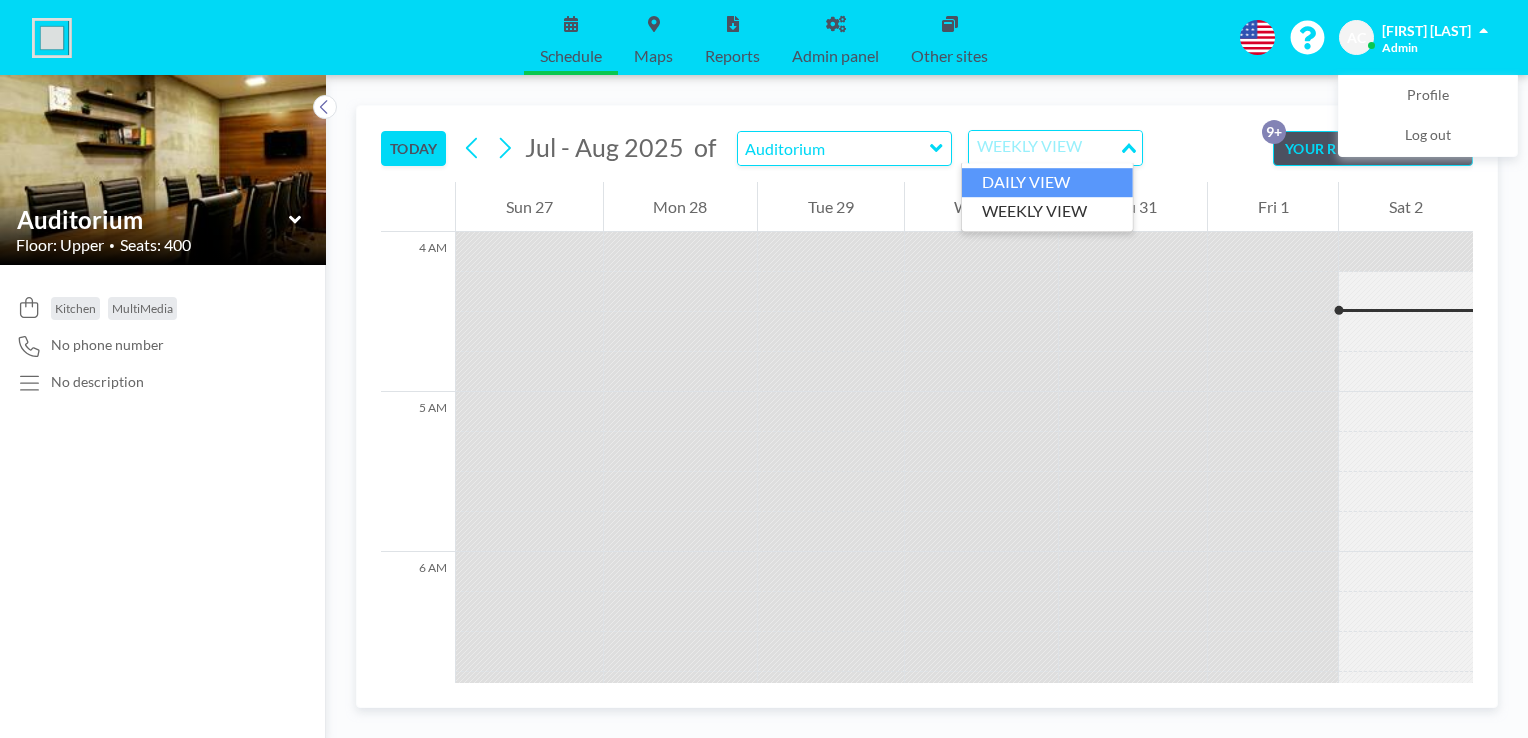 click on "DAILY VIEW" at bounding box center (1047, 182) 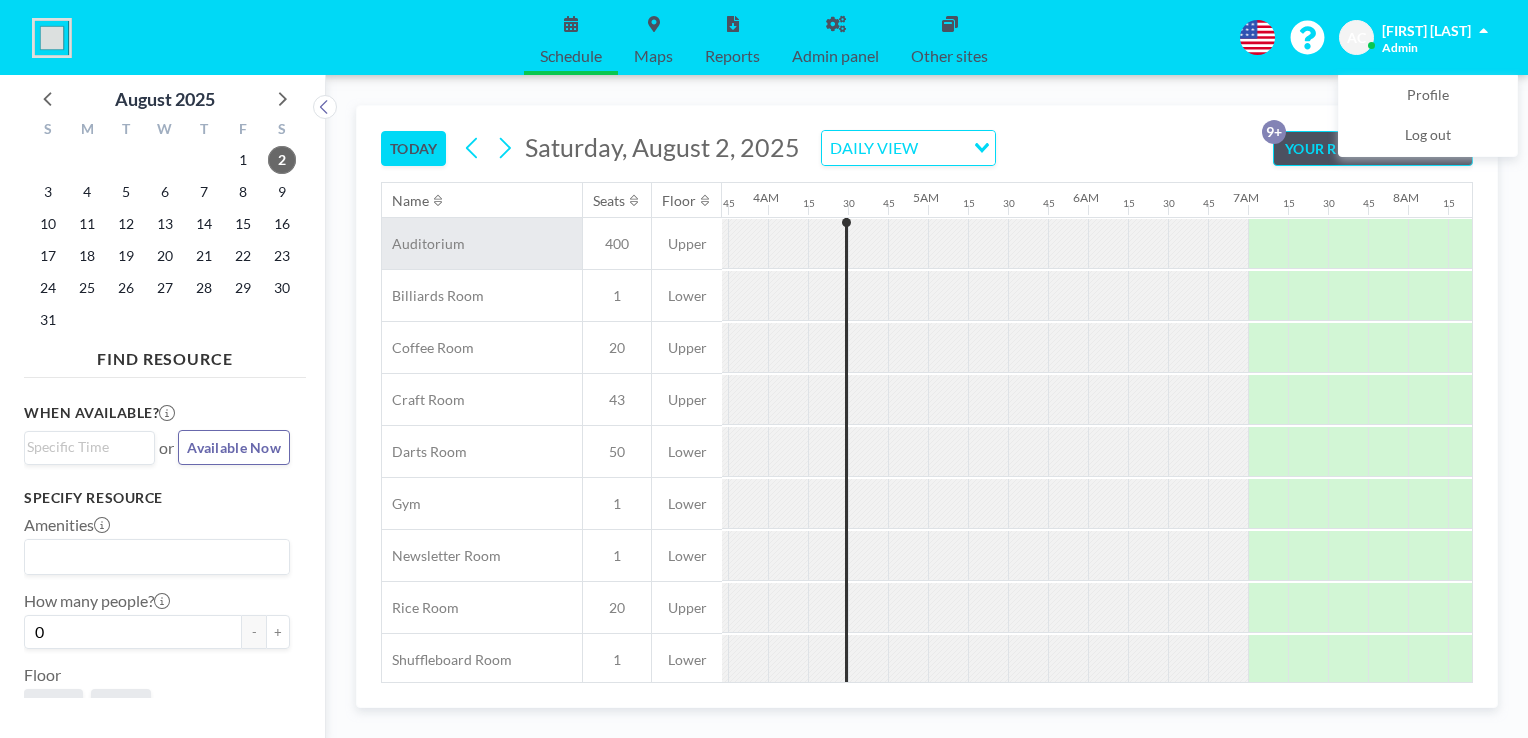 scroll, scrollTop: 0, scrollLeft: 640, axis: horizontal 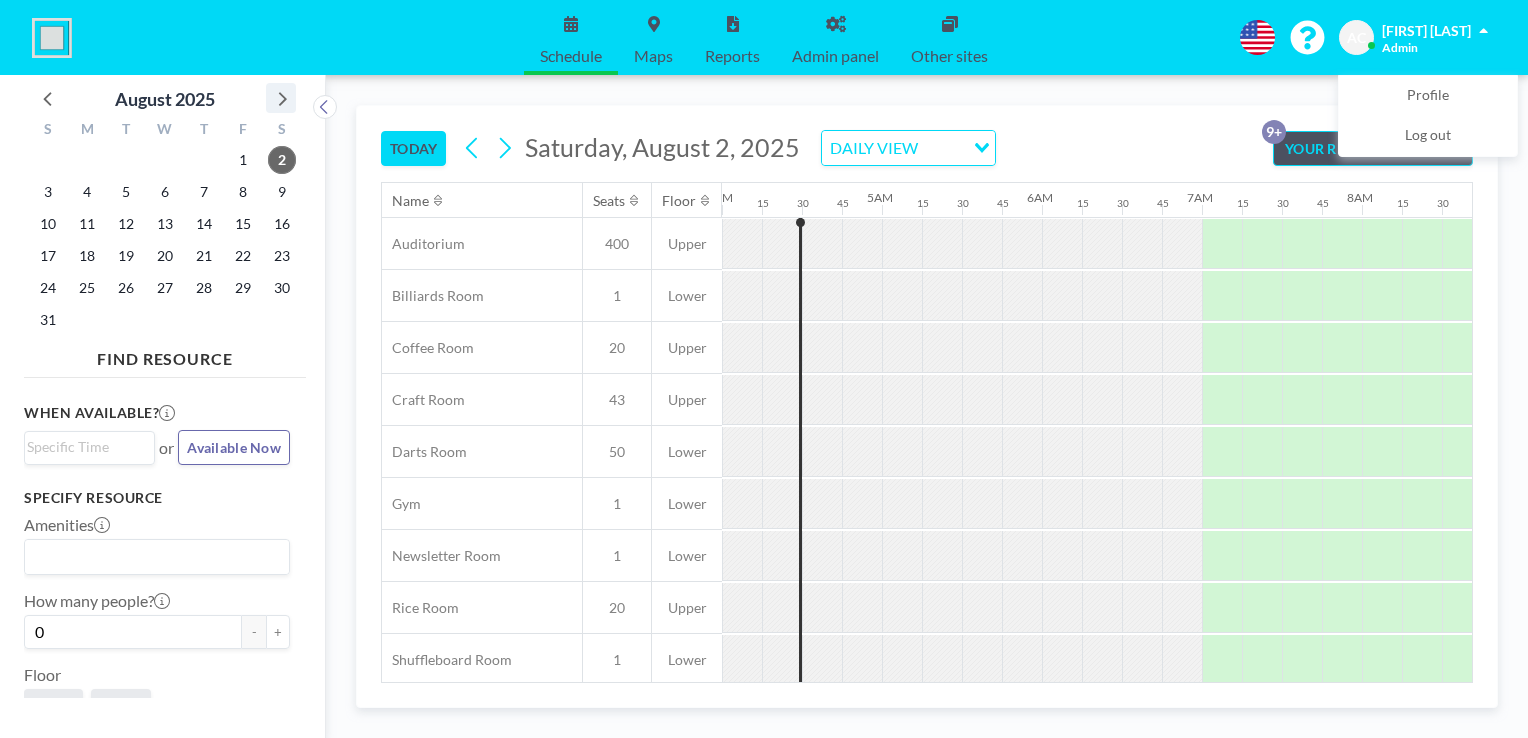 click 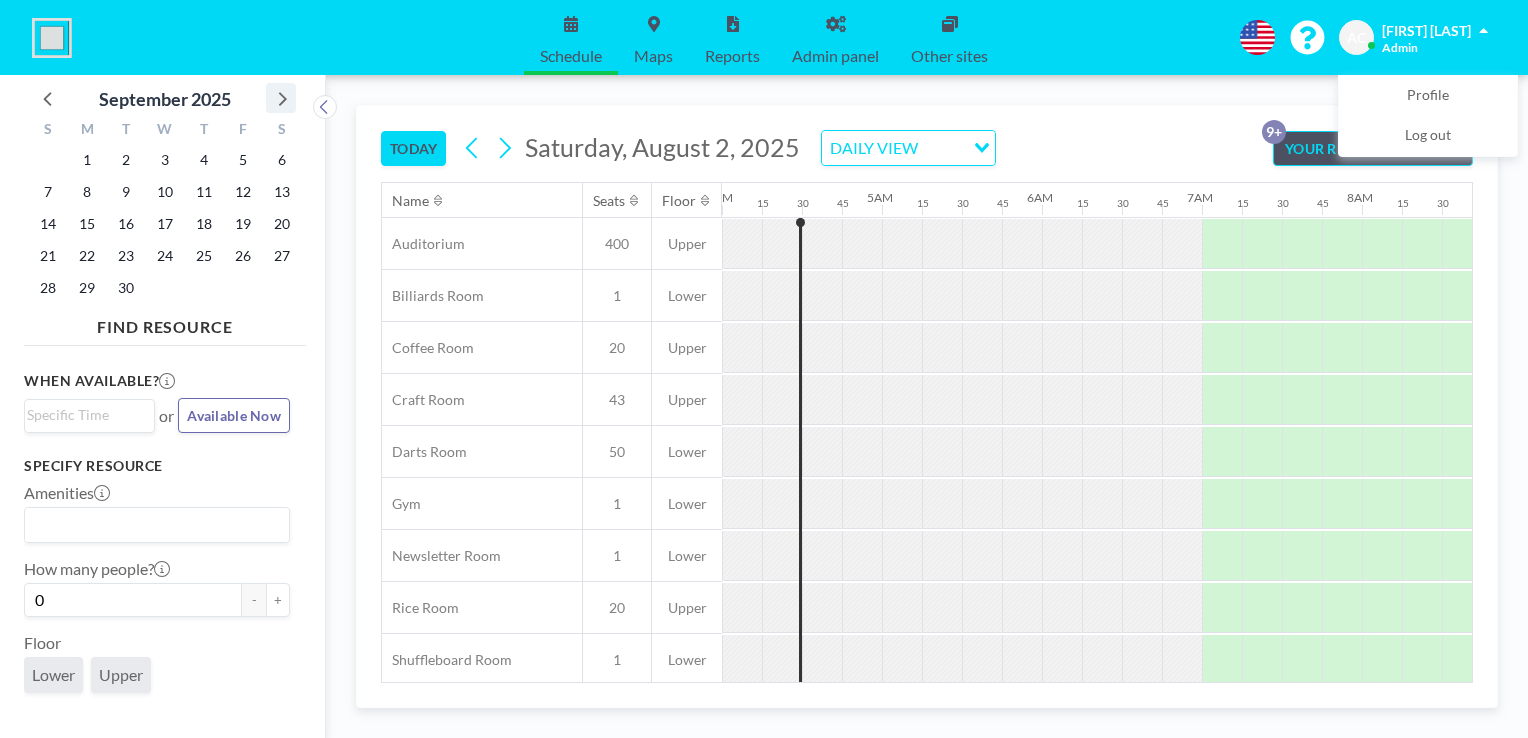 click 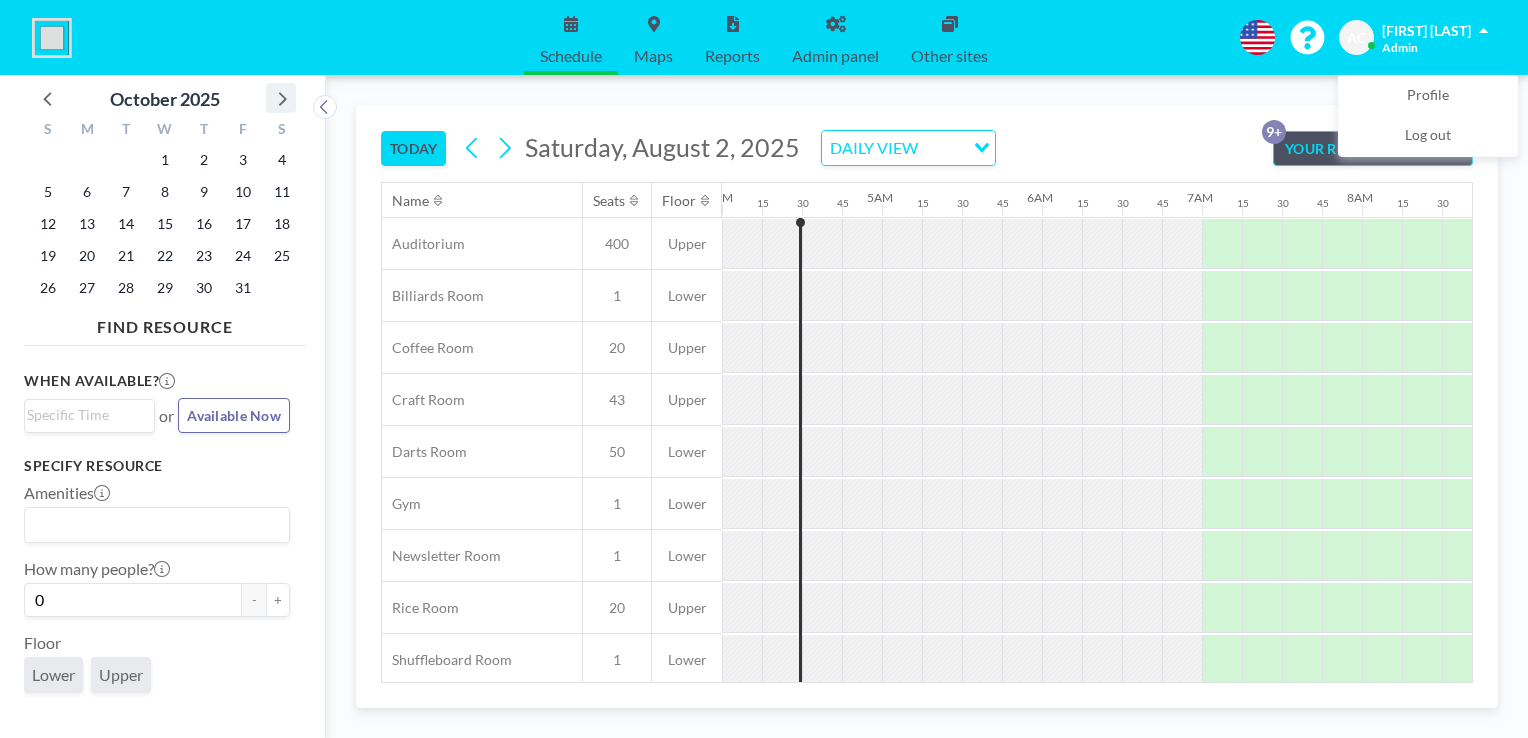 click 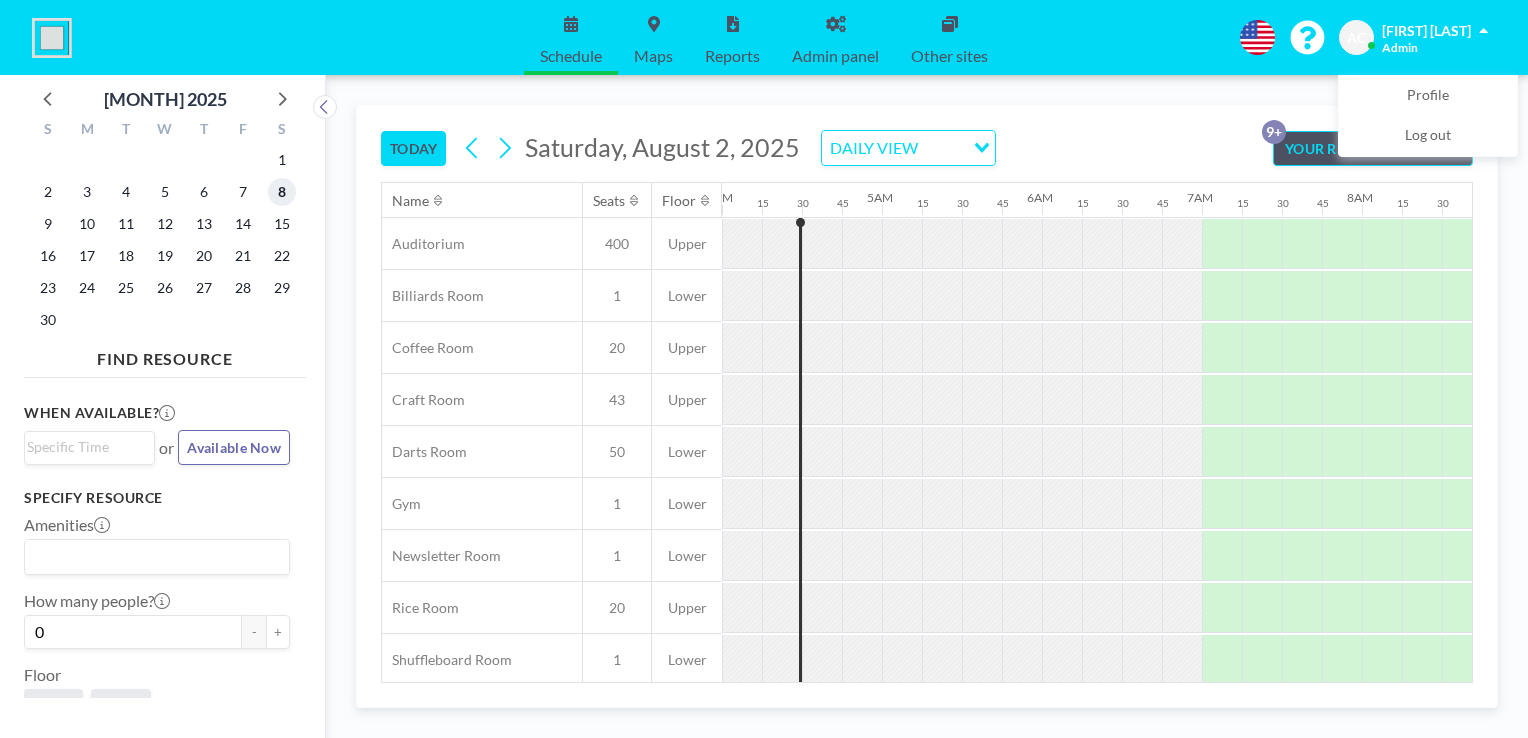 click on "8" at bounding box center [282, 192] 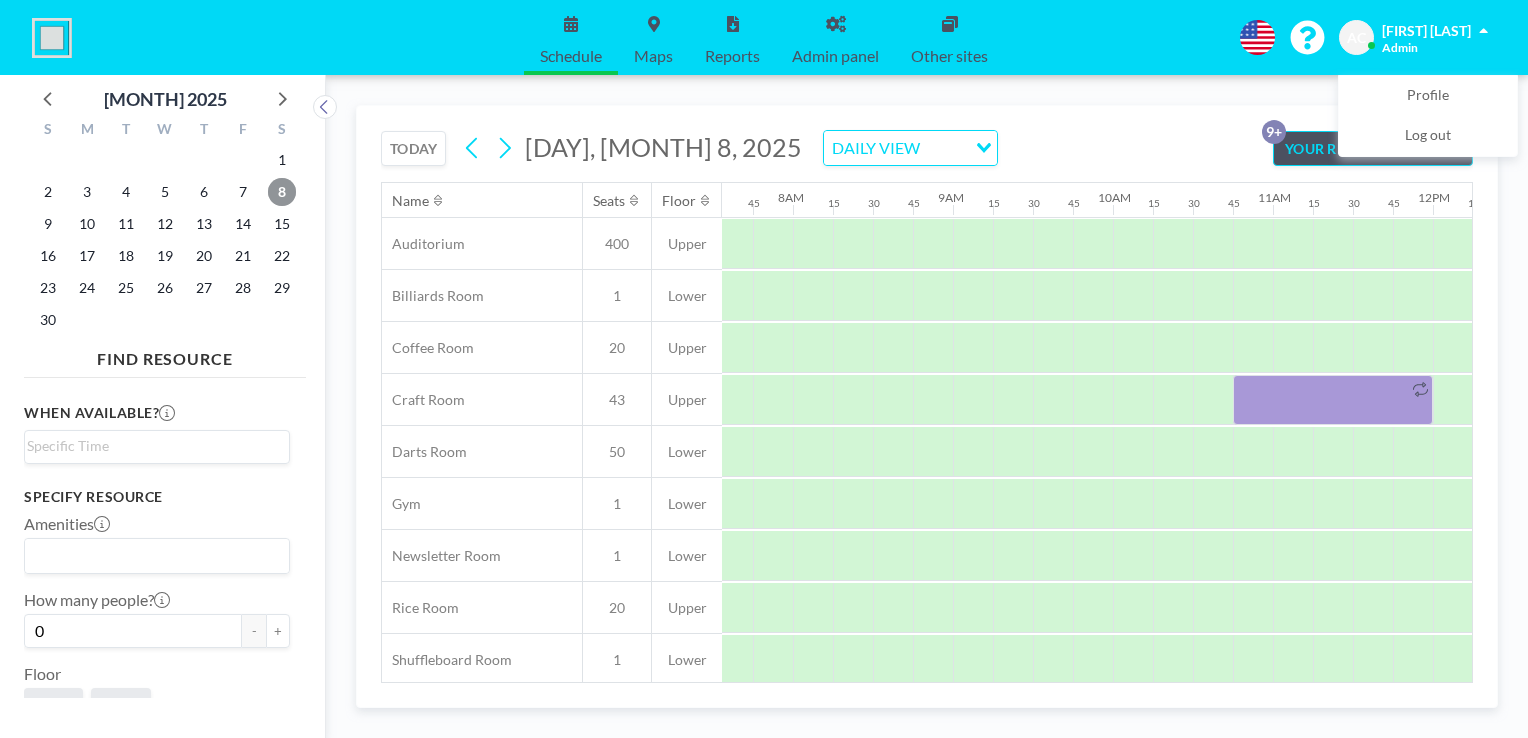 scroll, scrollTop: 0, scrollLeft: 1240, axis: horizontal 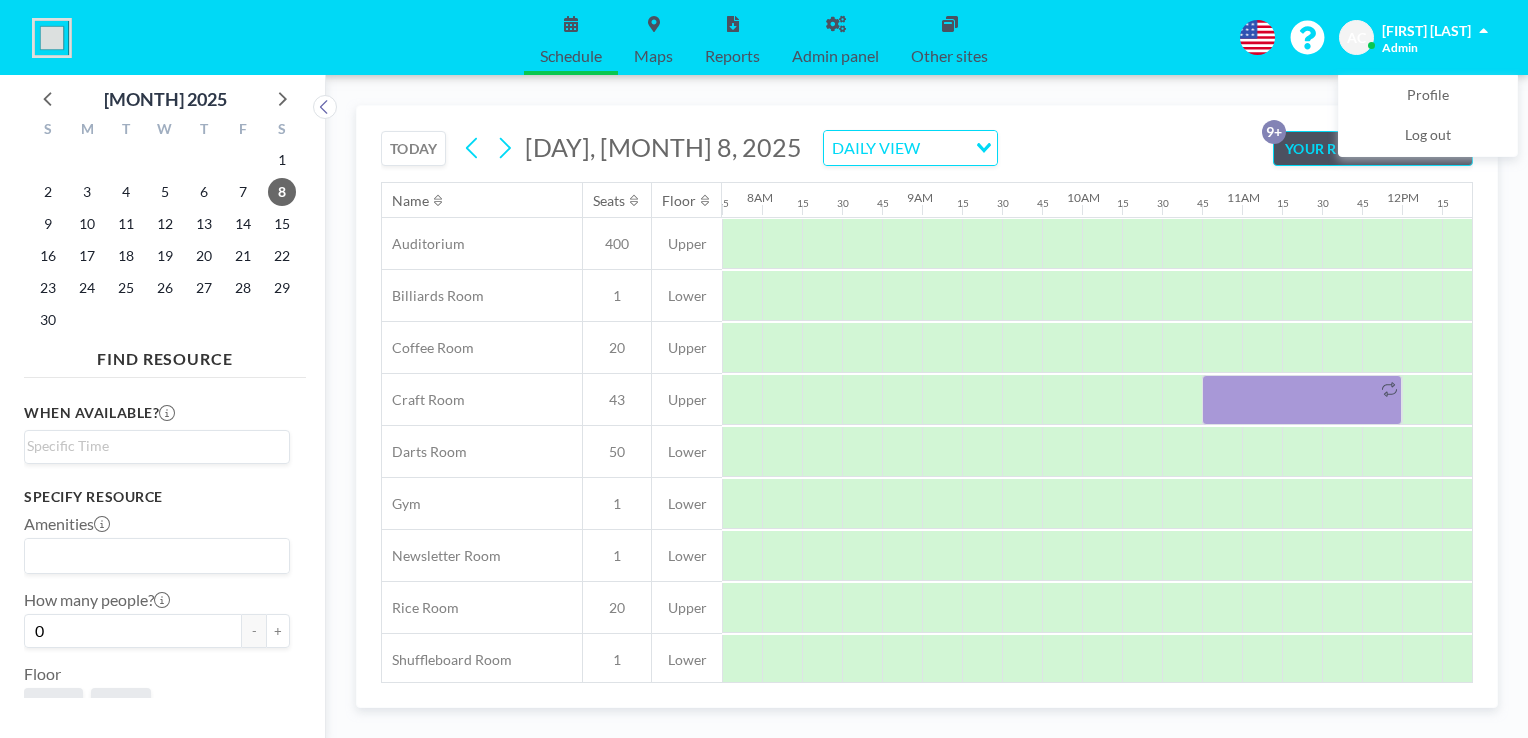 click on "TODAY  Saturday, November 8, 2025
DAILY VIEW
Loading...      YOUR RESERVATIONS   9+  Name Seats Floor  12AM   15   30   45   1AM   15   30   45   2AM   15   30   45   3AM   15   30   45   4AM   15   30   45   5AM   15   30   45   6AM   15   30   45   7AM   15   30   45   8AM   15   30   45   9AM   15   30   45   10AM   15   30   45   11AM   15   30   45   12PM   15   30   45   1PM   15   30   45   2PM   15   30   45   3PM   15   30   45   4PM   15   30   45   5PM   15   30   45   6PM   15   30   45   7PM   15   30   45   8PM   15   30   45   9PM   15   30   45   10PM   15   30   45   11PM   15   30   45  Auditorium  400   Upper  Billiards Room  1   Lower  Coffee Room  20   Upper  Craft Room  43   Upper  Darts Room  50   Lower  Gym  1   Lower  Newsletter Room  1   Lower  Rice Room  20   Upper  Shuffleboard Room  1   Lower  Theatre Room  1   Lower  WCHA Boardroom  1   Lower" at bounding box center [927, 406] 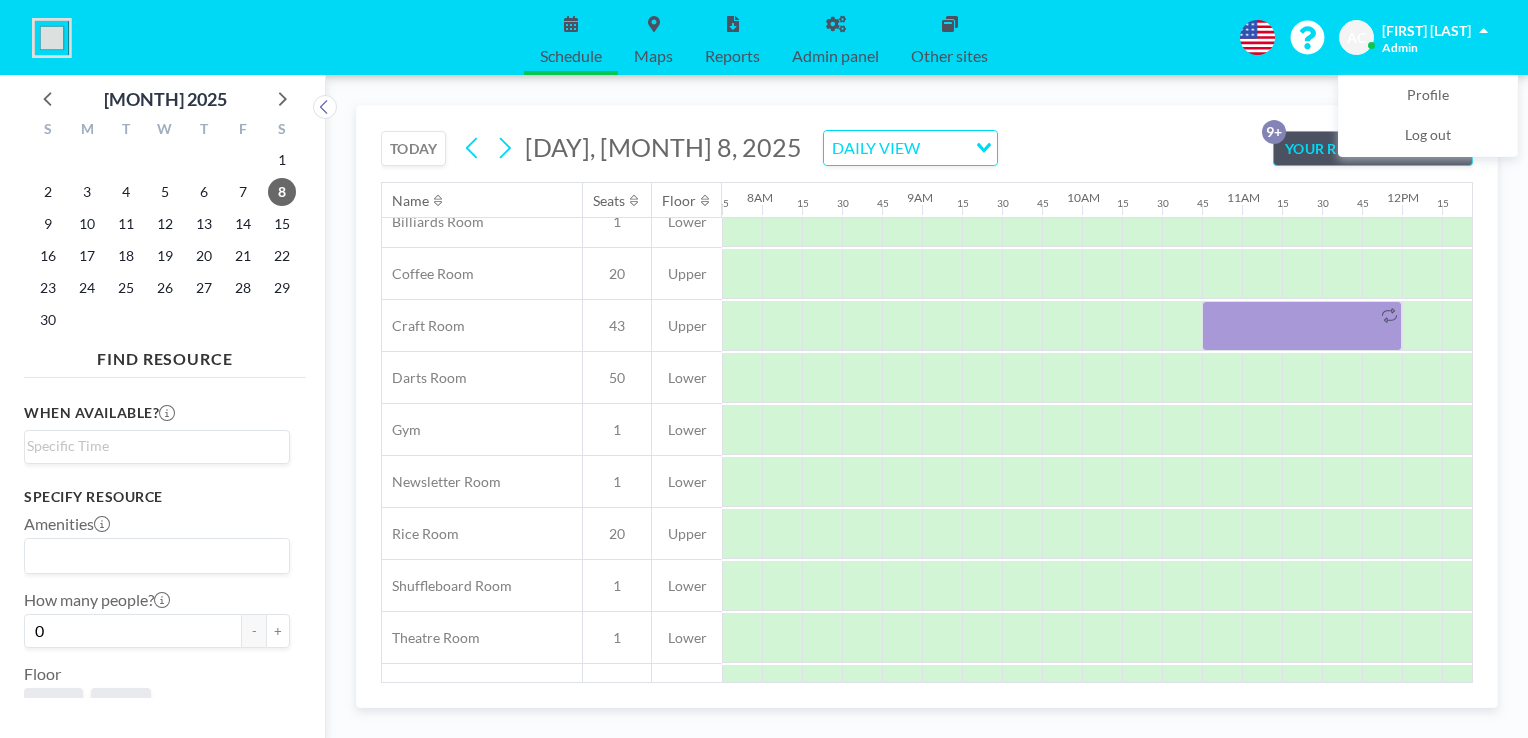 scroll, scrollTop: 0, scrollLeft: 1240, axis: horizontal 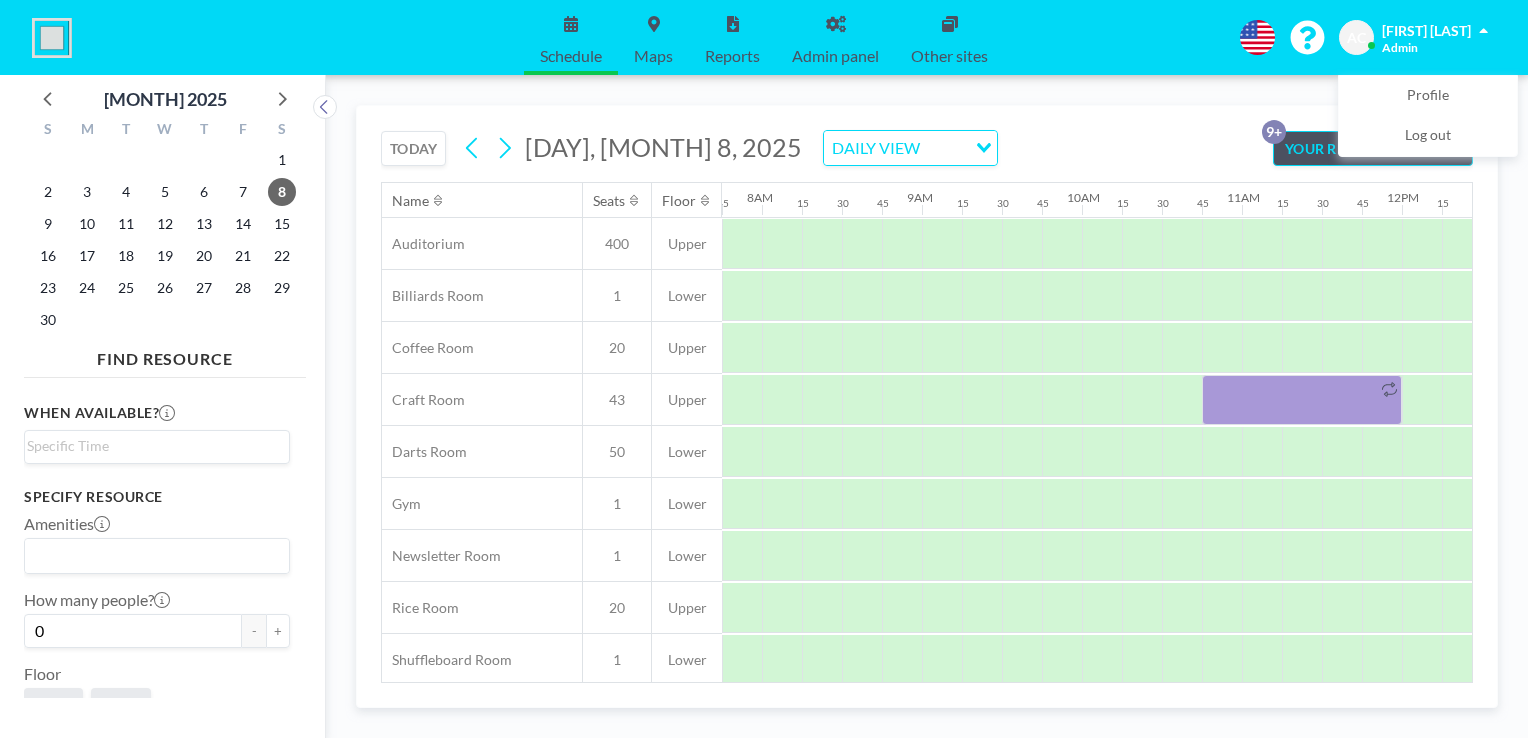 click on "YOUR RESERVATIONS   9+" at bounding box center (1373, 148) 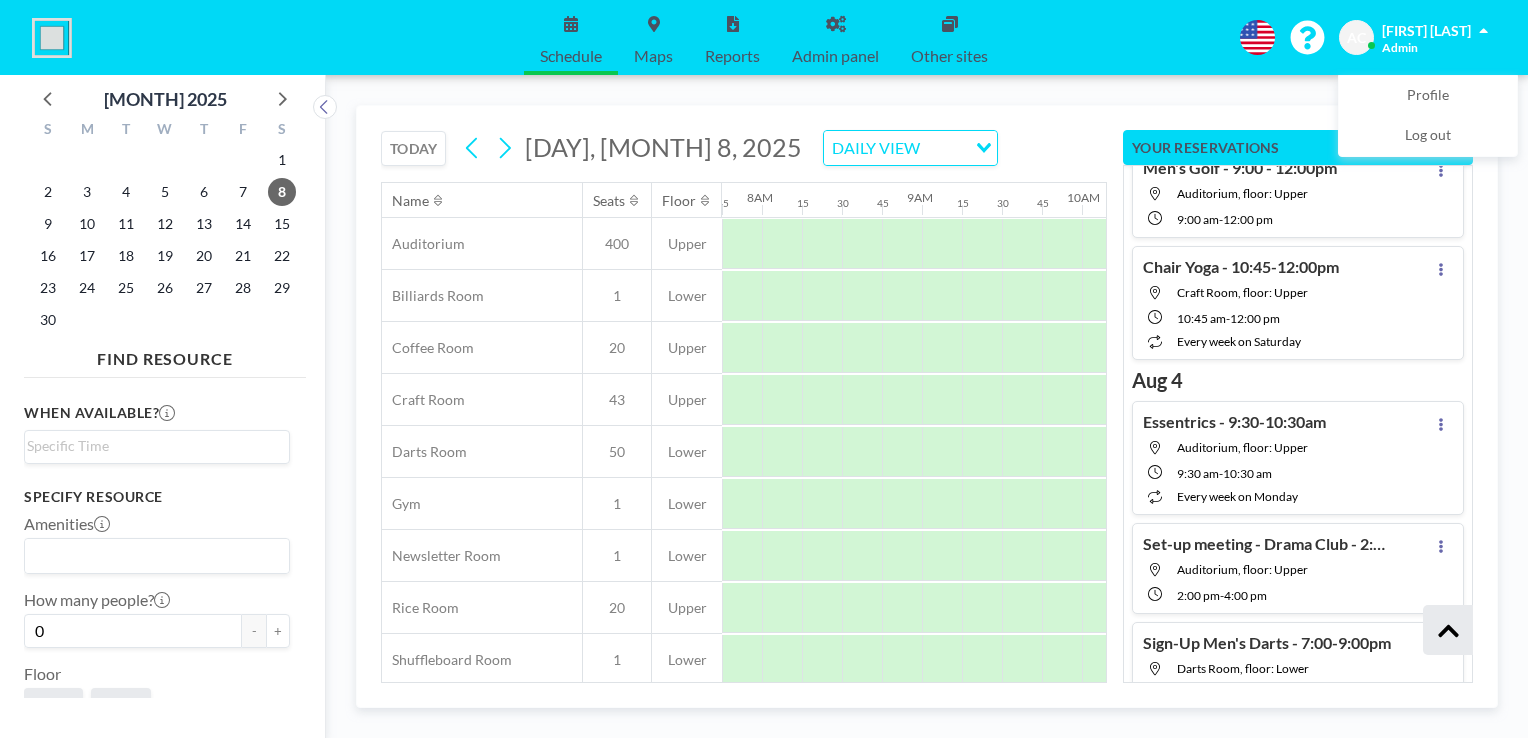 scroll, scrollTop: 0, scrollLeft: 0, axis: both 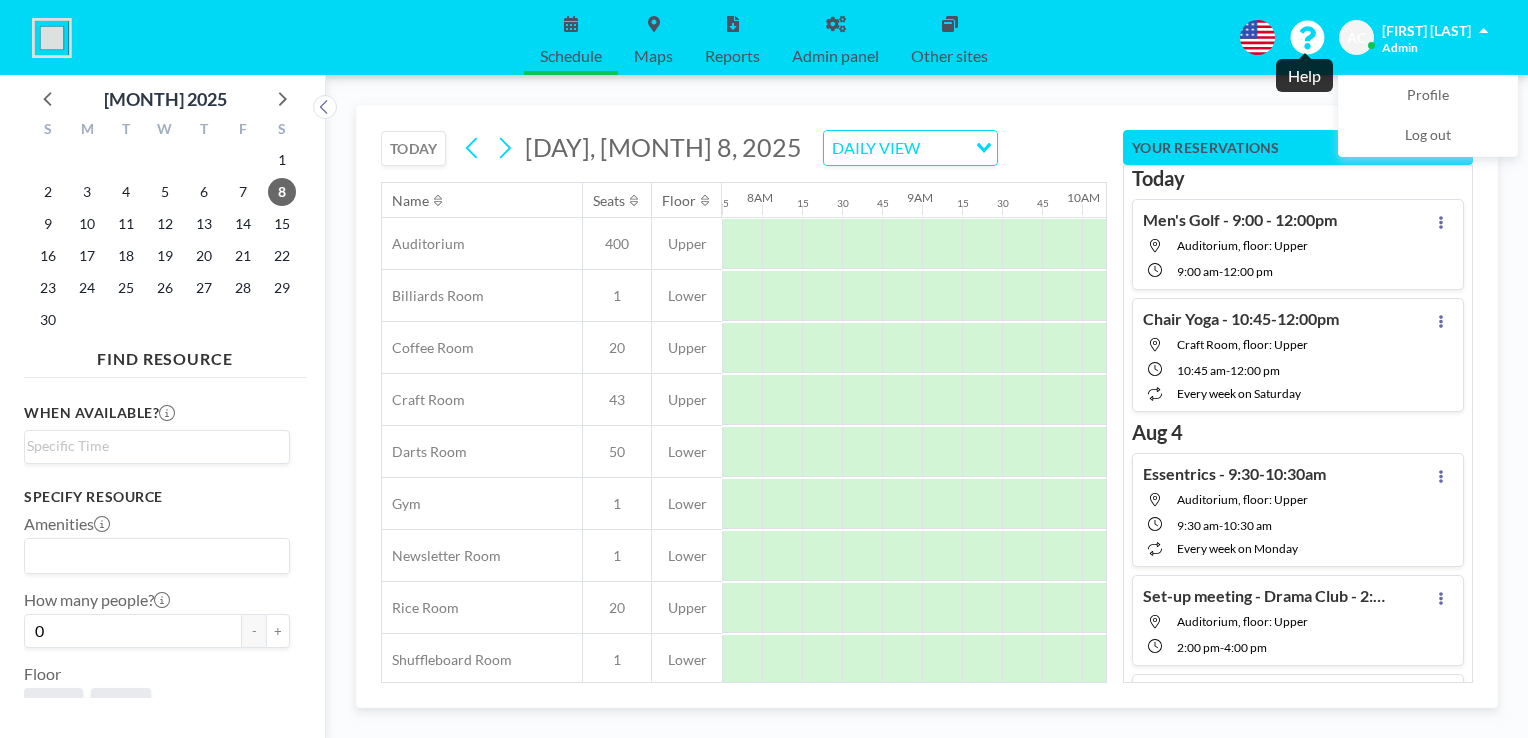 click 